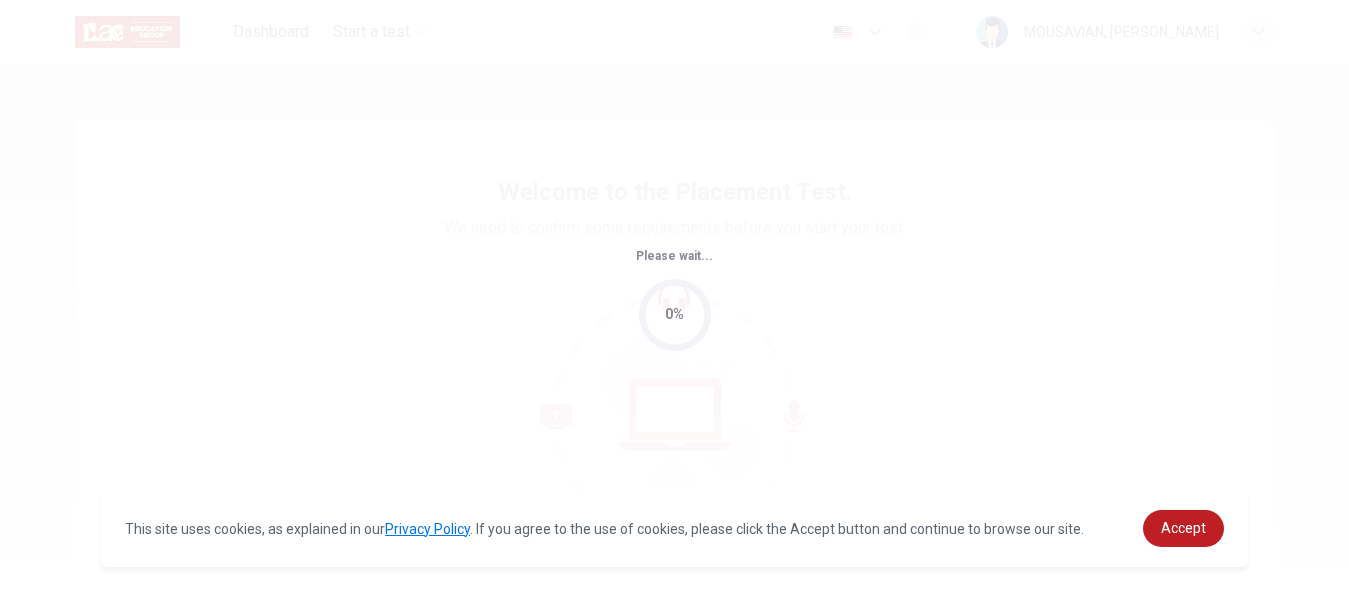 scroll, scrollTop: 0, scrollLeft: 0, axis: both 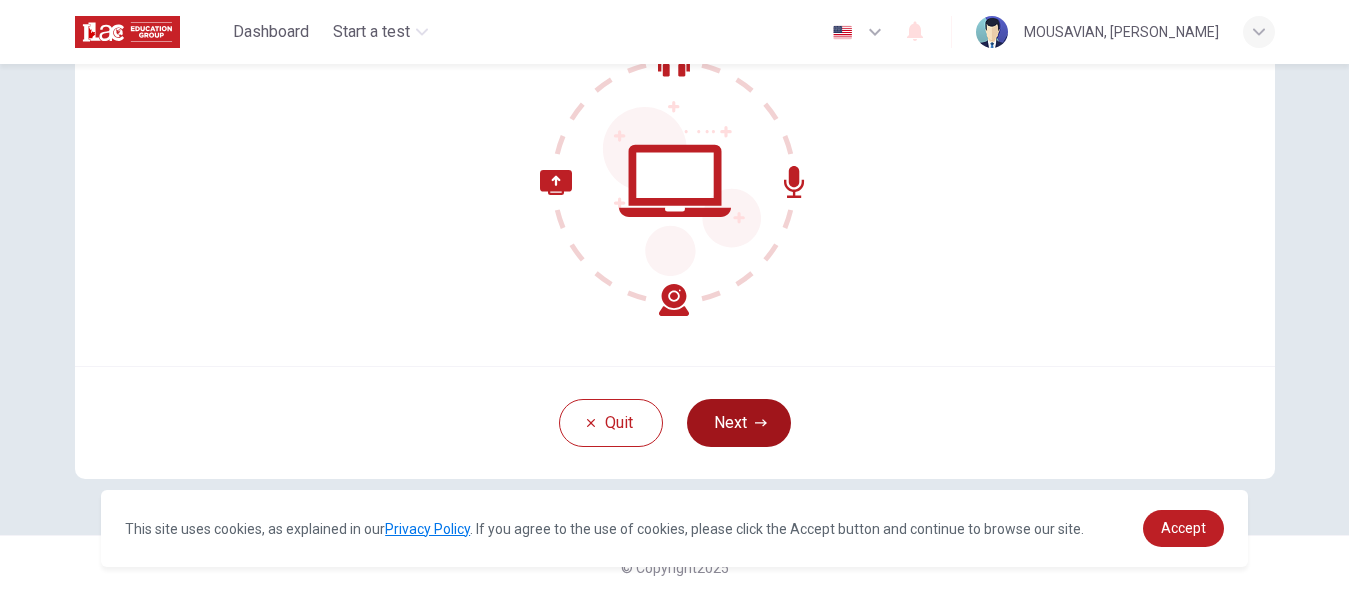click on "Next" at bounding box center (739, 423) 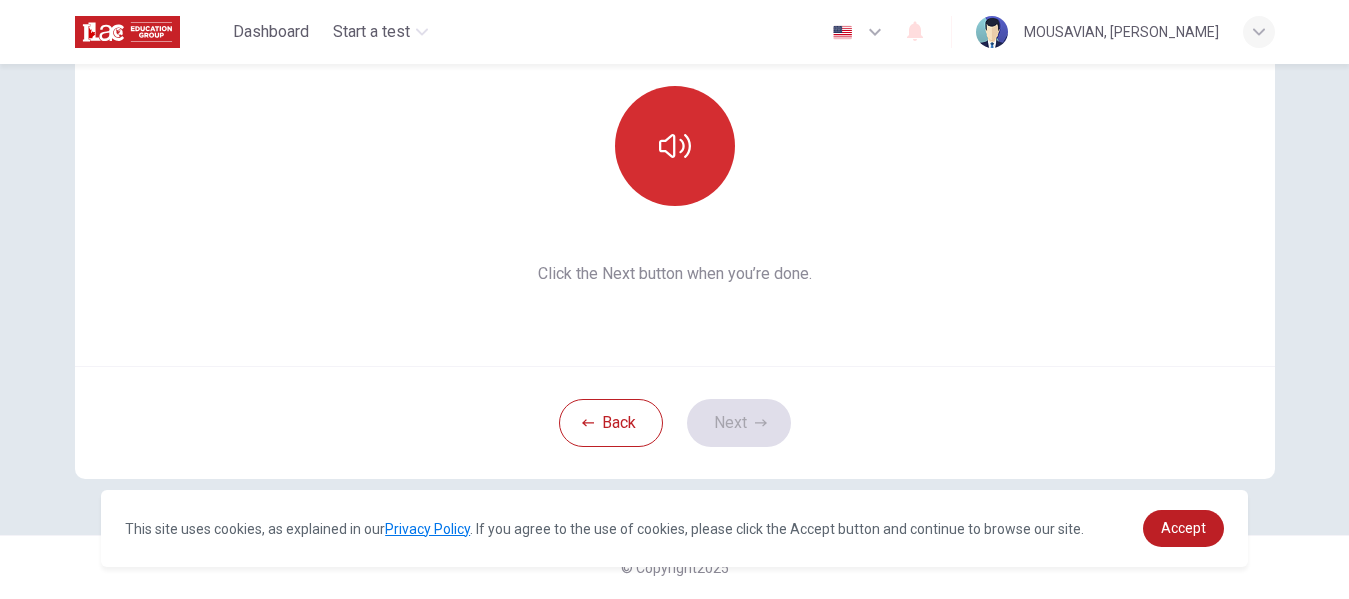 click 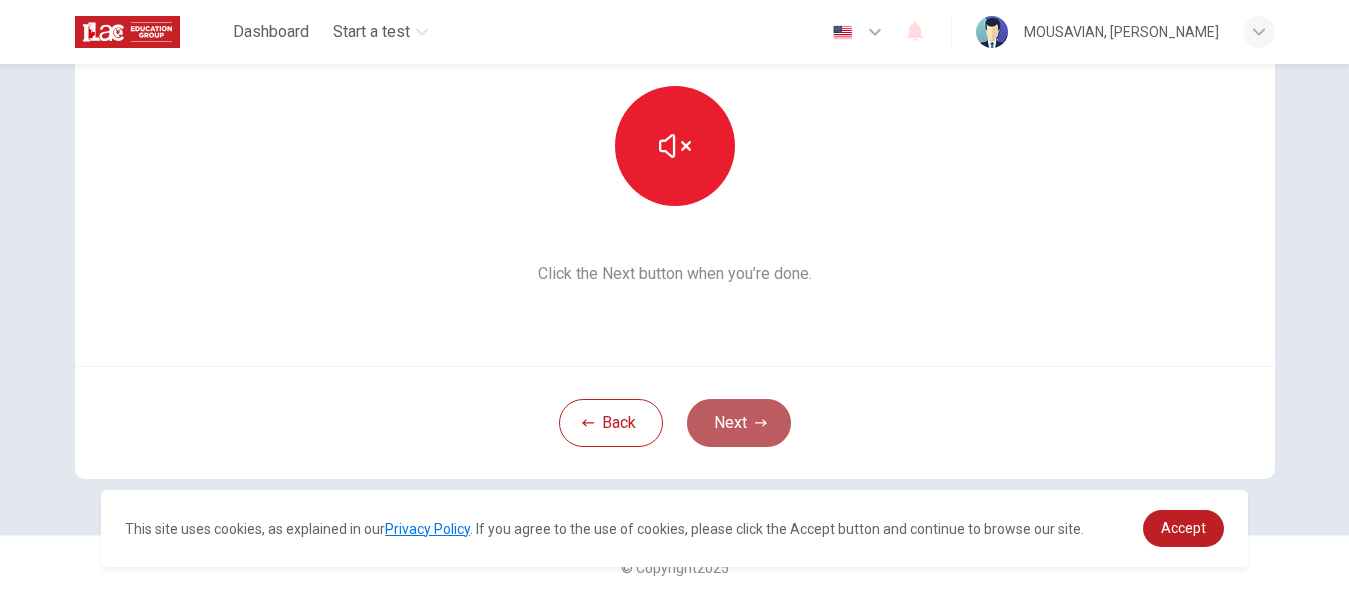 click on "Next" at bounding box center (739, 423) 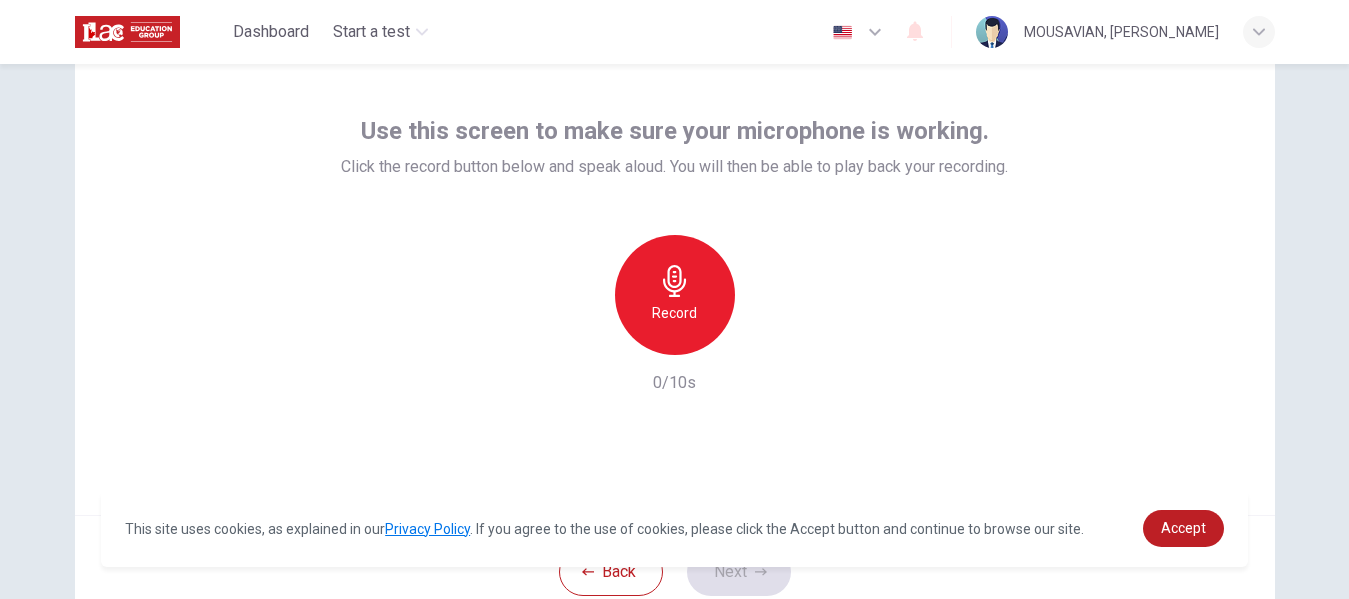scroll, scrollTop: 134, scrollLeft: 0, axis: vertical 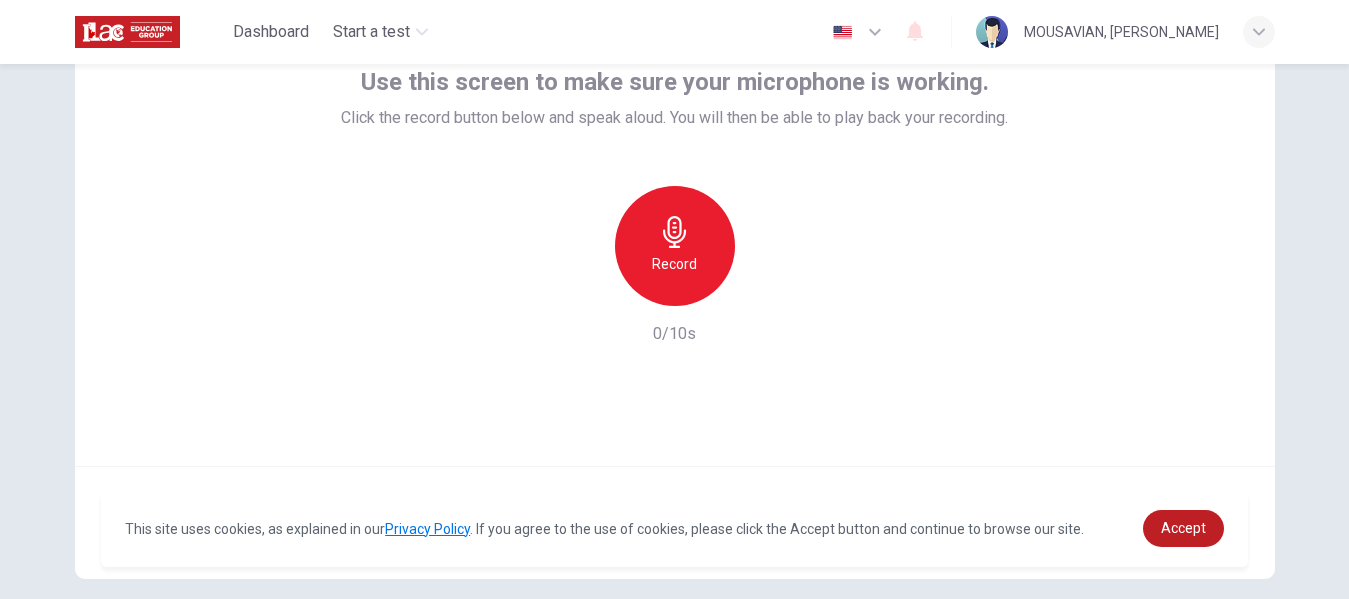 click on "Record" at bounding box center (674, 264) 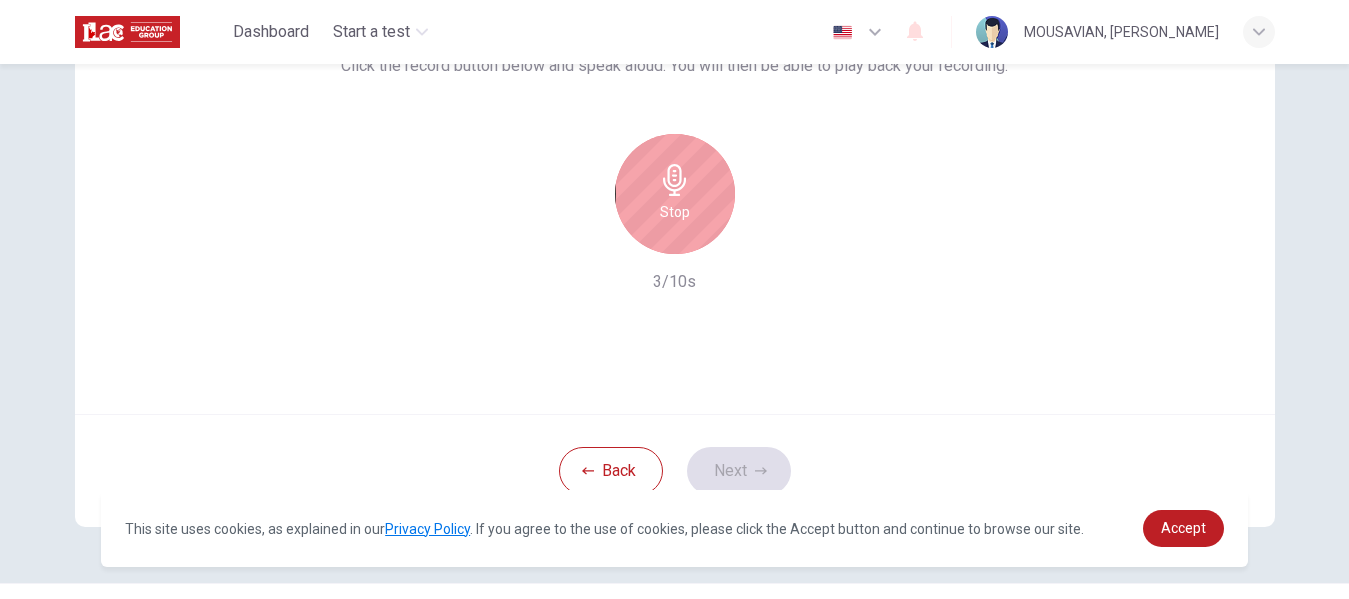 scroll, scrollTop: 234, scrollLeft: 0, axis: vertical 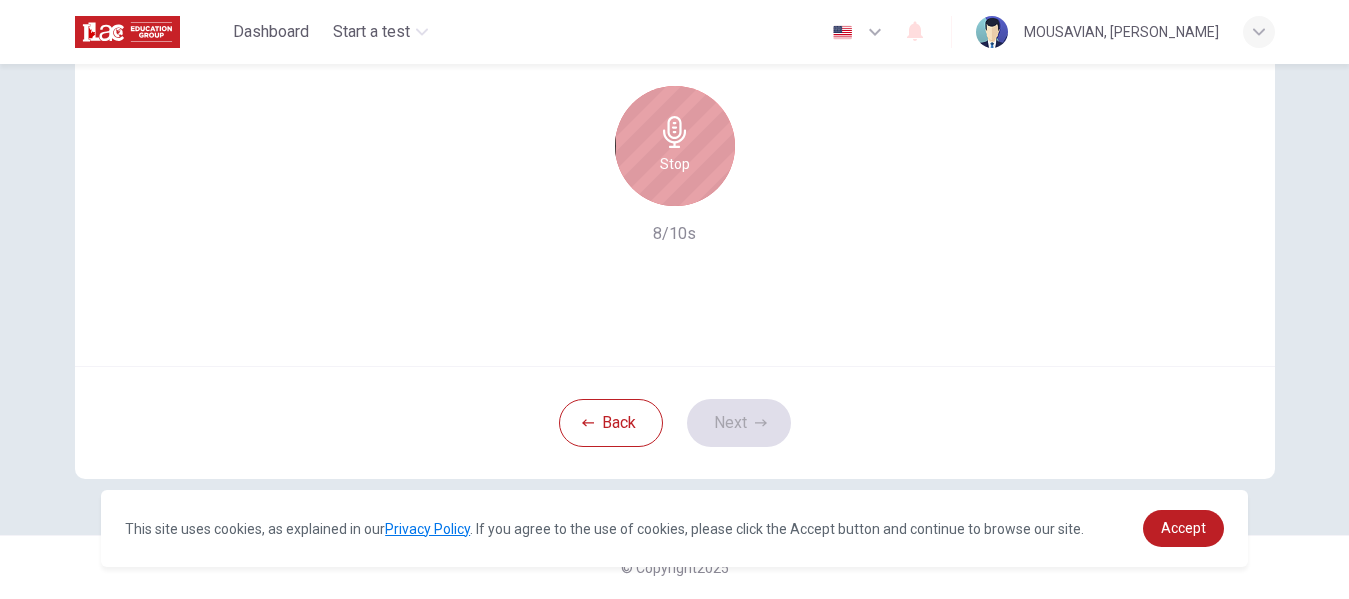 click 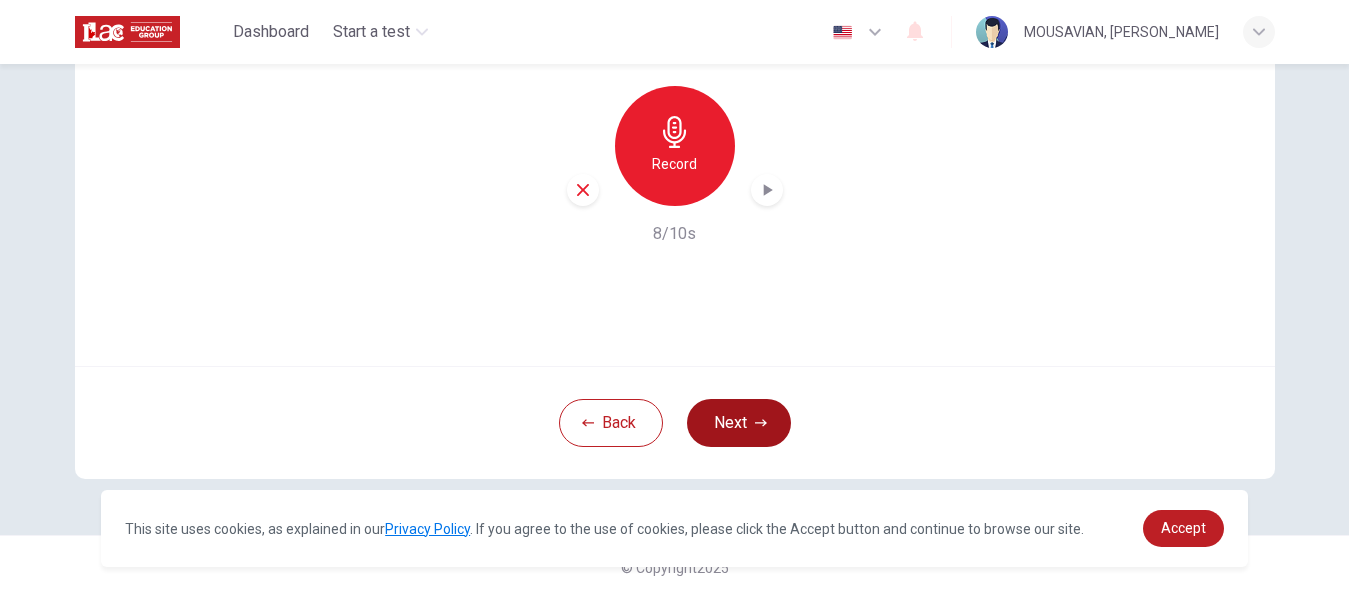 click on "Next" at bounding box center [739, 423] 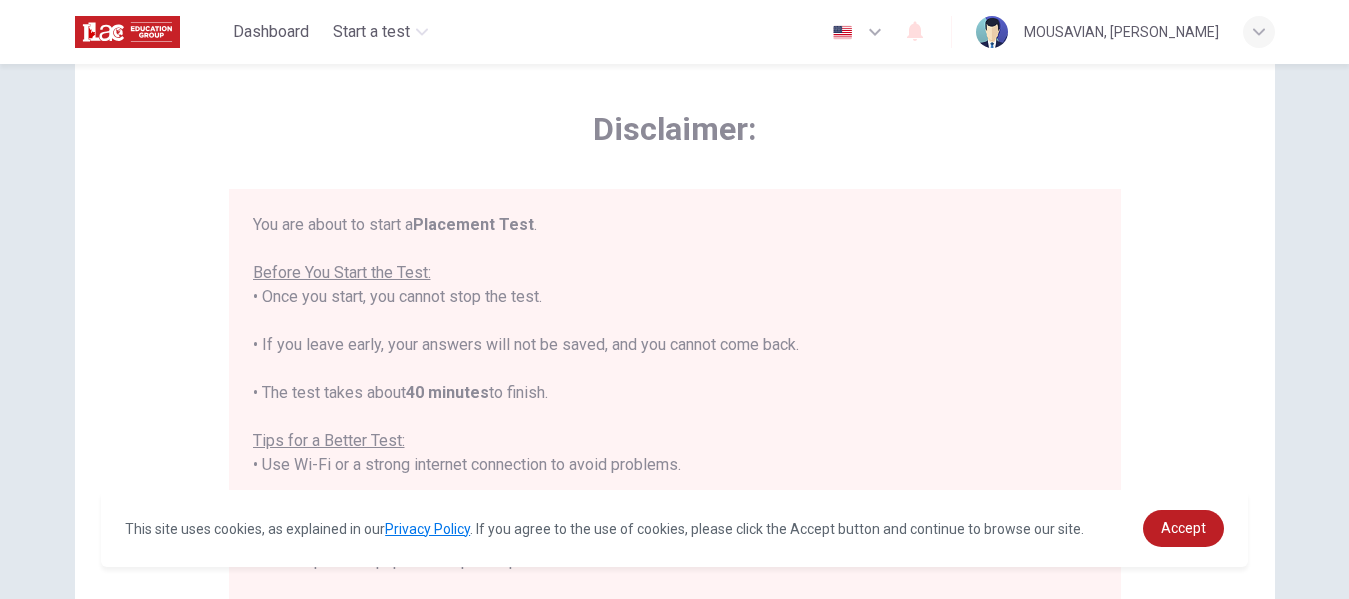 scroll, scrollTop: 34, scrollLeft: 0, axis: vertical 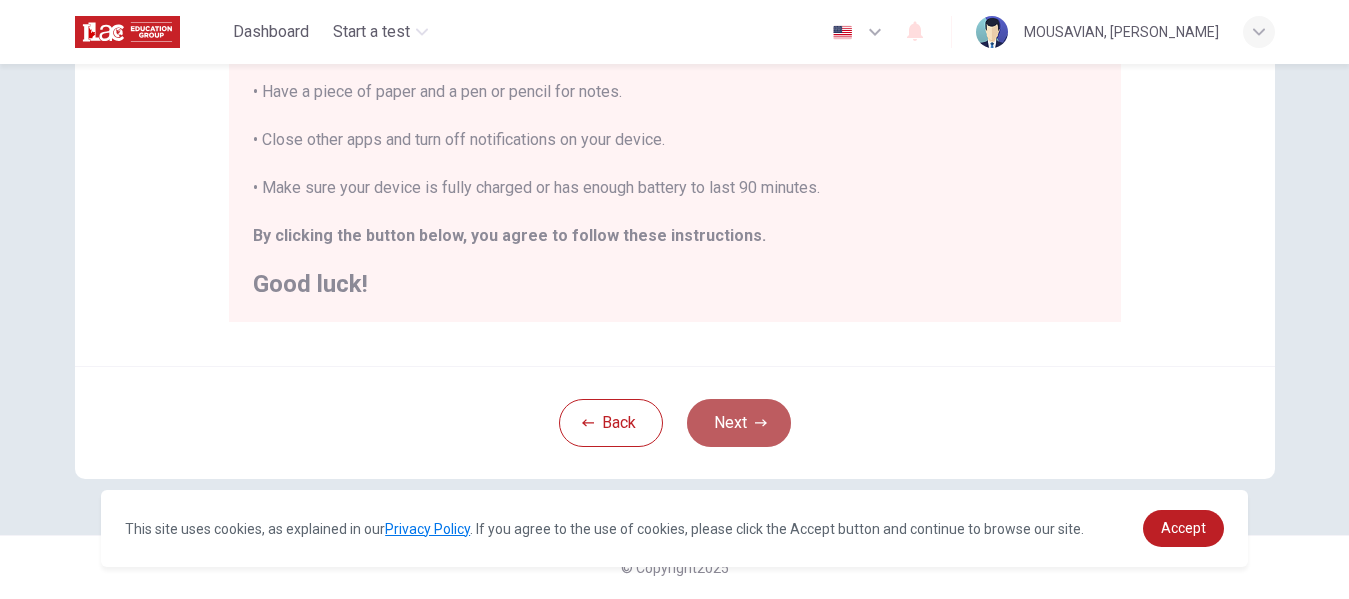 click on "Next" at bounding box center (739, 423) 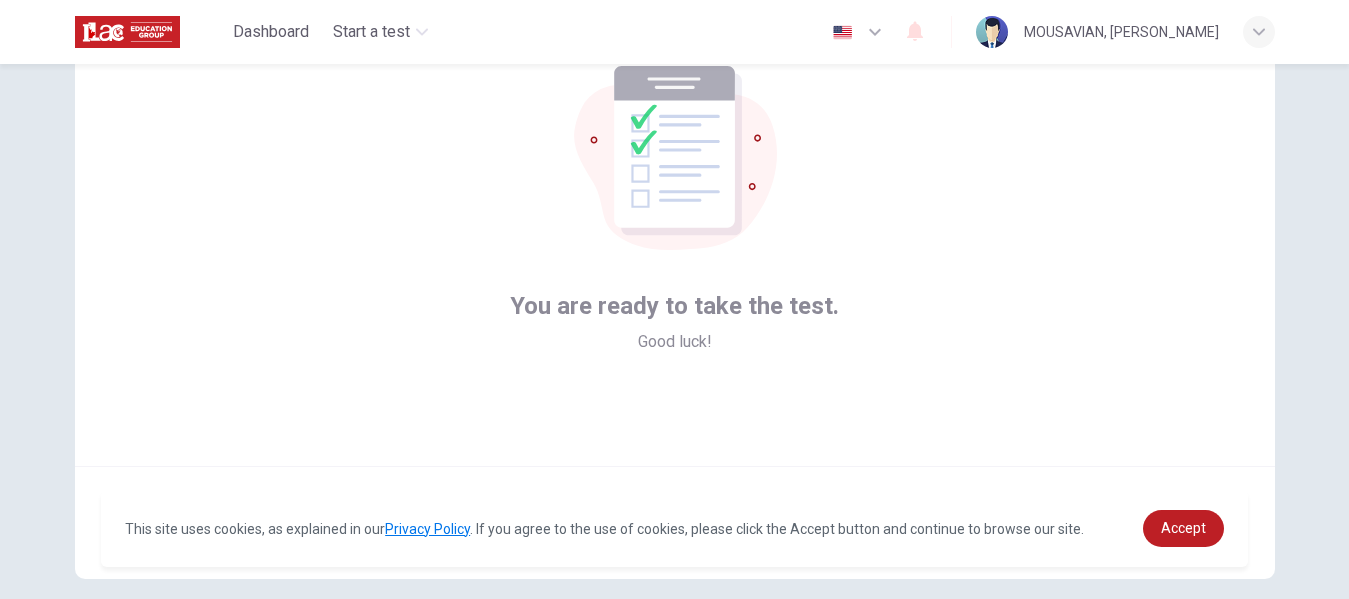 scroll, scrollTop: 234, scrollLeft: 0, axis: vertical 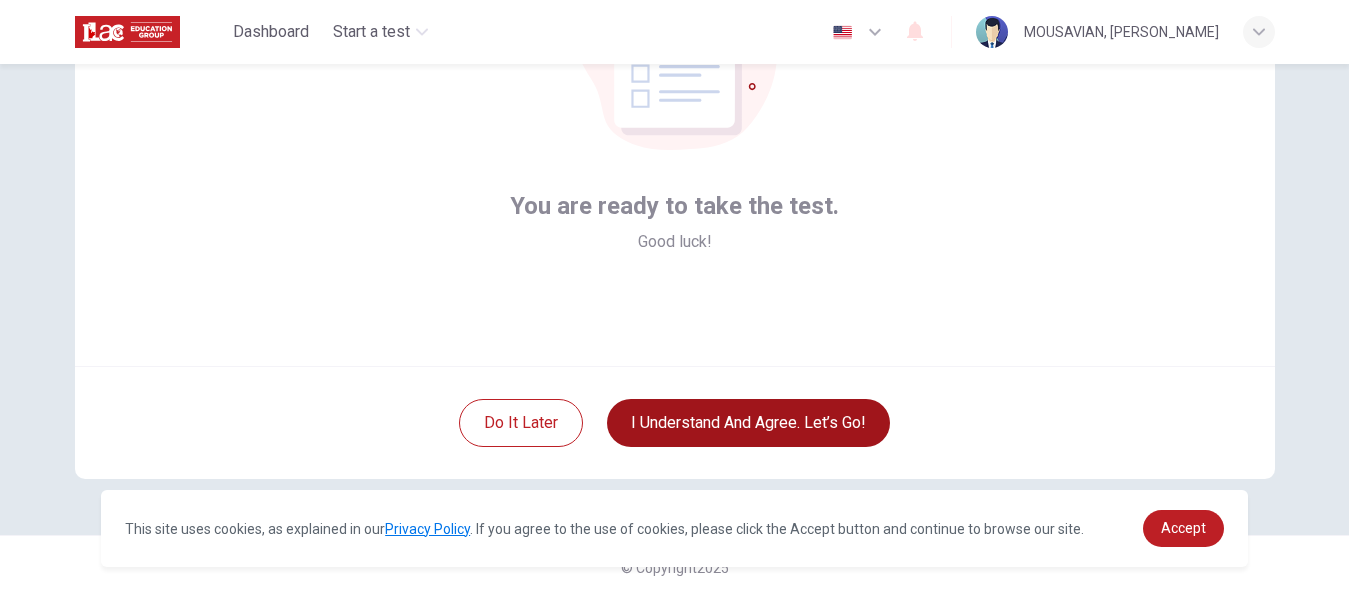 click on "I understand and agree. Let’s go!" at bounding box center [748, 423] 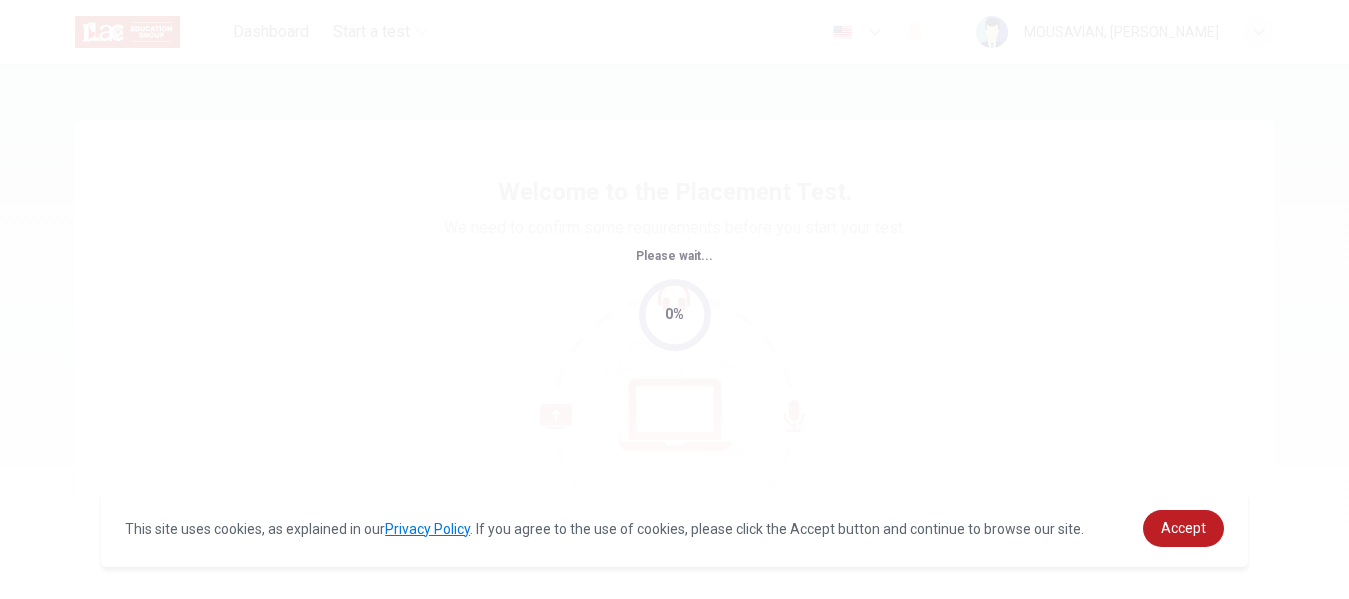 scroll, scrollTop: 0, scrollLeft: 0, axis: both 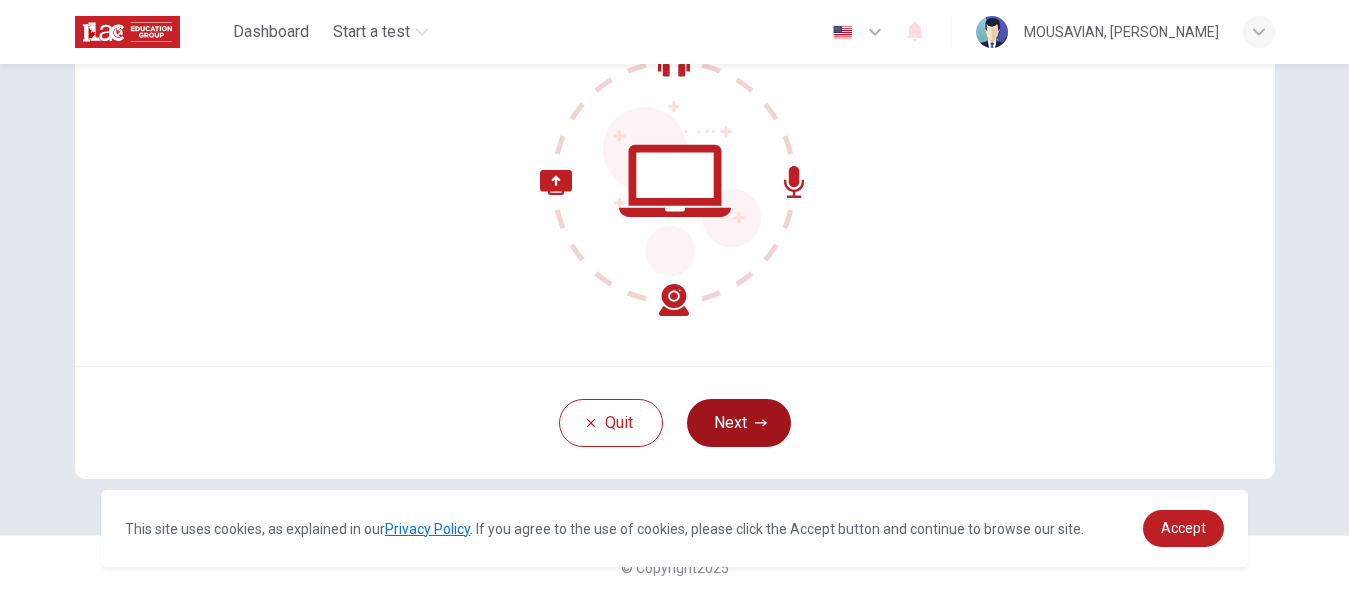 click on "Next" at bounding box center (739, 423) 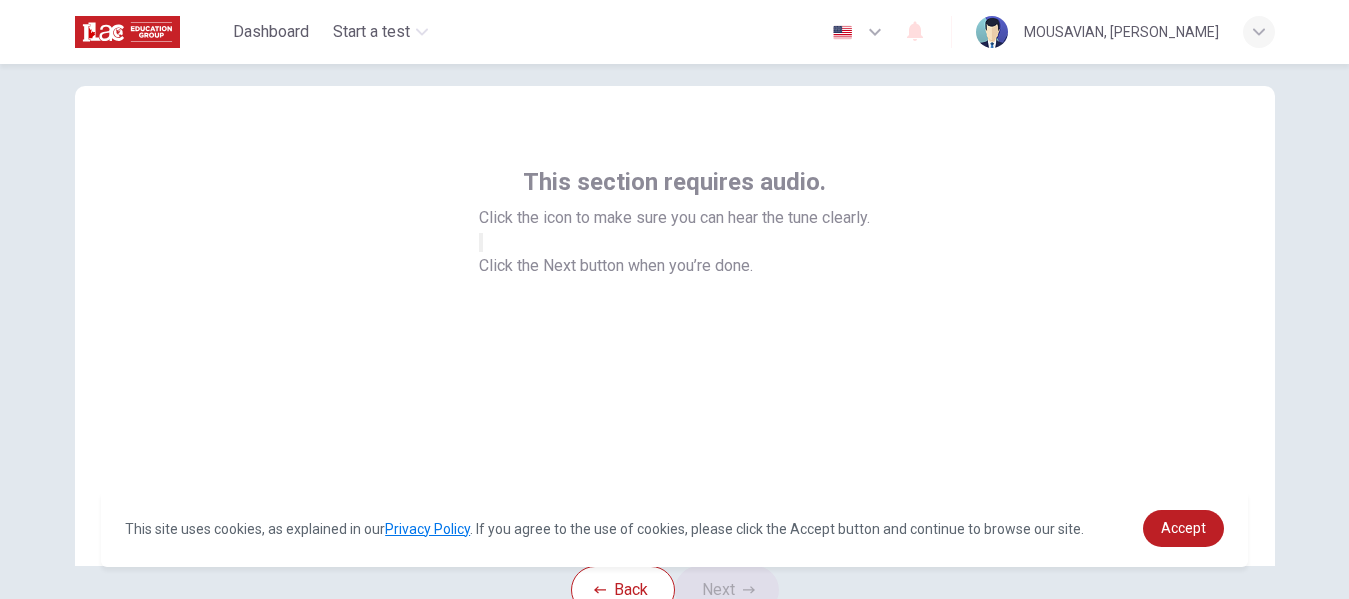 scroll, scrollTop: 134, scrollLeft: 0, axis: vertical 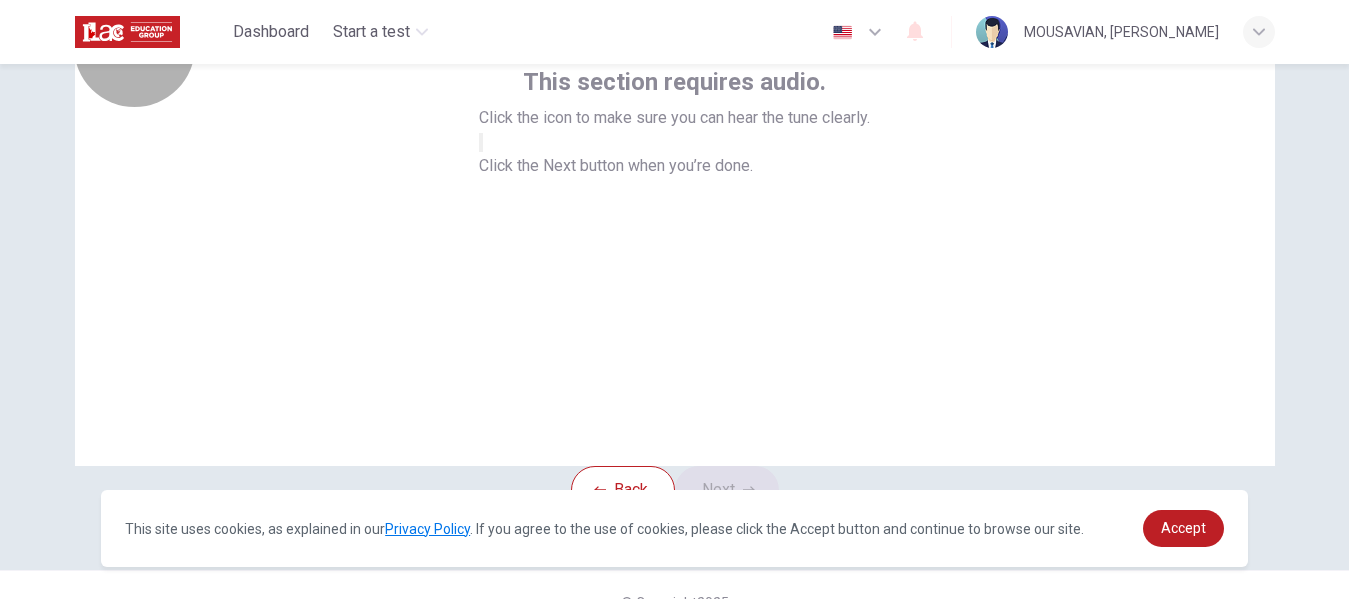 click 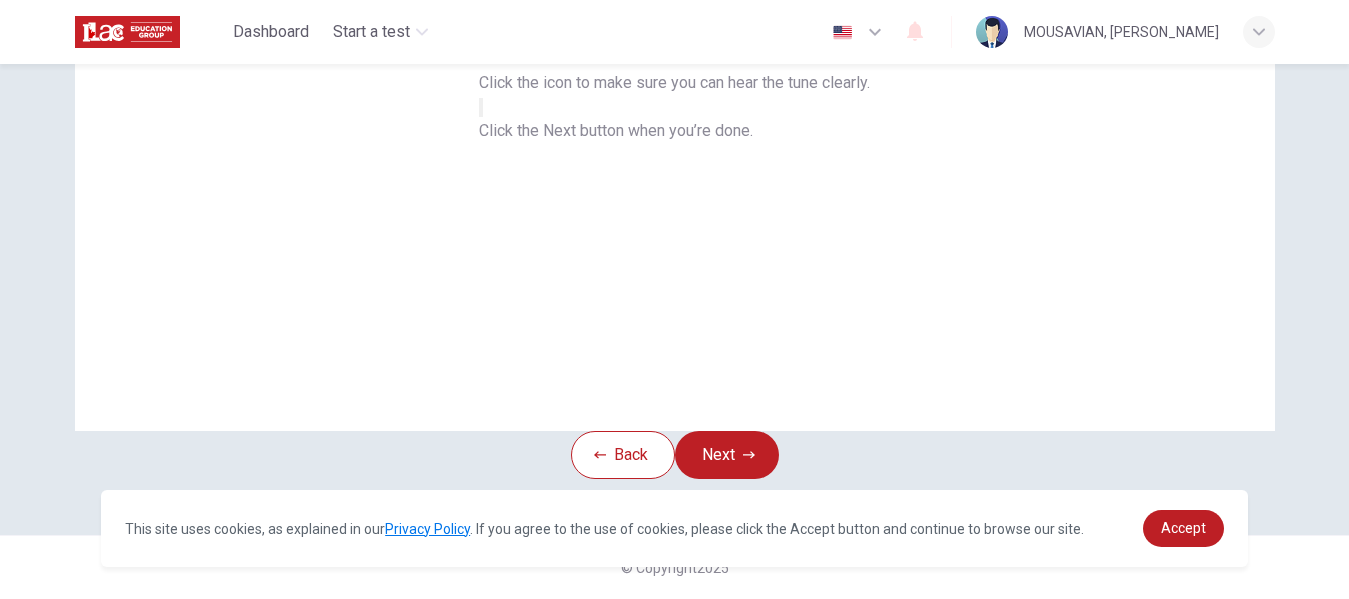 scroll, scrollTop: 234, scrollLeft: 0, axis: vertical 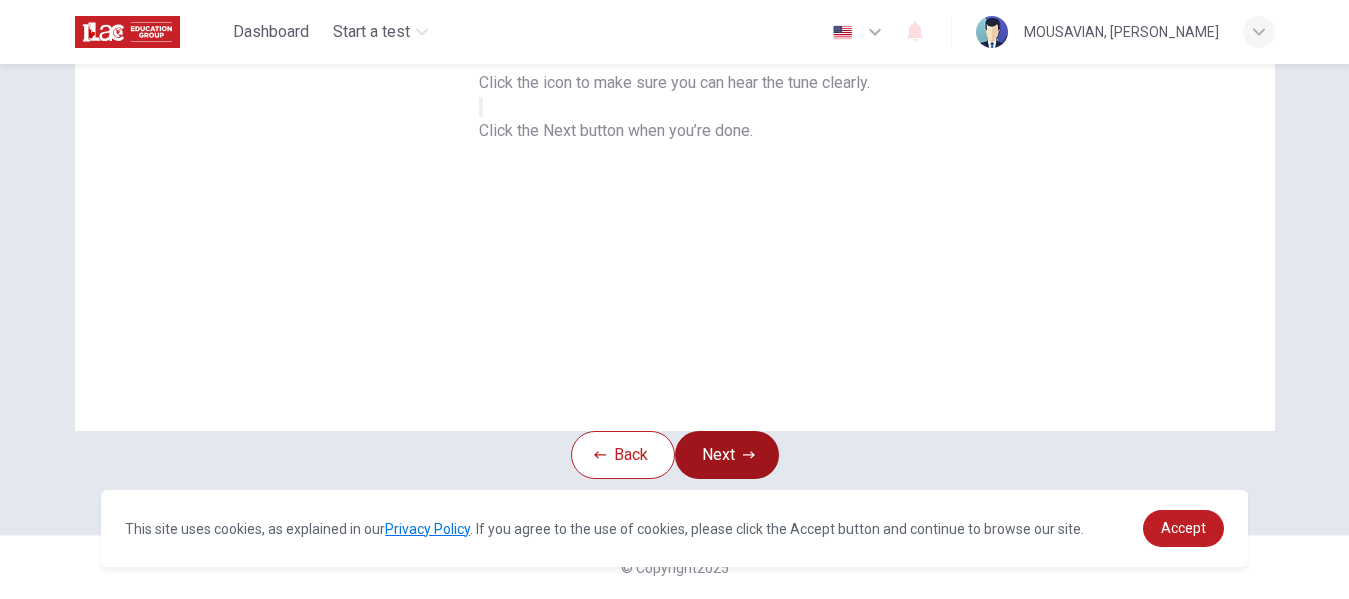 click on "Next" at bounding box center [727, 455] 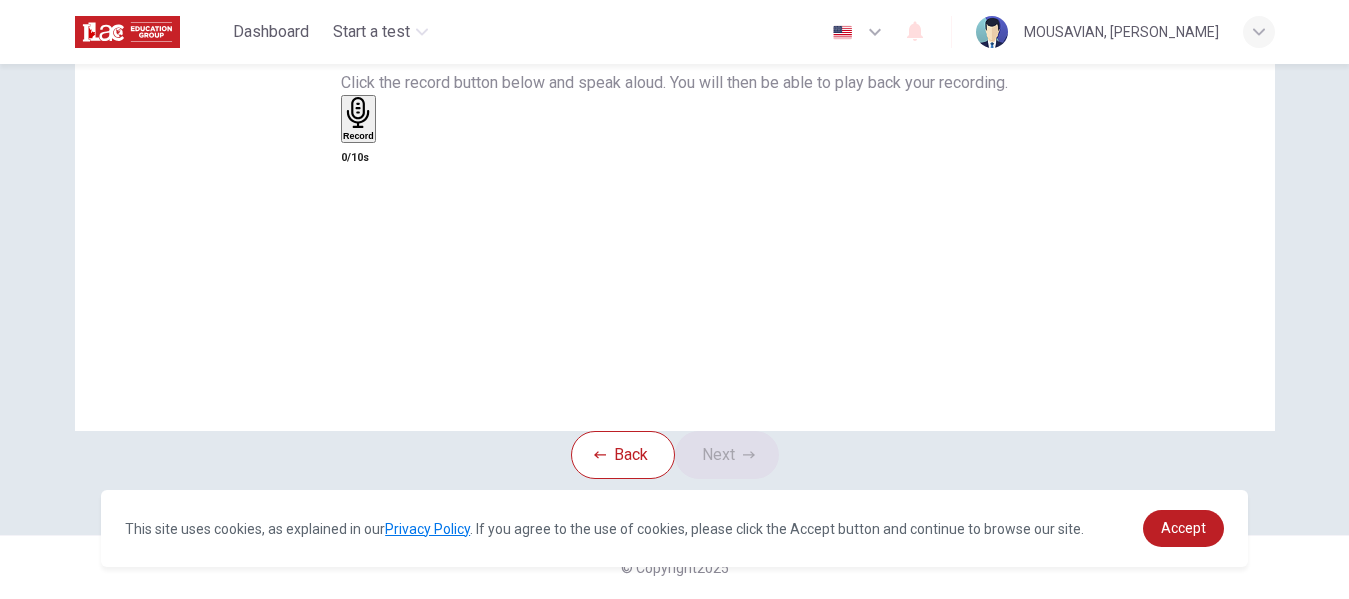 click on "Record" at bounding box center [358, 119] 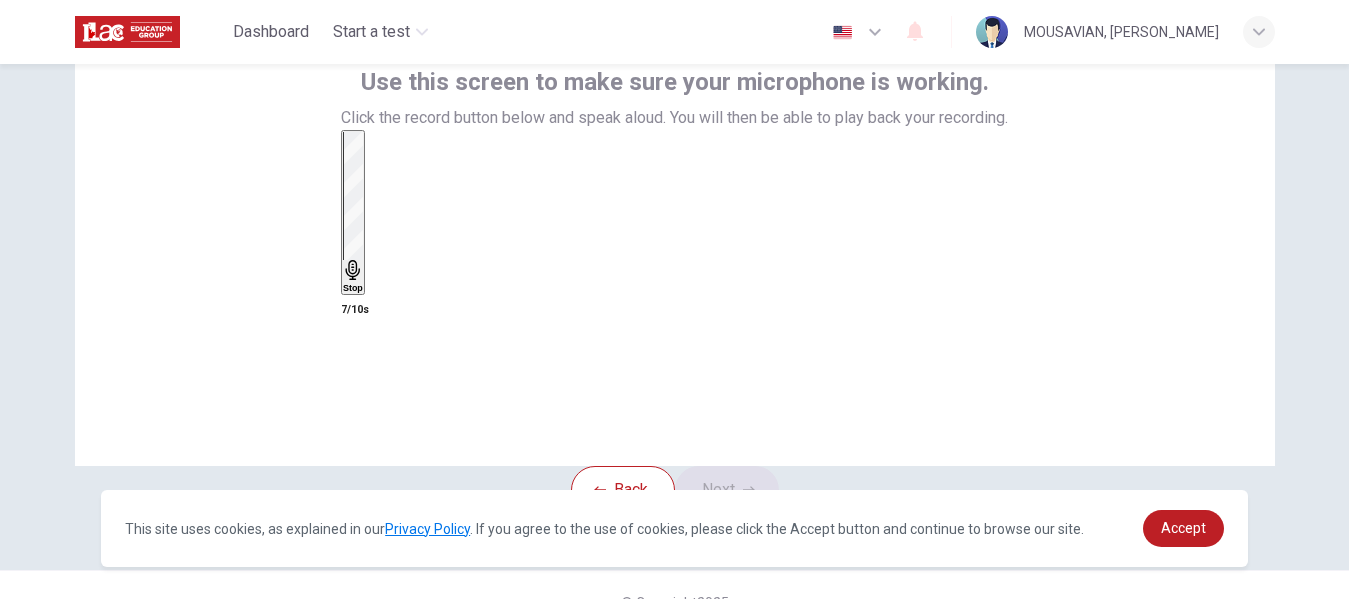 scroll, scrollTop: 234, scrollLeft: 0, axis: vertical 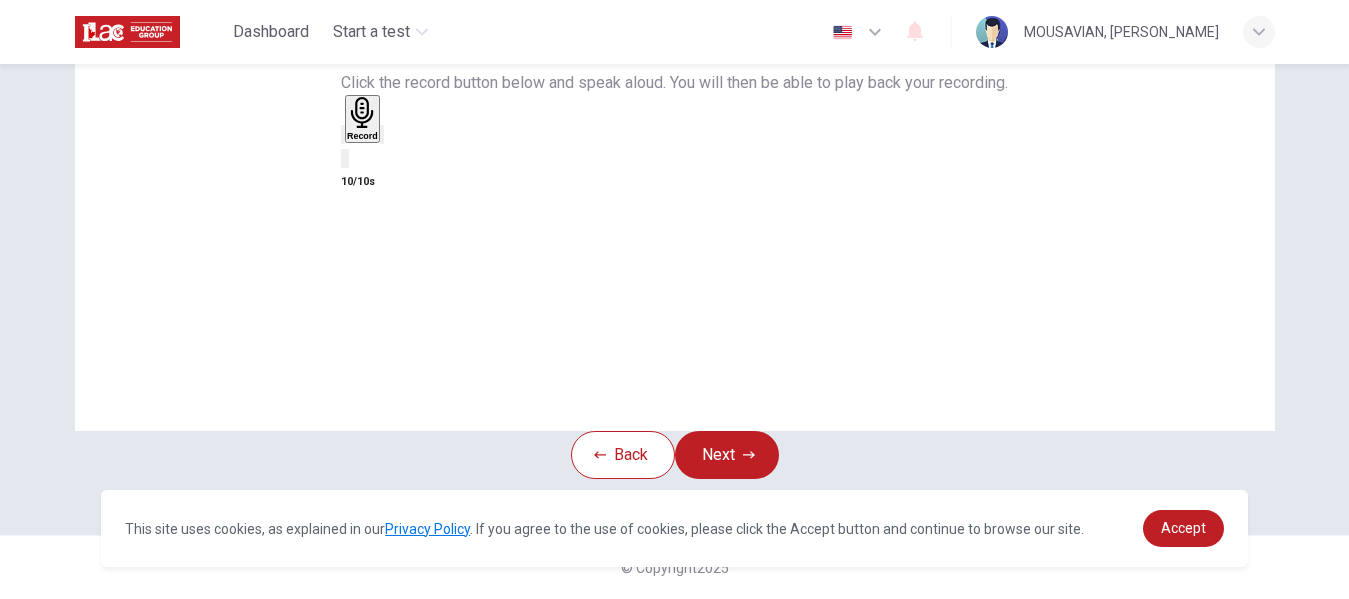 click 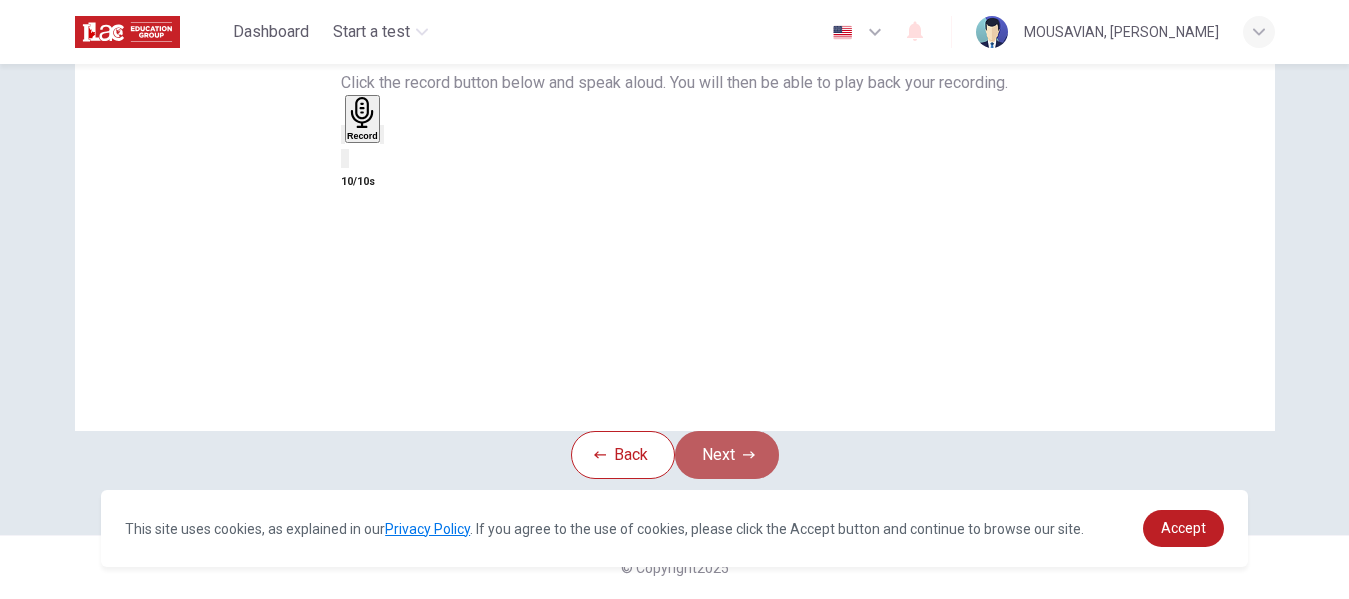 click on "Next" at bounding box center (727, 455) 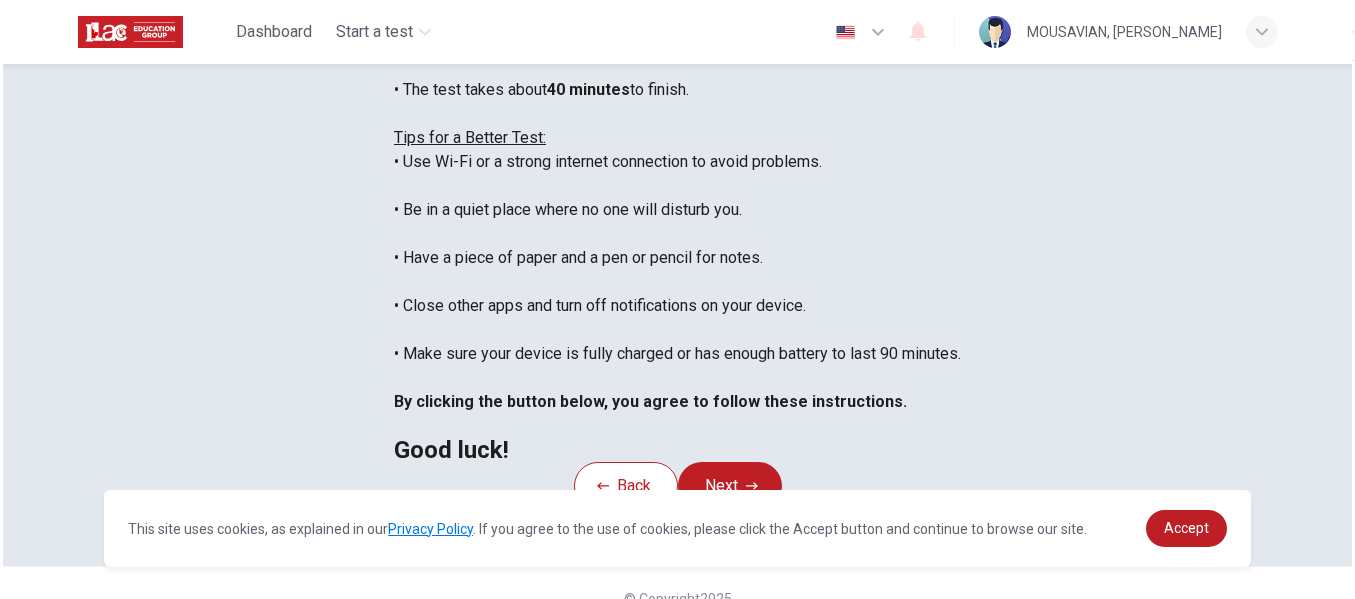 scroll, scrollTop: 23, scrollLeft: 0, axis: vertical 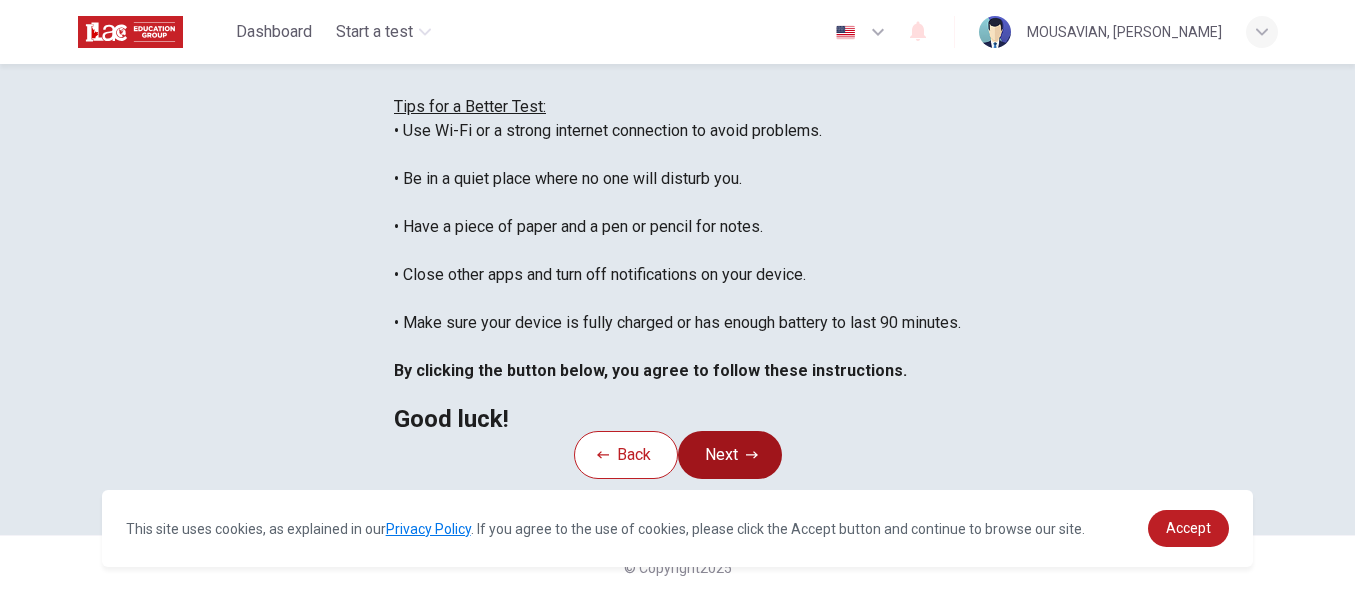 click on "Next" at bounding box center (730, 455) 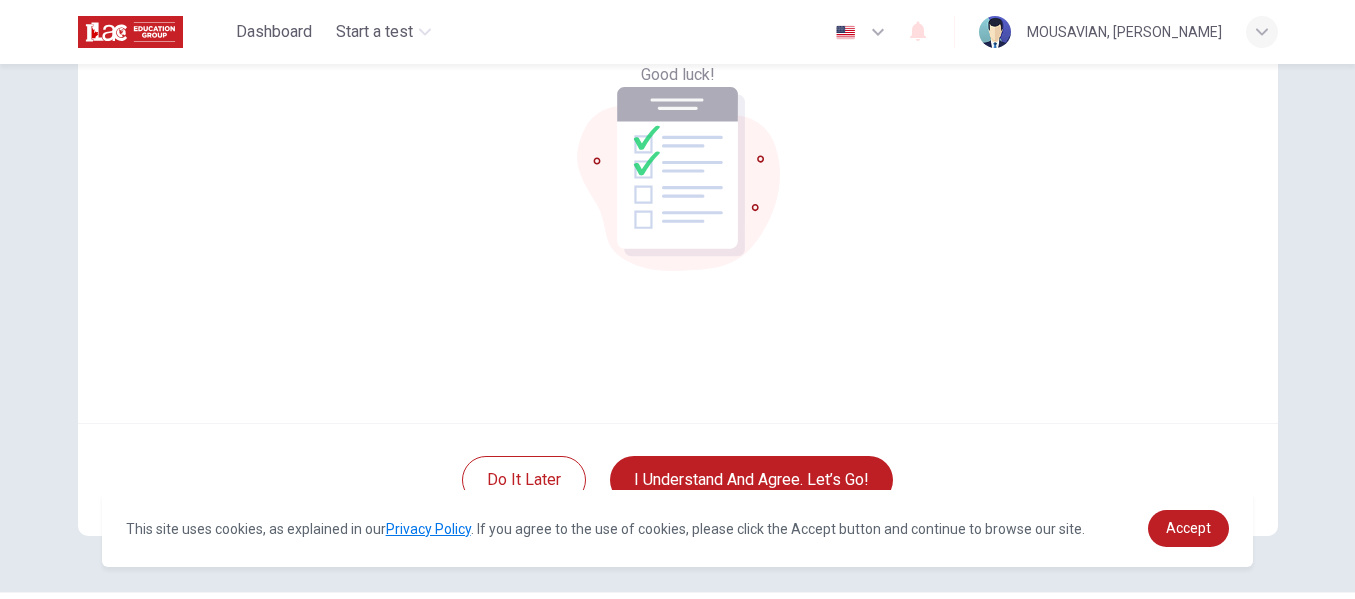scroll, scrollTop: 234, scrollLeft: 0, axis: vertical 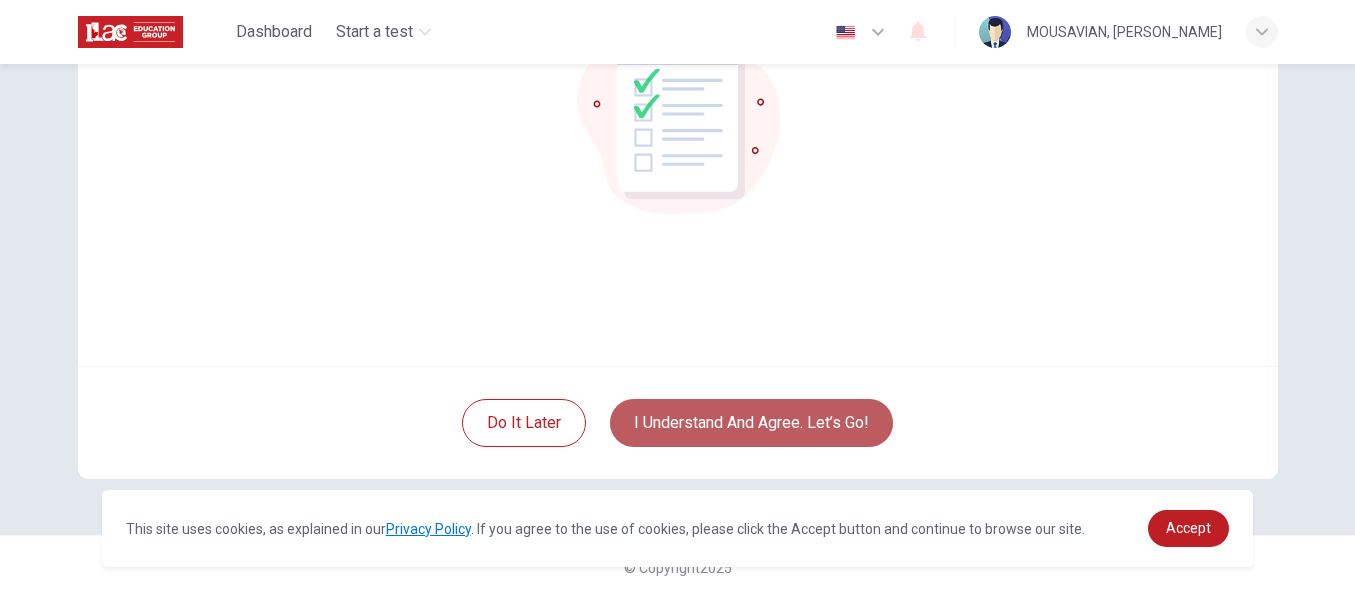 click on "I understand and agree. Let’s go!" at bounding box center [751, 423] 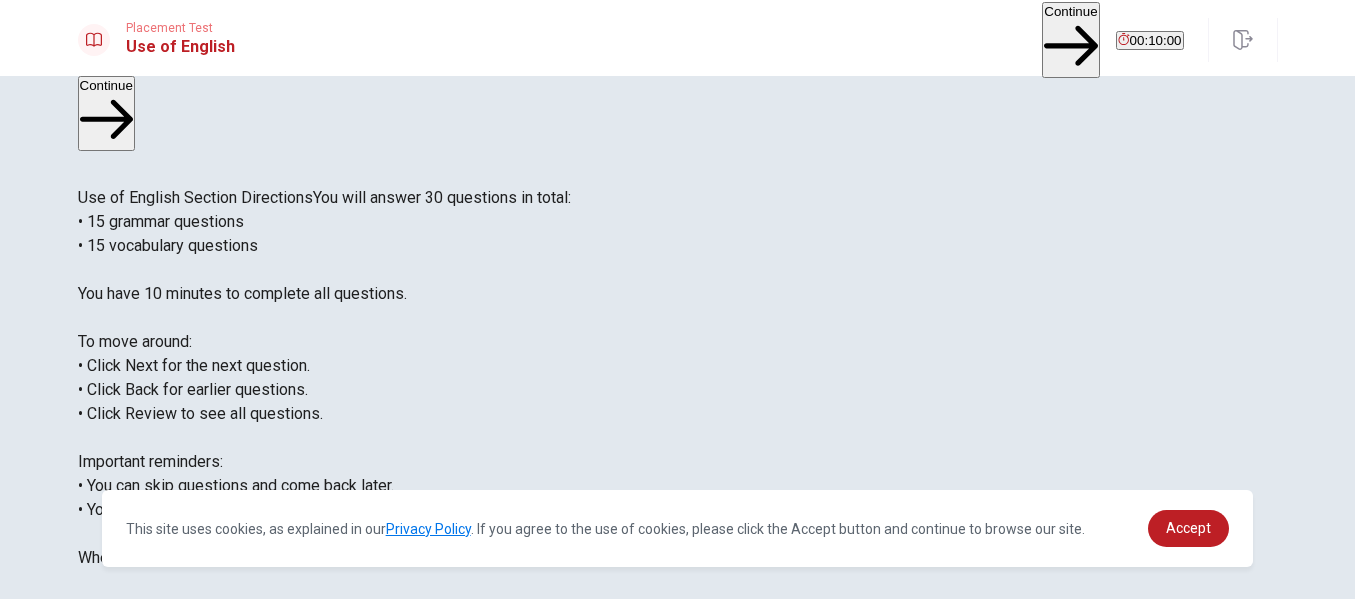 scroll, scrollTop: 0, scrollLeft: 0, axis: both 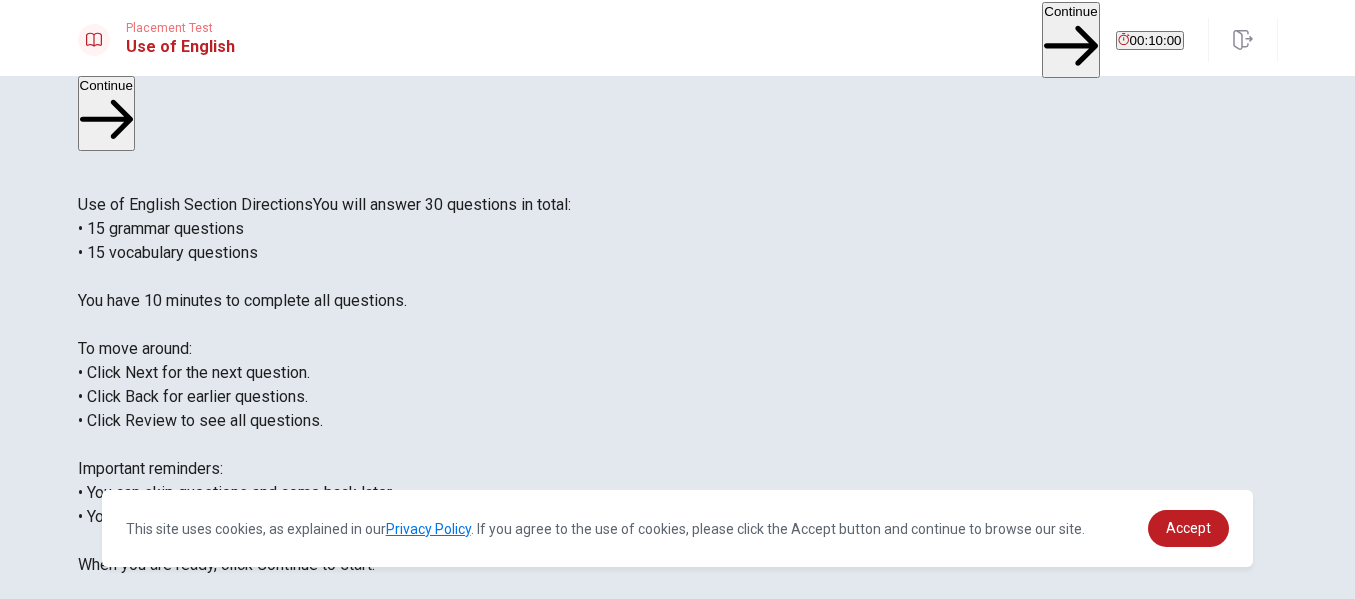 click on "Continue" at bounding box center (1070, 39) 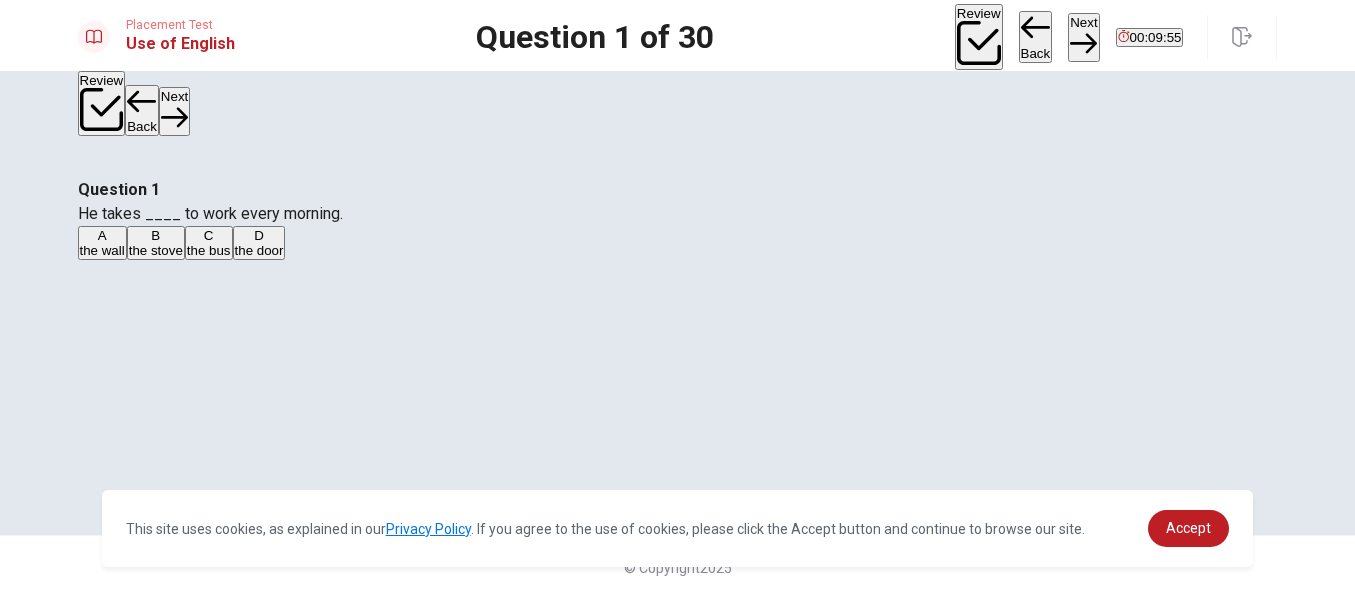 scroll, scrollTop: 100, scrollLeft: 0, axis: vertical 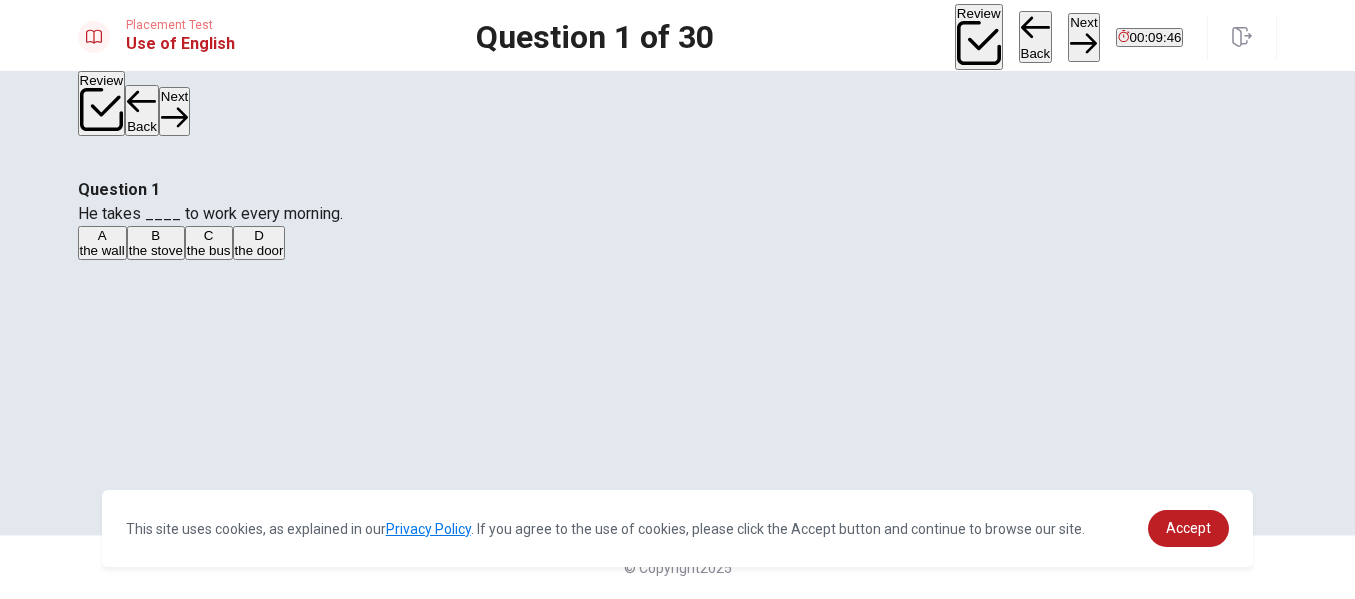 click on "the bus" at bounding box center (209, 250) 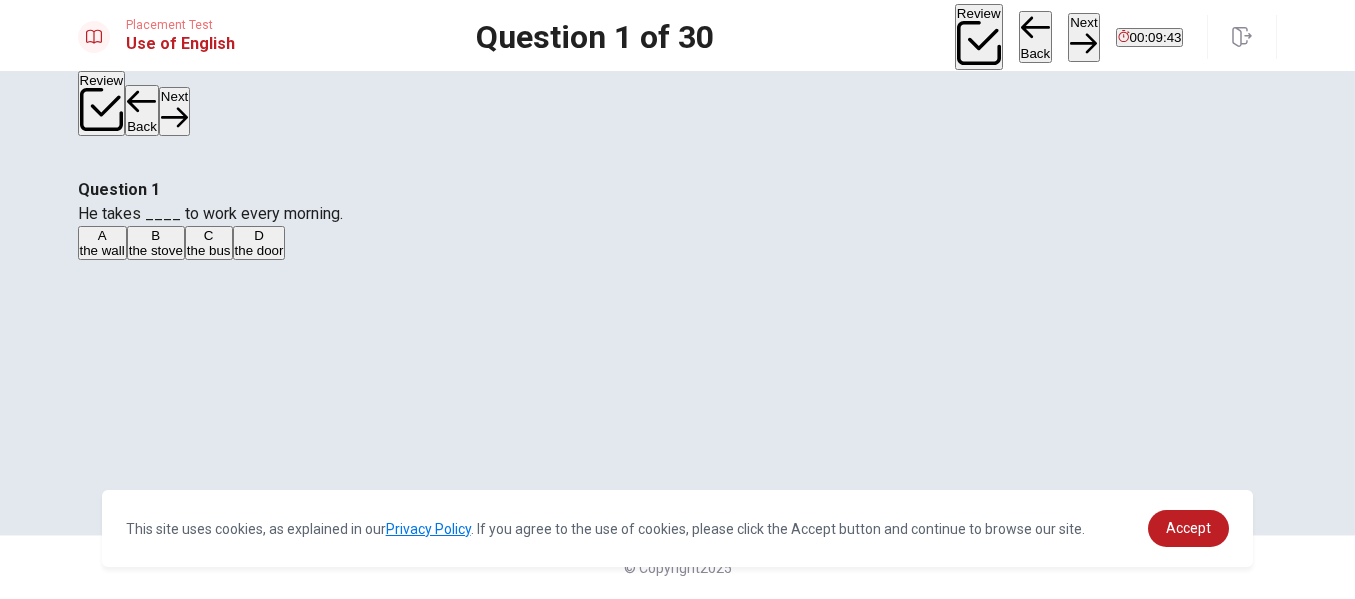 scroll, scrollTop: 0, scrollLeft: 0, axis: both 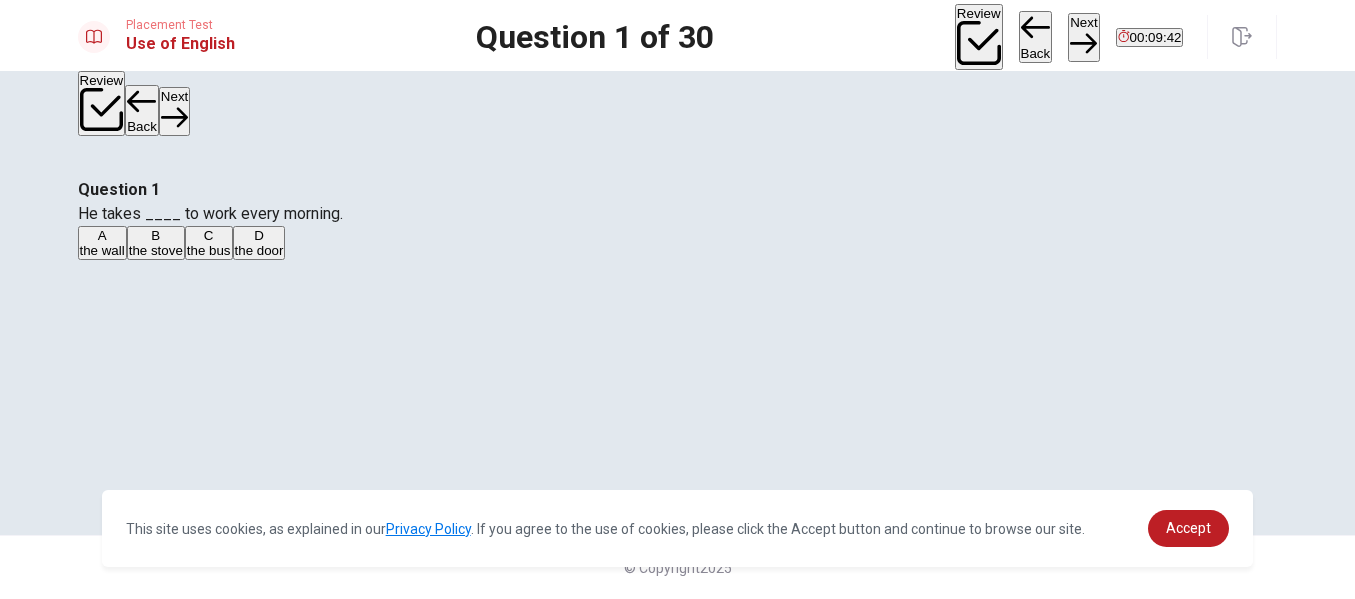 click on "Next" at bounding box center [1083, 37] 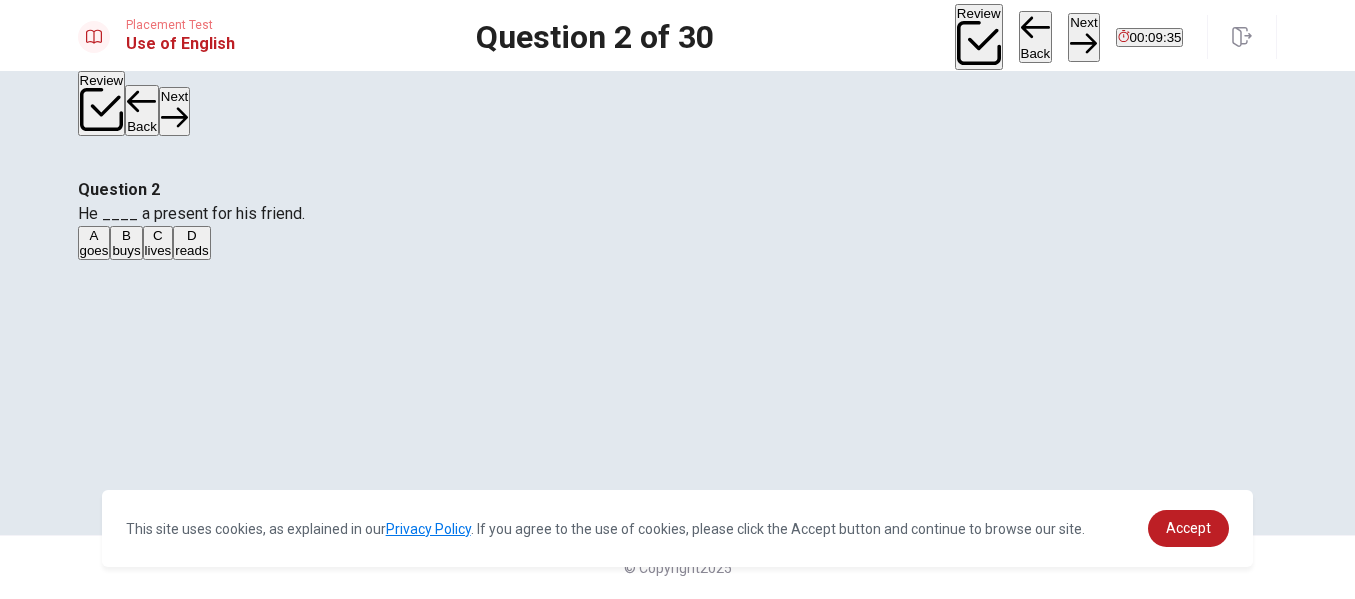 scroll, scrollTop: 100, scrollLeft: 0, axis: vertical 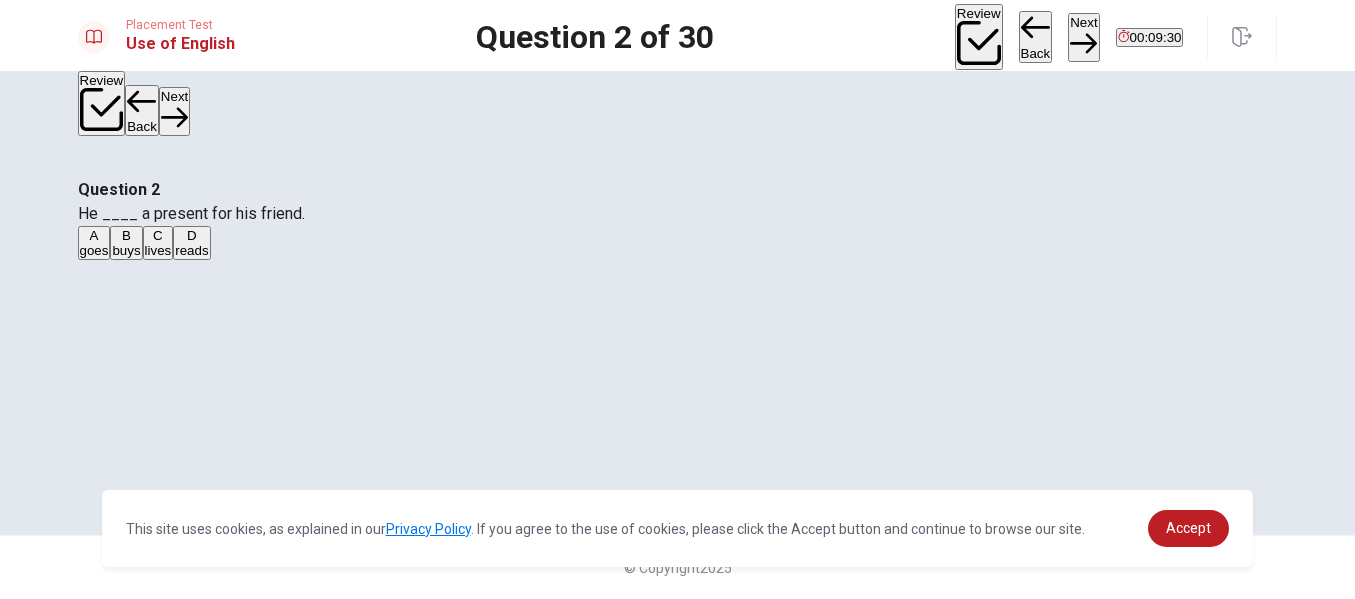 click on "B buys" at bounding box center [126, 243] 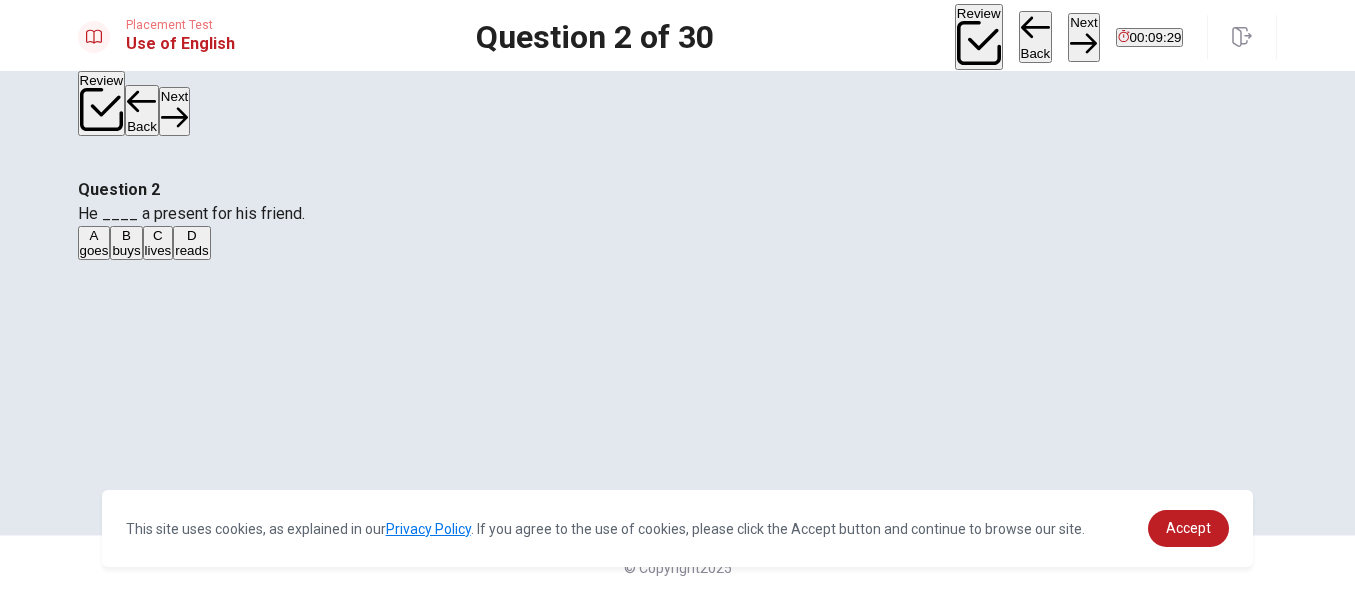 scroll, scrollTop: 204, scrollLeft: 0, axis: vertical 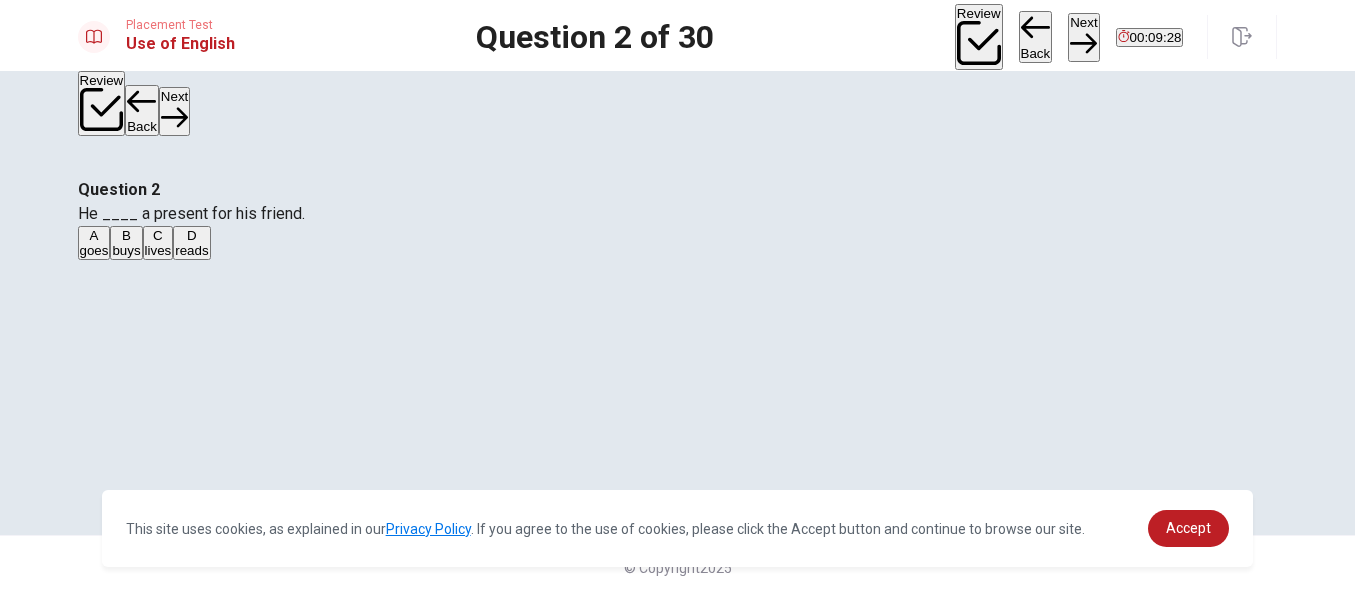 click on "Next" at bounding box center (1083, 37) 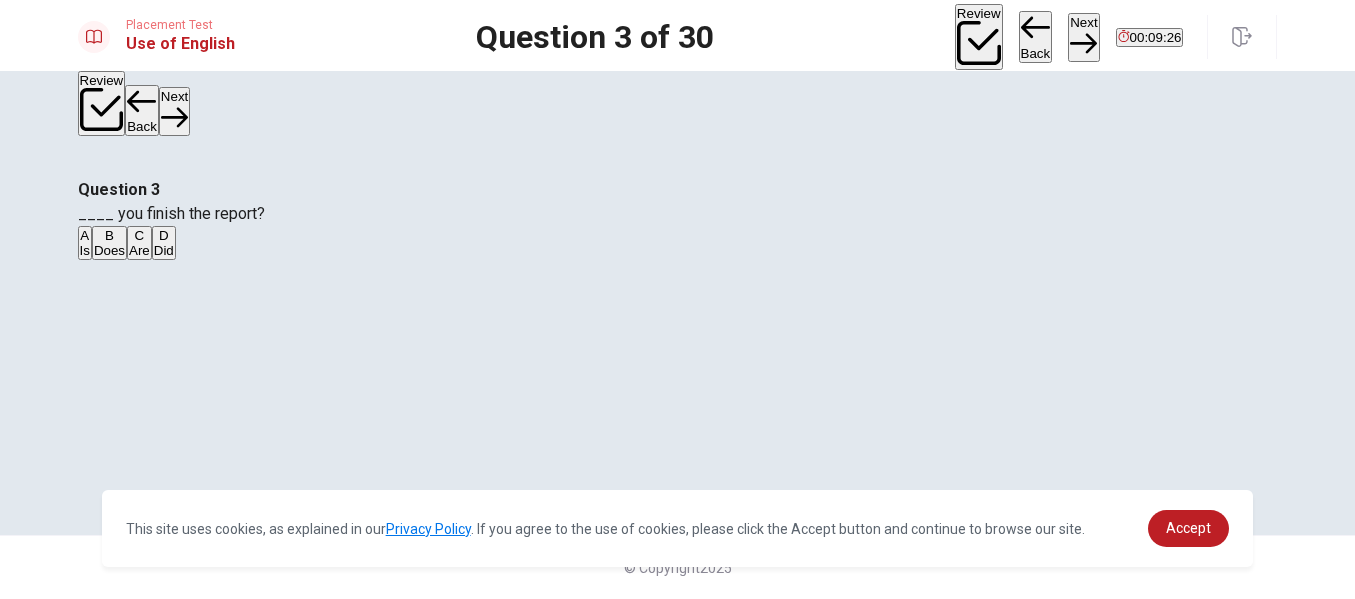 scroll, scrollTop: 104, scrollLeft: 0, axis: vertical 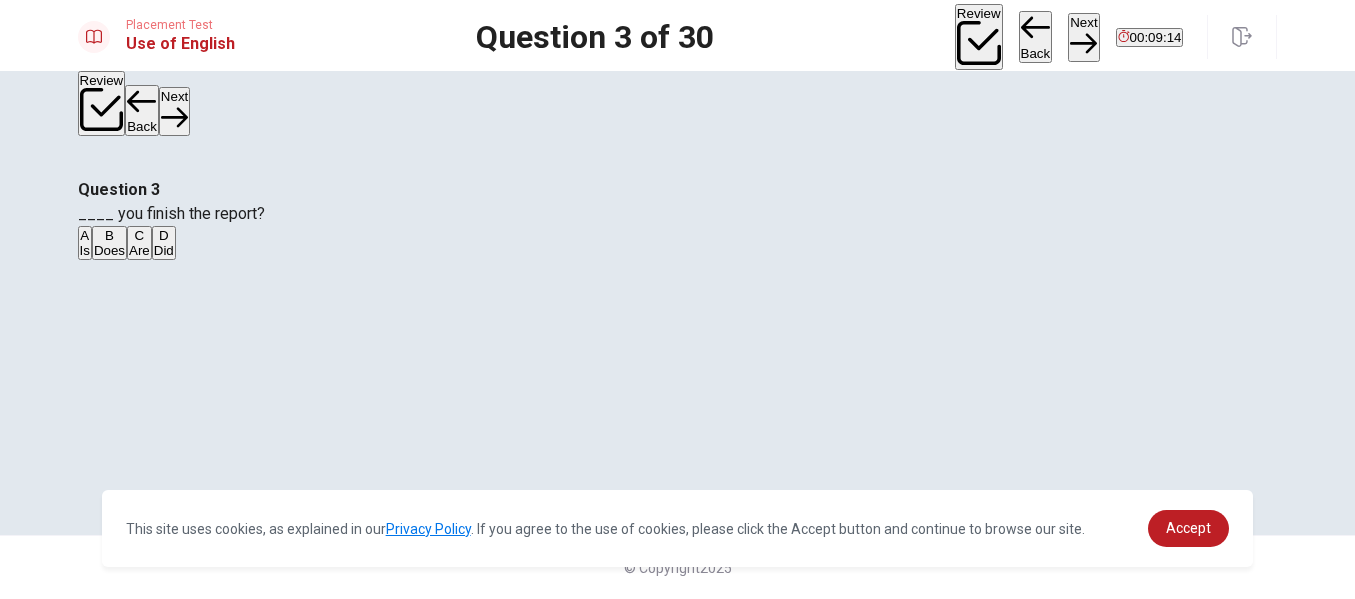 click on "Did" at bounding box center [164, 250] 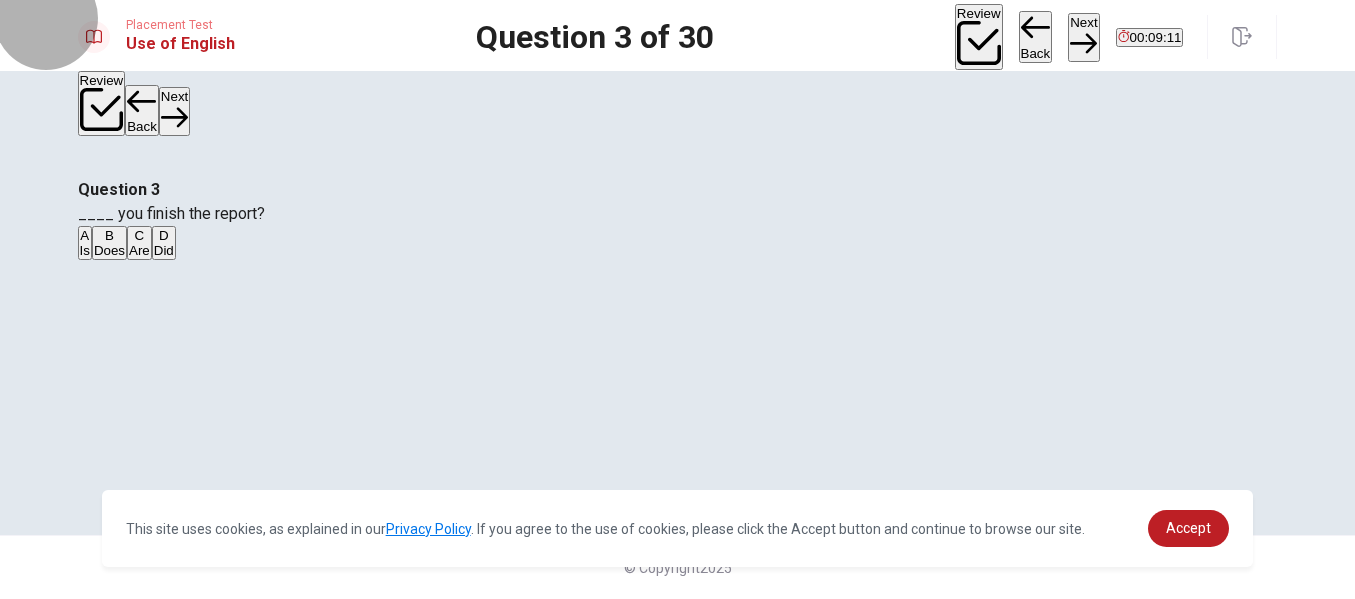 click on "Next" at bounding box center [1083, 37] 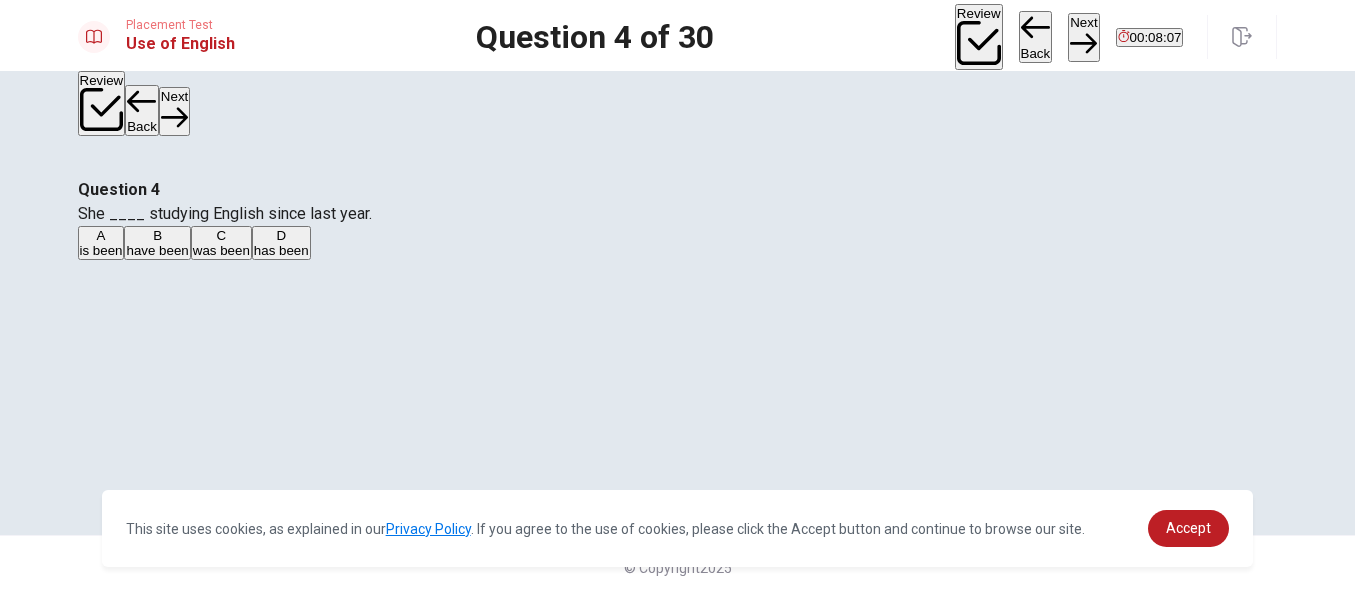 click on "has been" at bounding box center [281, 250] 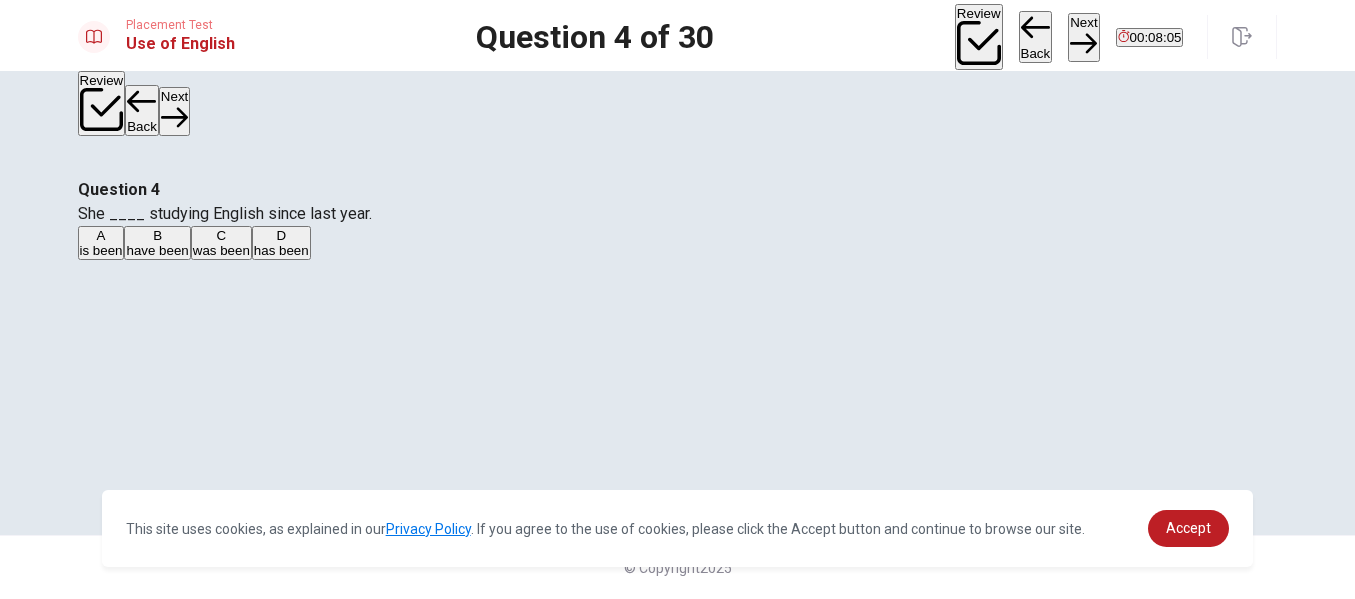 scroll, scrollTop: 104, scrollLeft: 0, axis: vertical 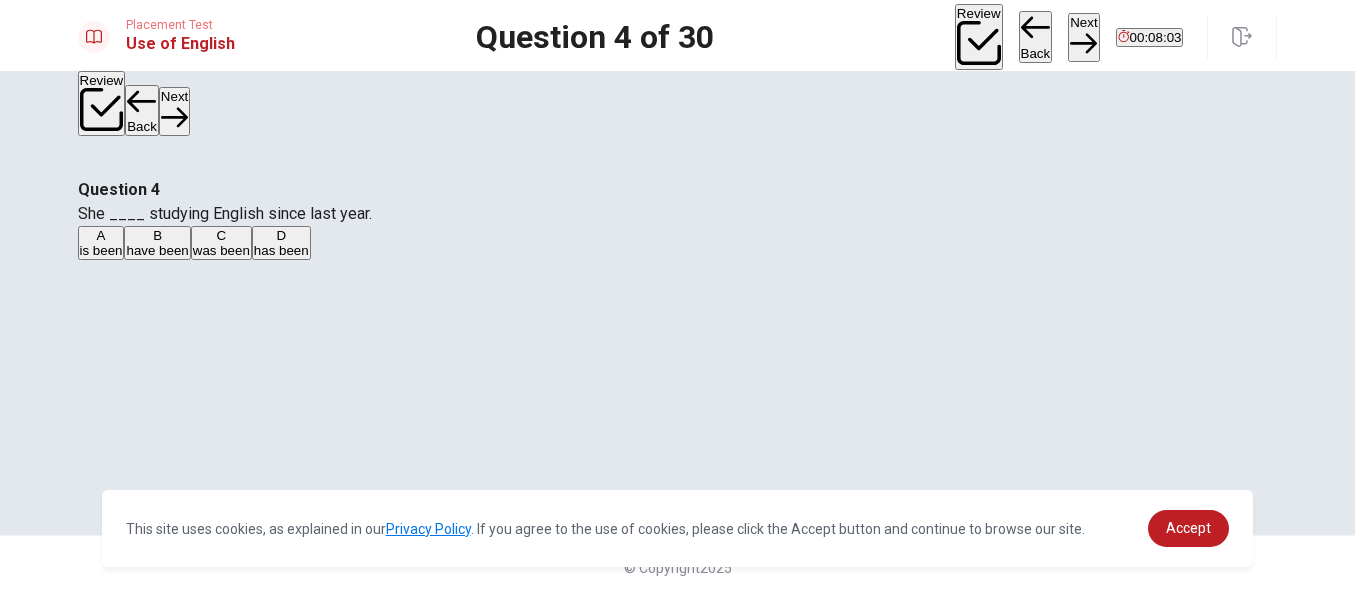 click on "Next" at bounding box center [1083, 37] 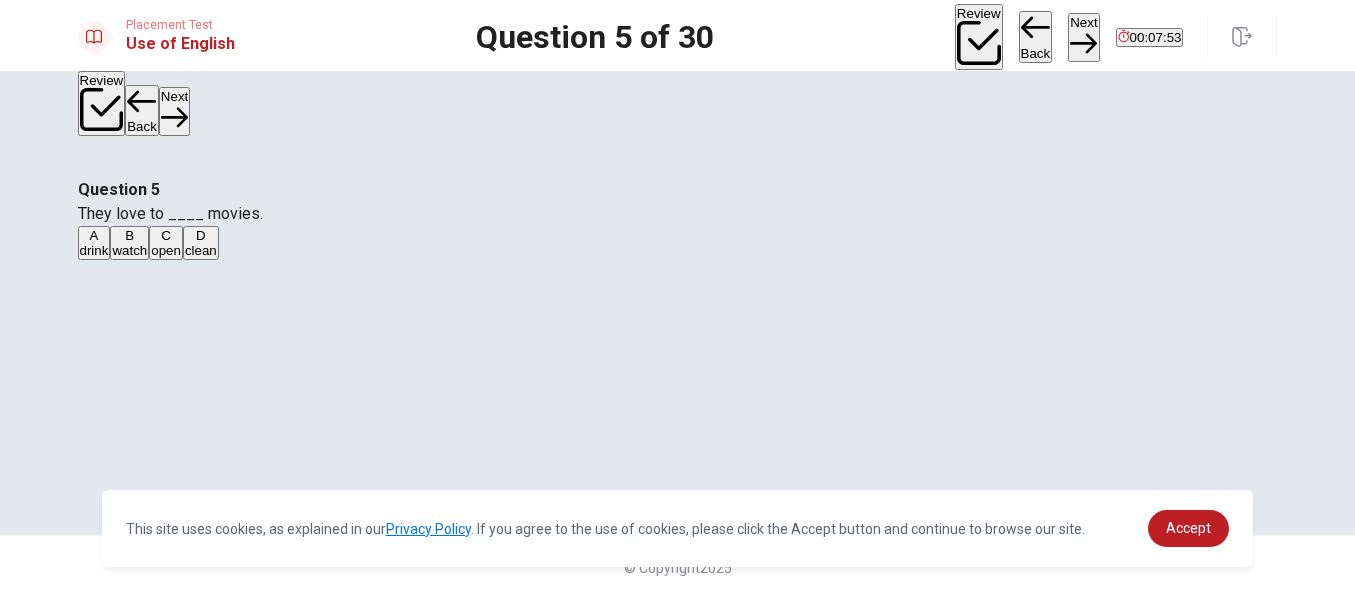 click on "watch" at bounding box center [129, 250] 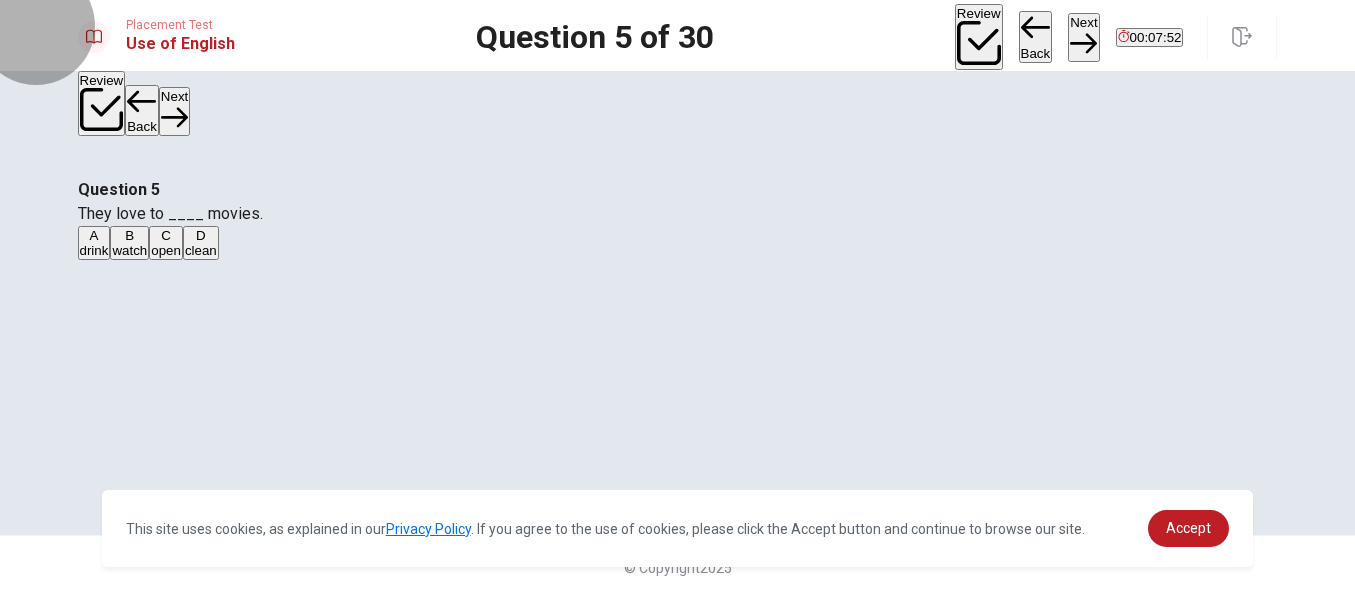click on "Next" at bounding box center [1083, 37] 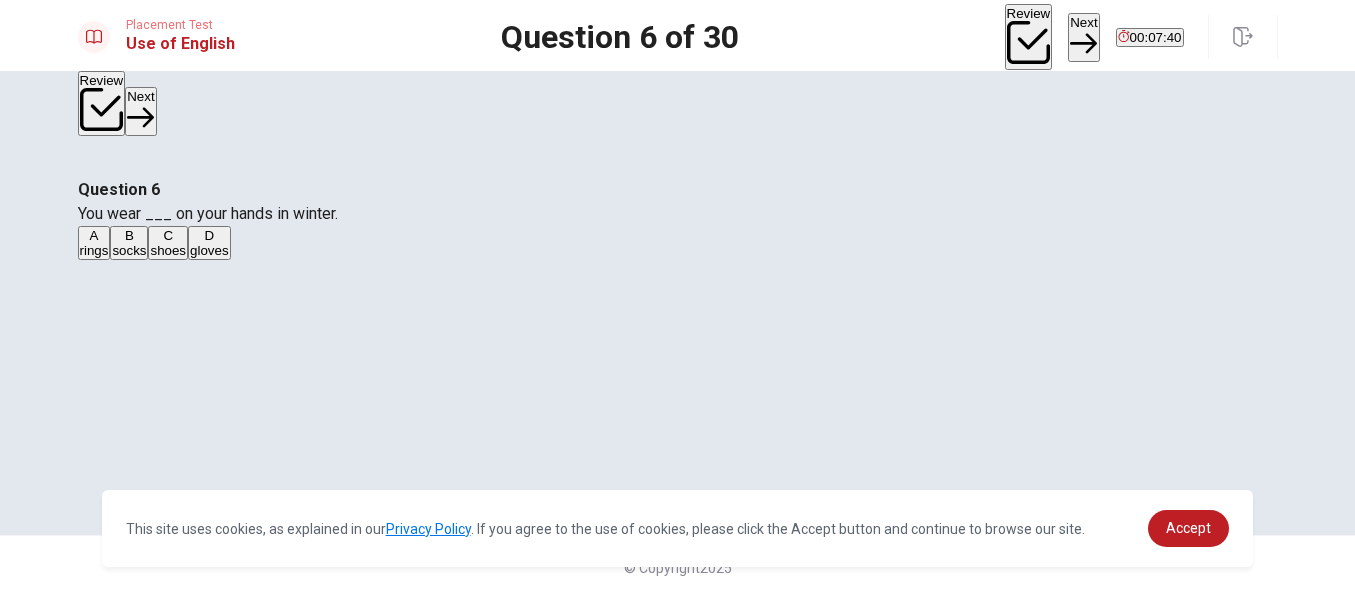 scroll, scrollTop: 100, scrollLeft: 0, axis: vertical 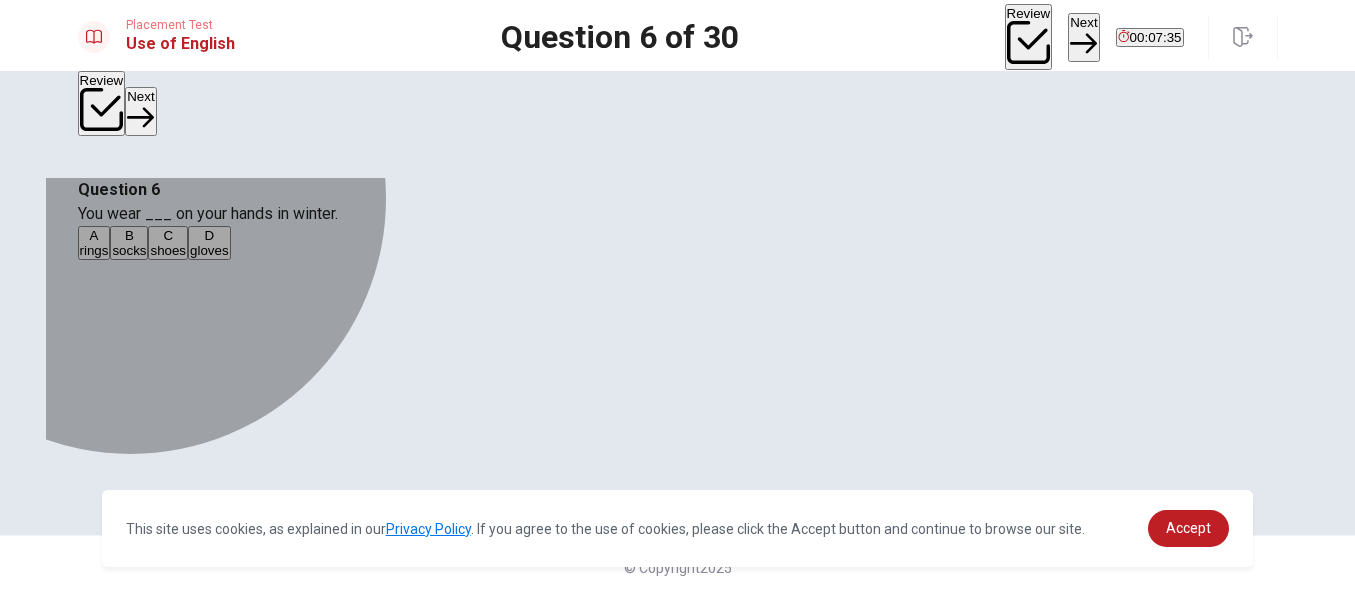 click on "gloves" at bounding box center [209, 250] 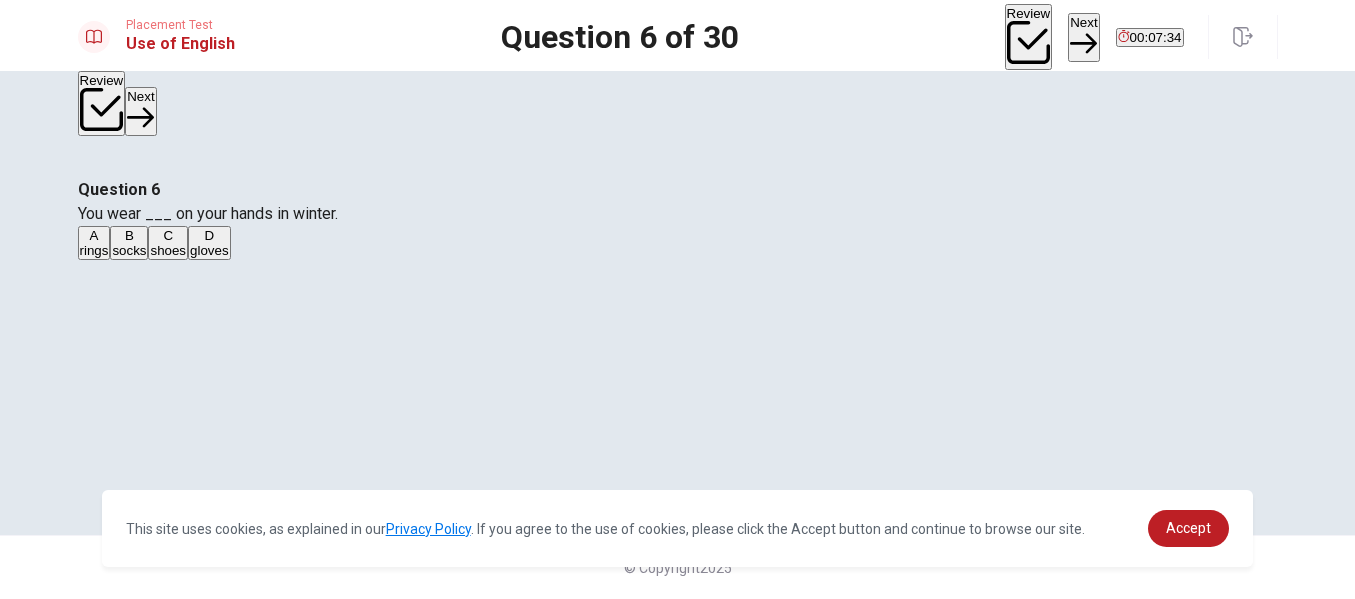 click on "Next" at bounding box center (1083, 37) 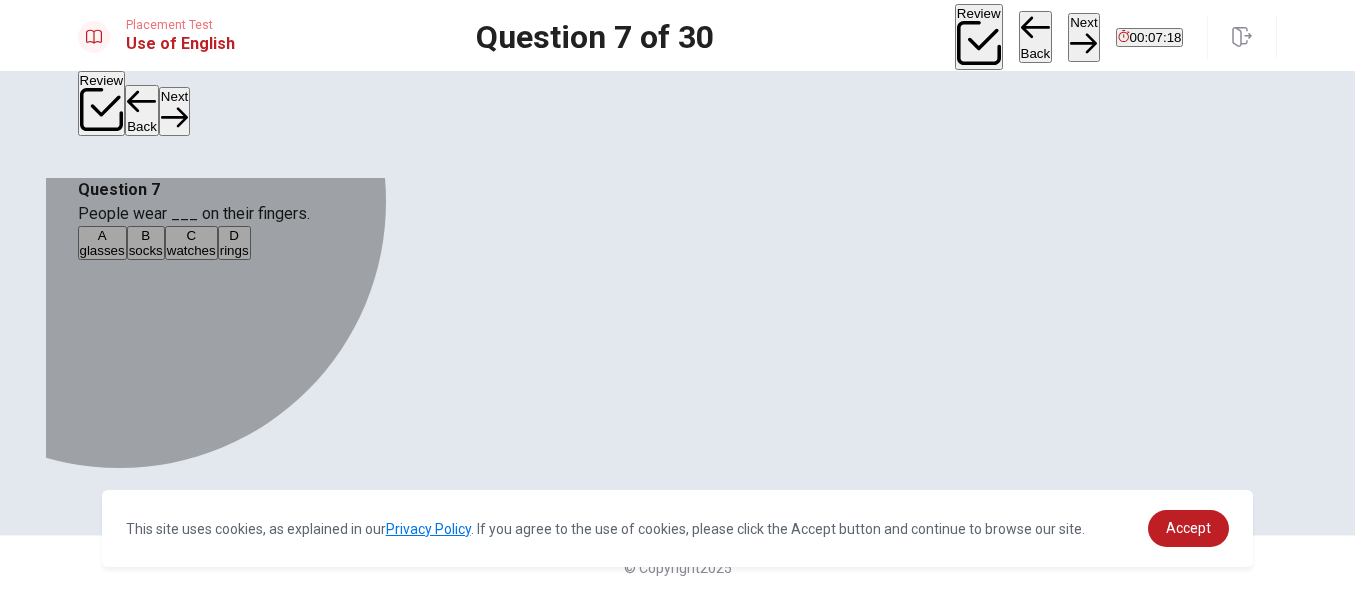 click on "rings" at bounding box center (234, 250) 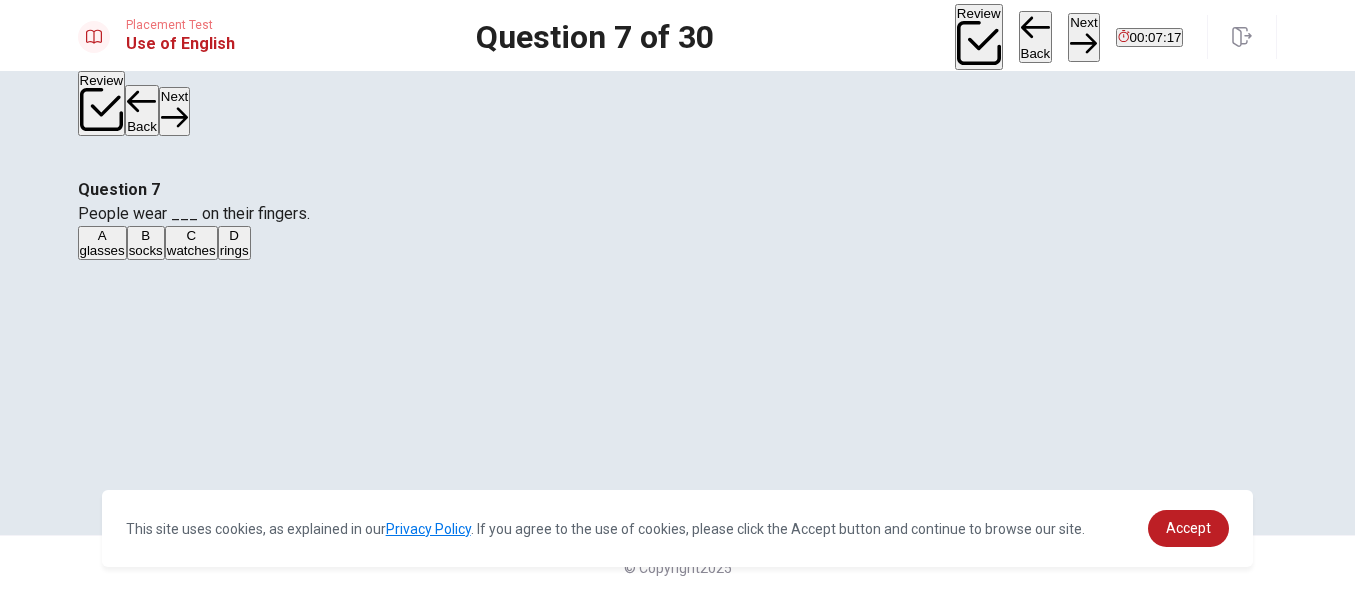 click on "Next" at bounding box center (1083, 37) 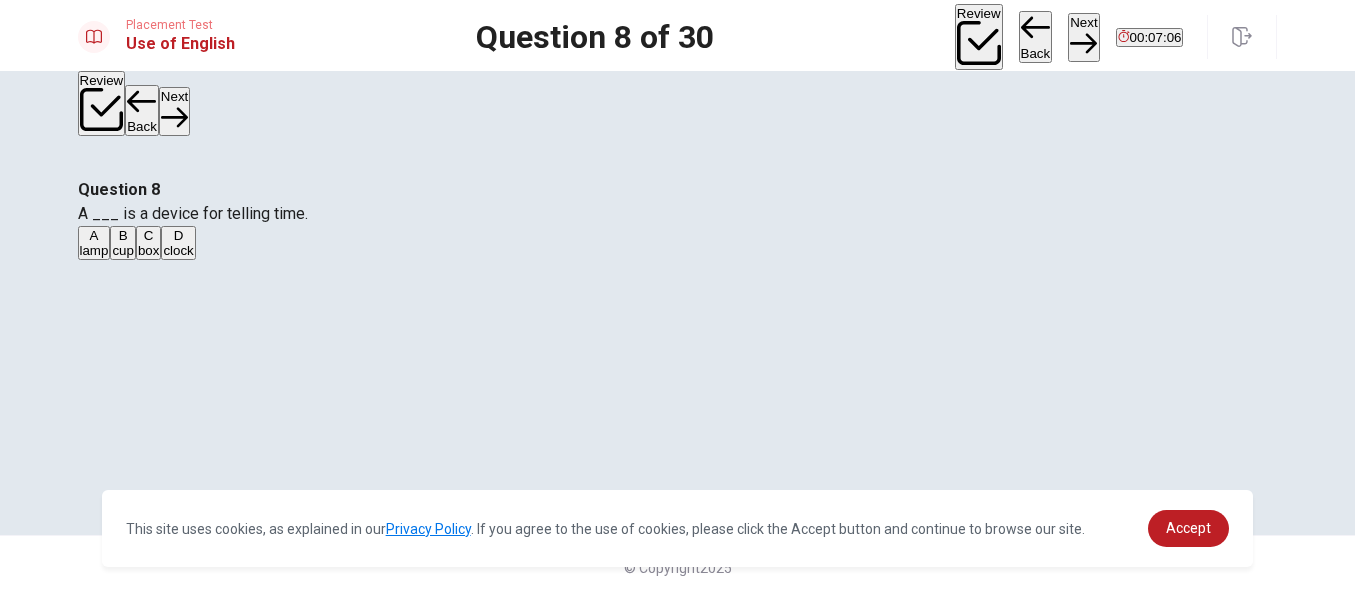 click on "clock" at bounding box center (178, 250) 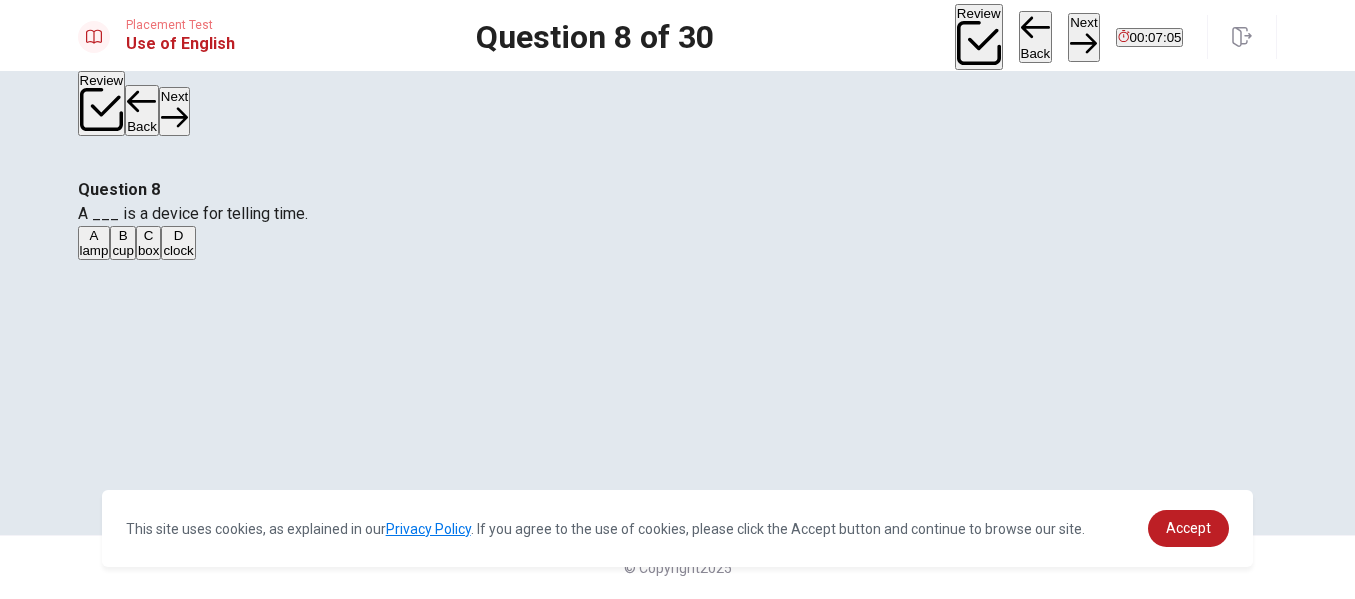click on "Next" at bounding box center [1083, 37] 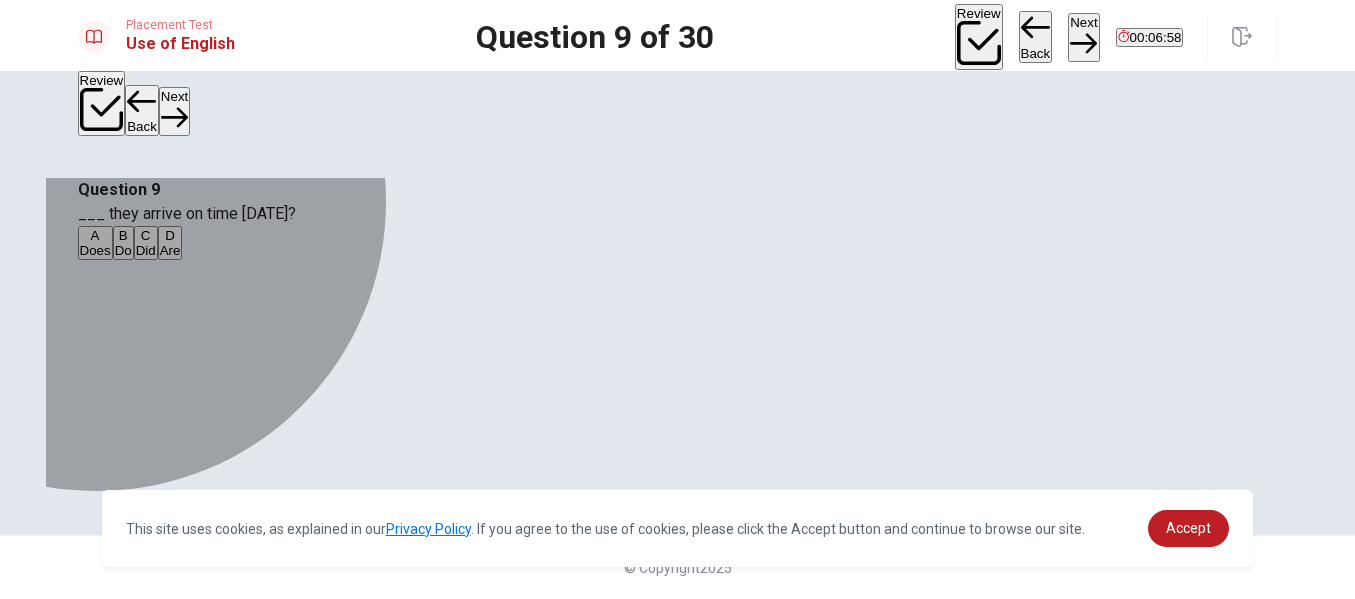 click on "Did" at bounding box center [146, 250] 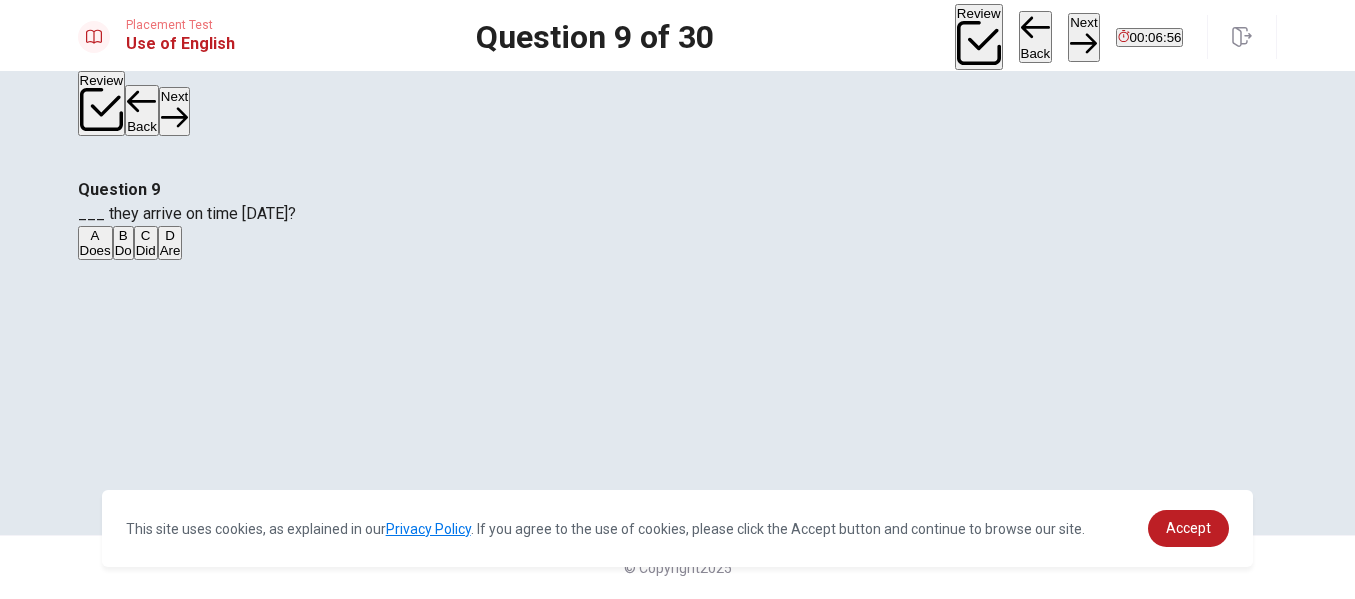 click on "Next" at bounding box center (1083, 37) 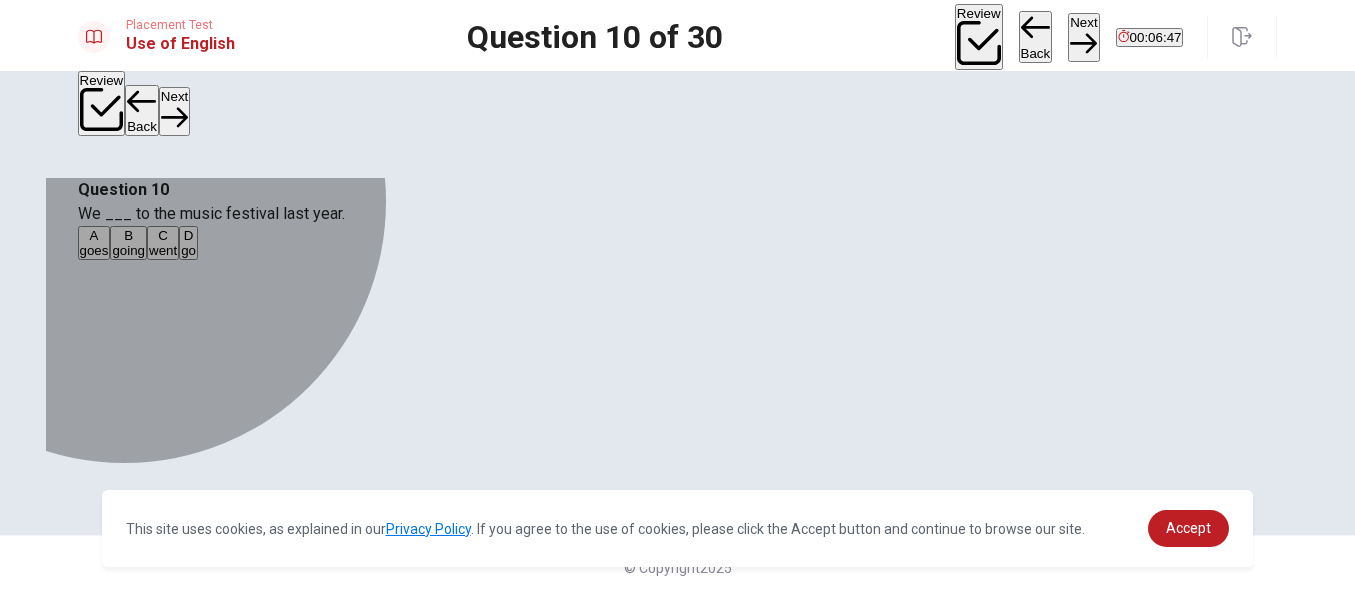 click on "went" at bounding box center (163, 250) 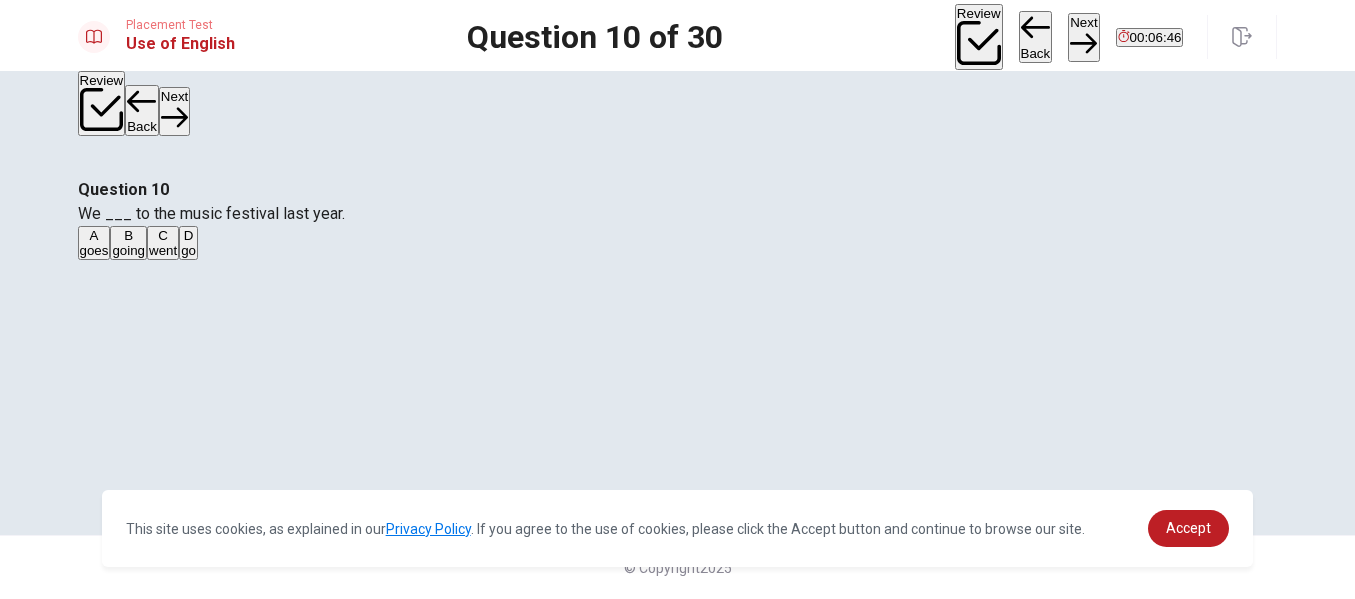 click on "Next" at bounding box center [1083, 37] 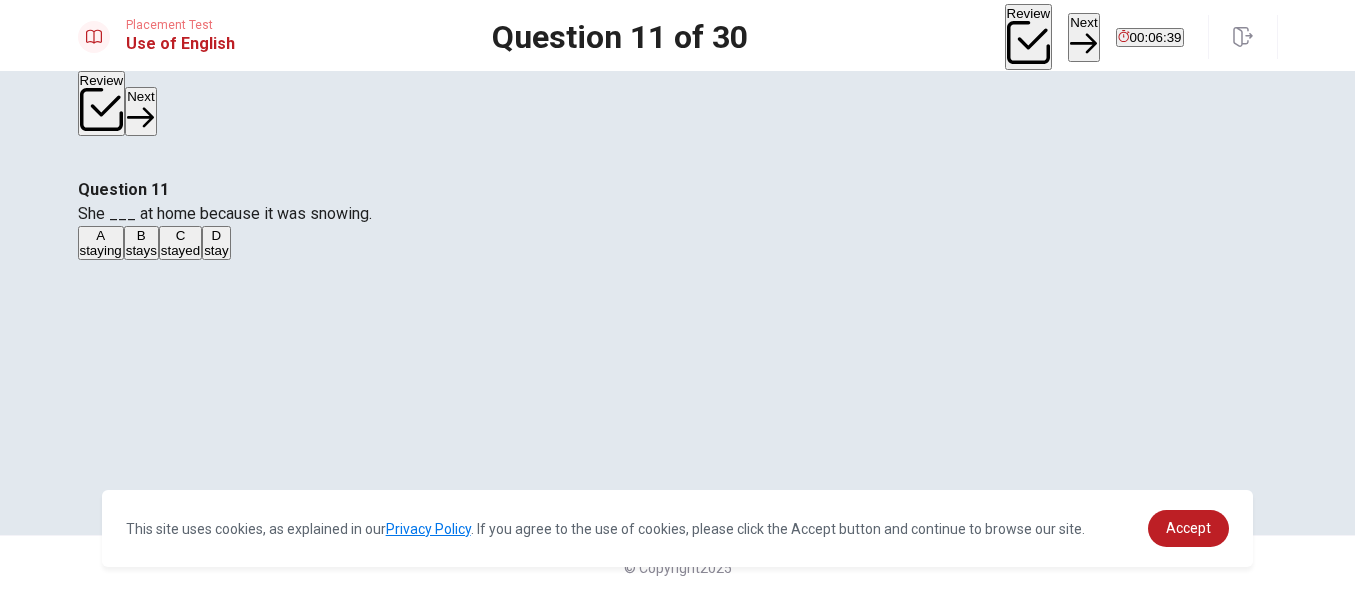scroll, scrollTop: 100, scrollLeft: 0, axis: vertical 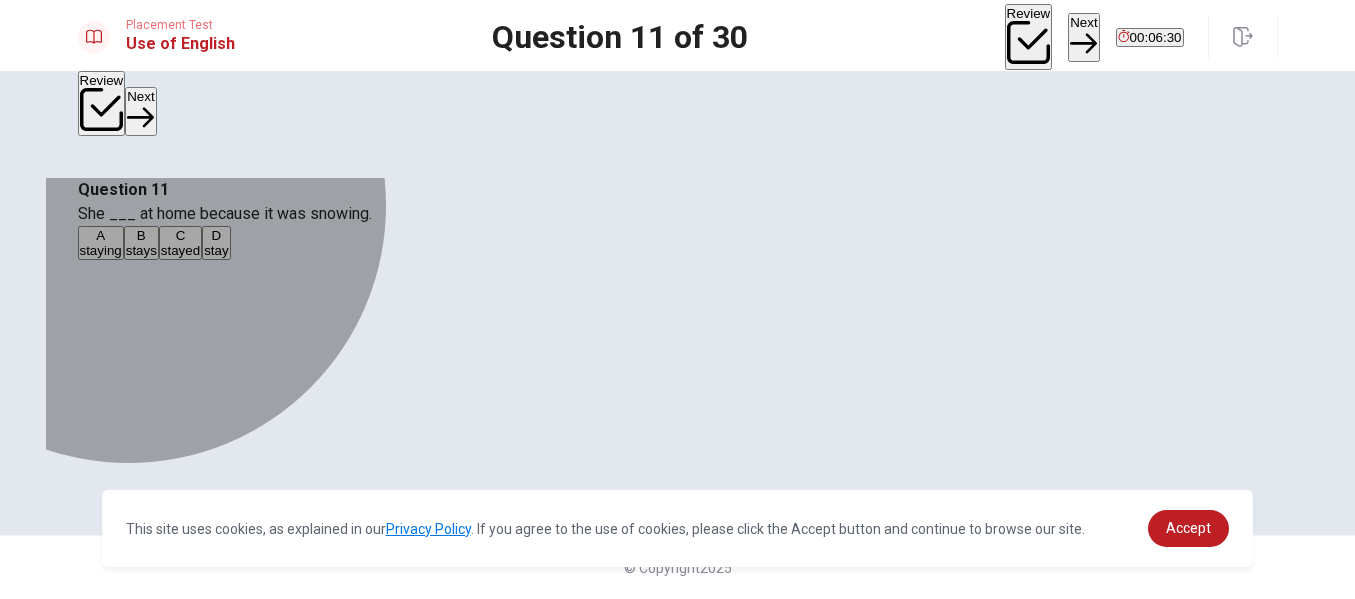 click on "stayed" at bounding box center (180, 250) 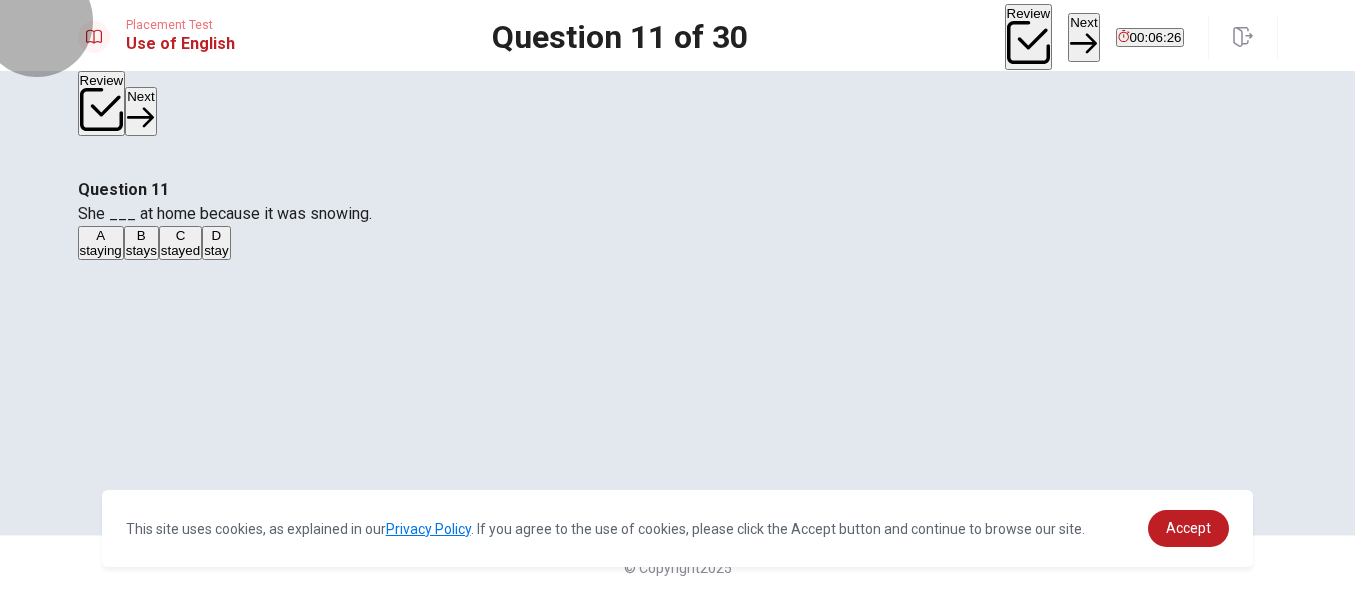 click on "Next" at bounding box center [1083, 37] 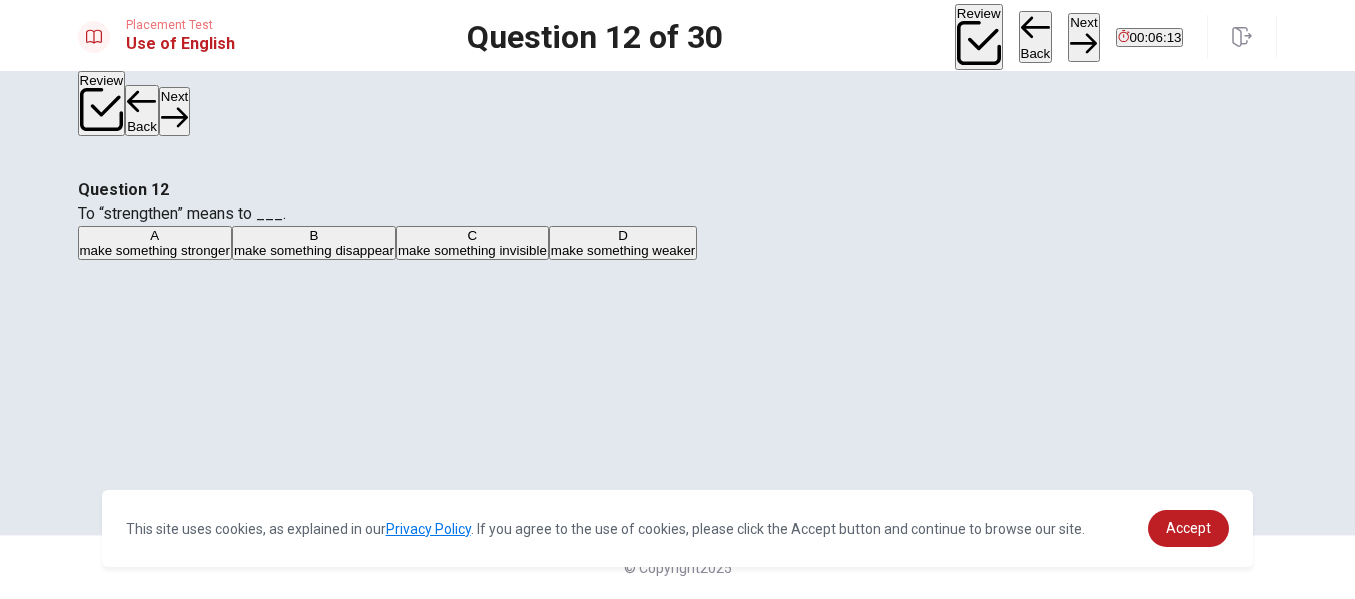 click on "make something stronger" at bounding box center [155, 250] 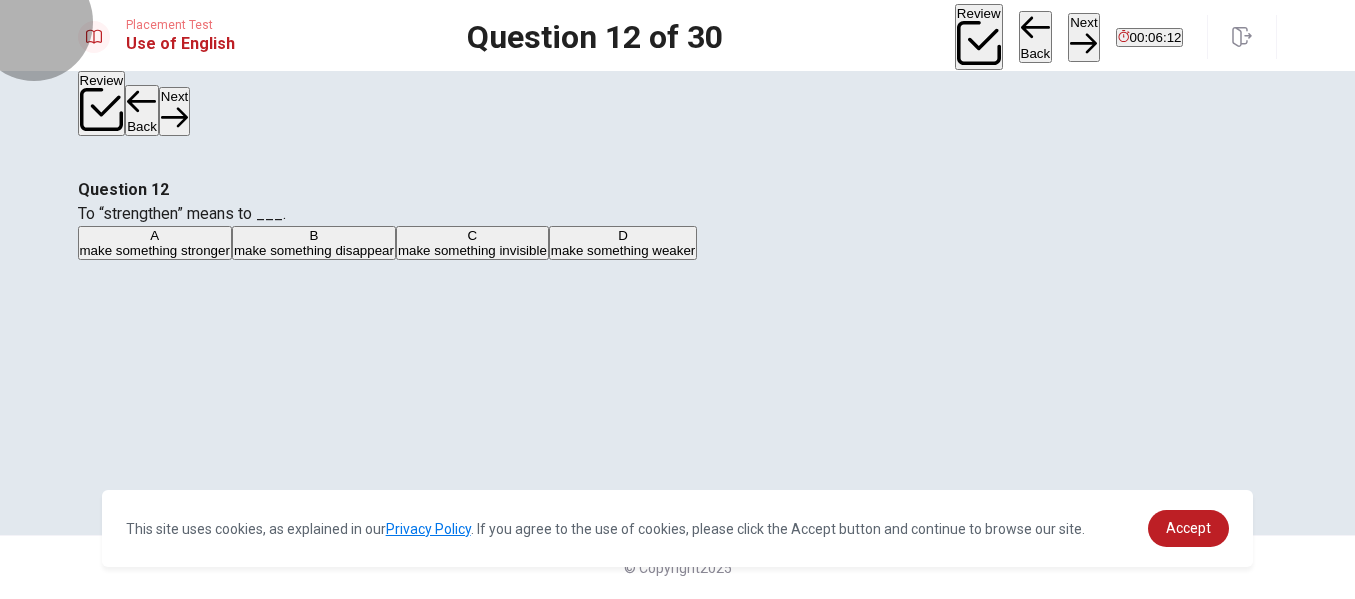 click on "Next" at bounding box center [1083, 37] 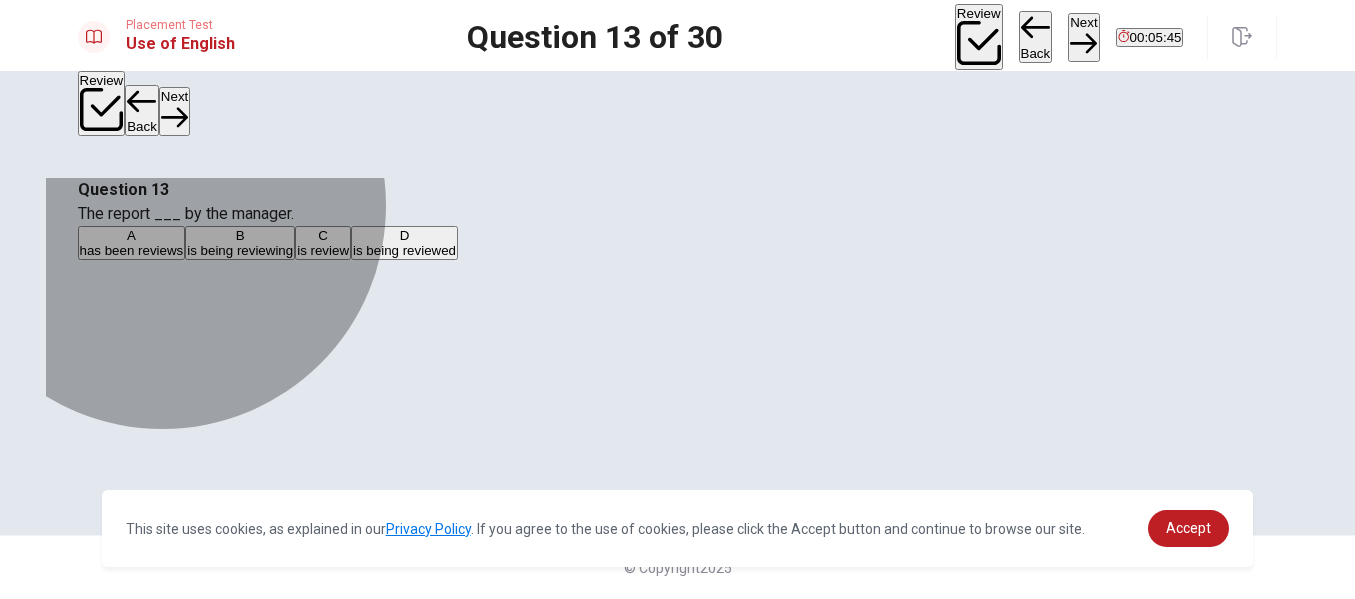 click on "is being reviewed" at bounding box center (404, 250) 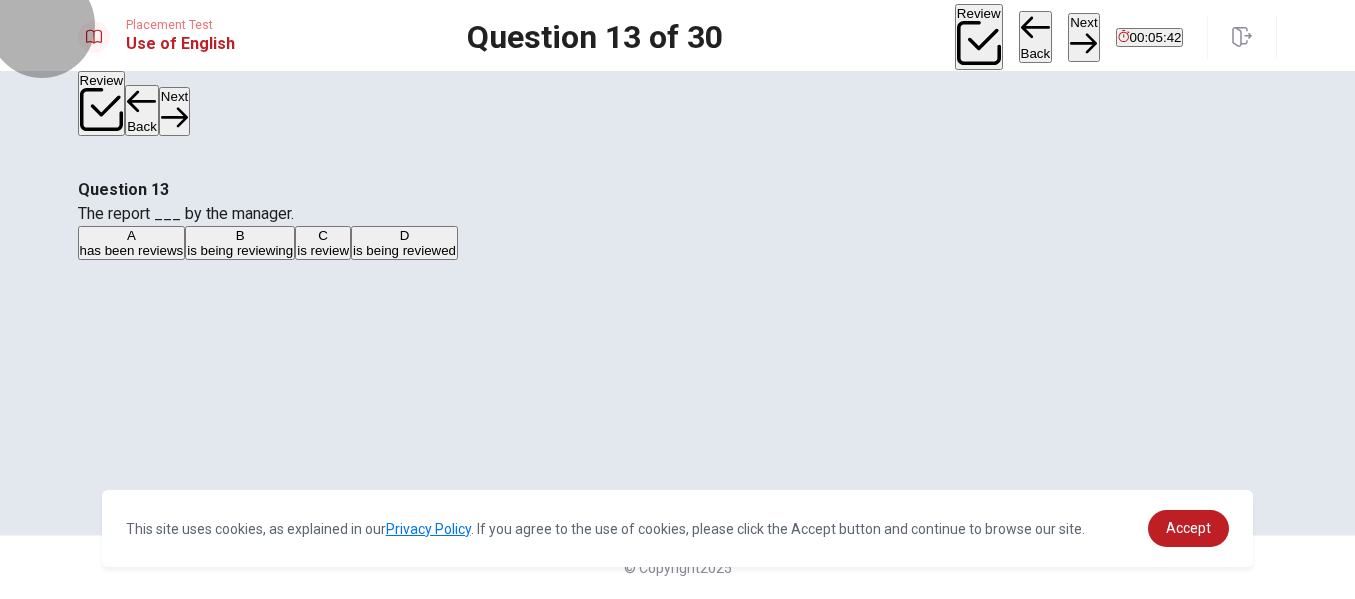 click on "Next" at bounding box center [1083, 37] 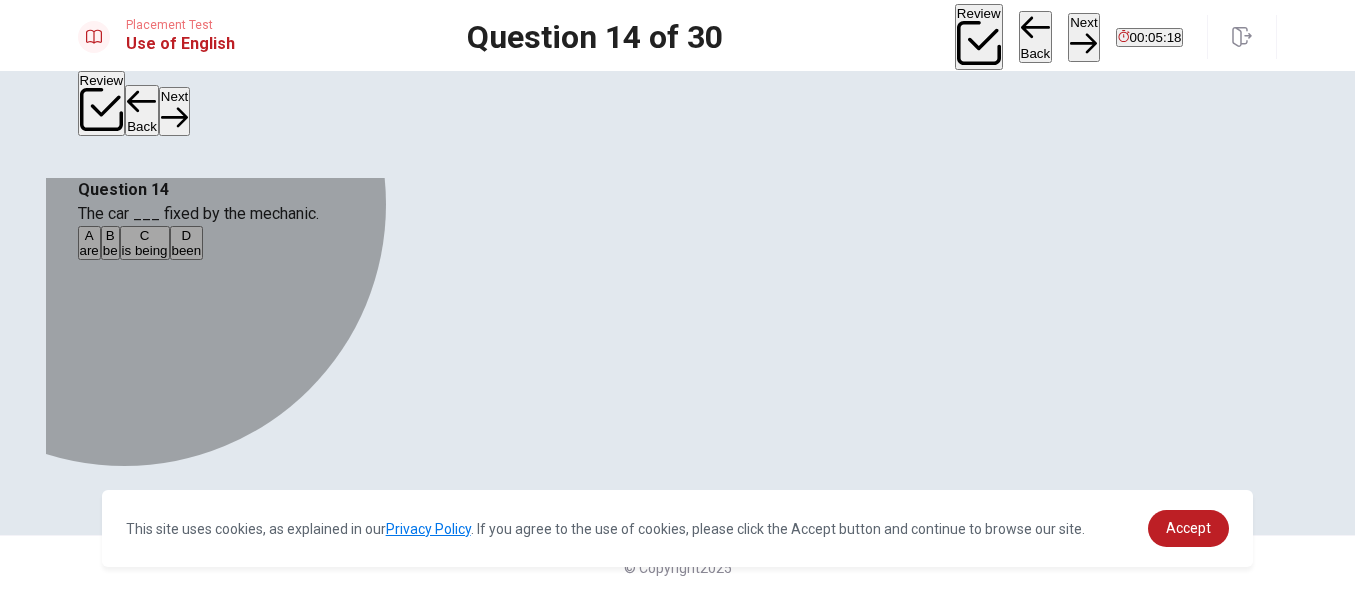 click on "is being" at bounding box center (145, 250) 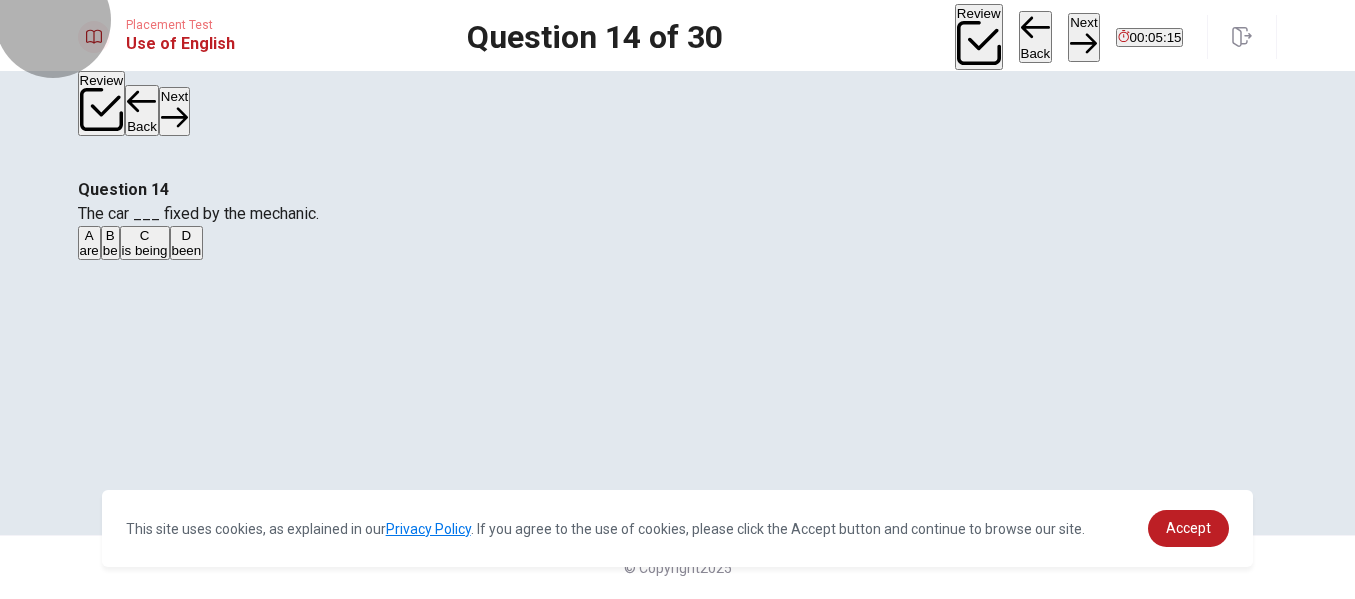 click on "Next" at bounding box center [1083, 37] 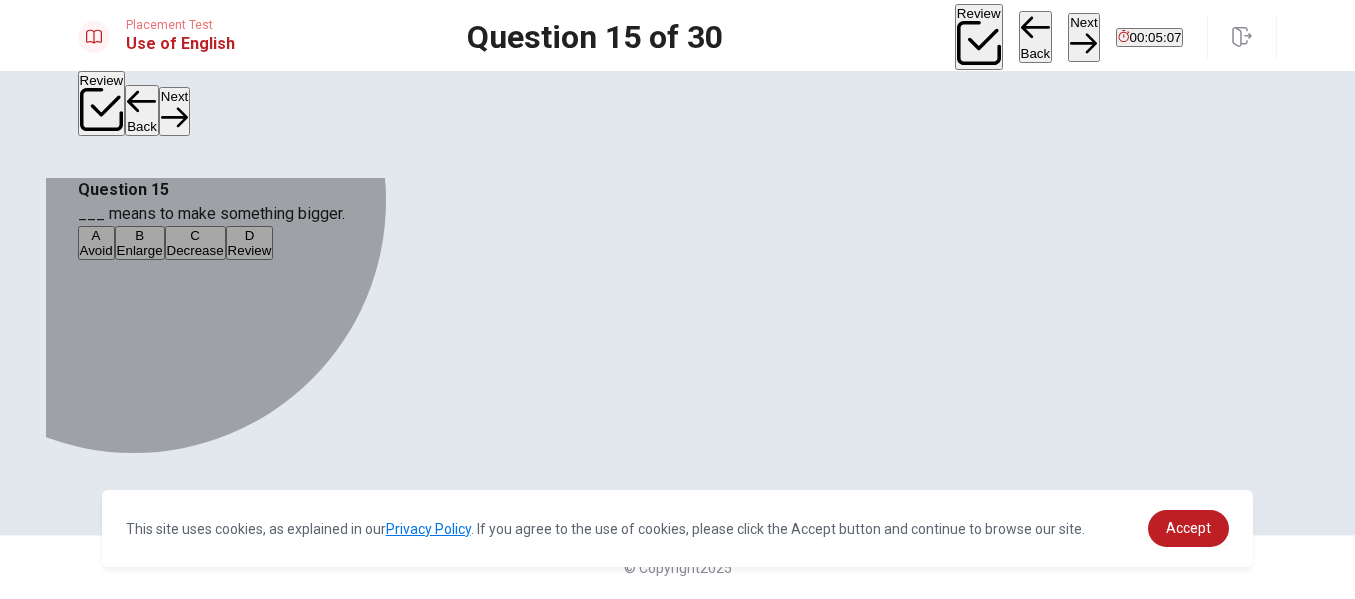 click on "Enlarge" at bounding box center (140, 250) 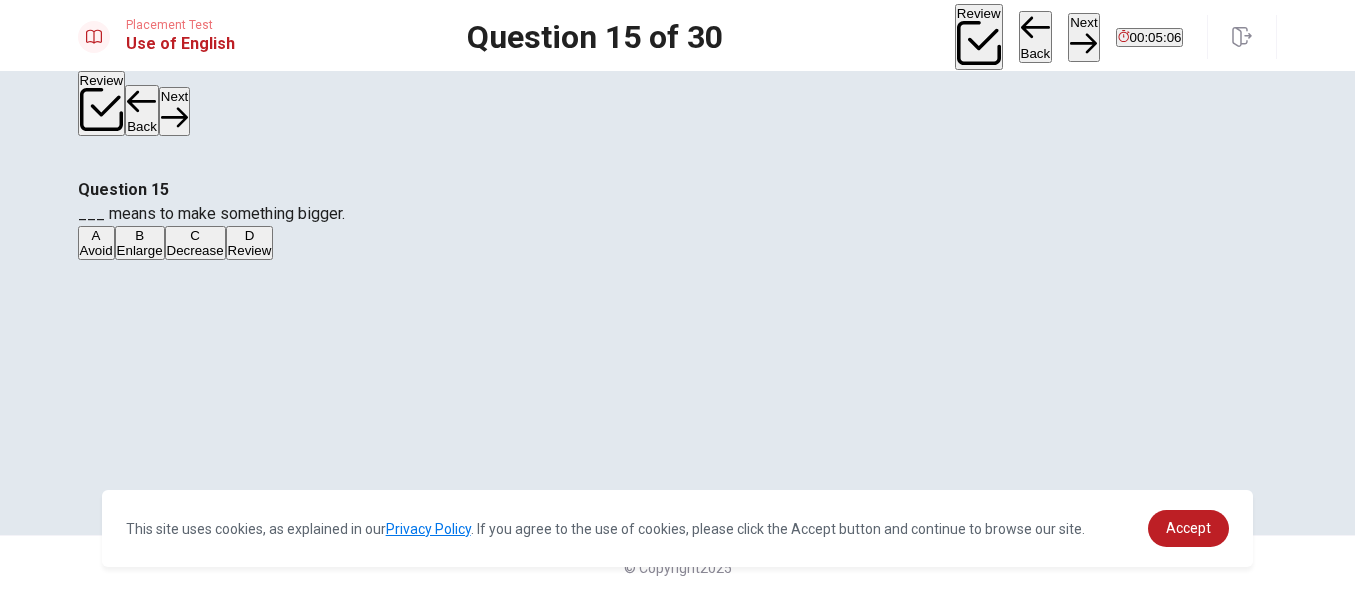 click on "Next" at bounding box center [1083, 37] 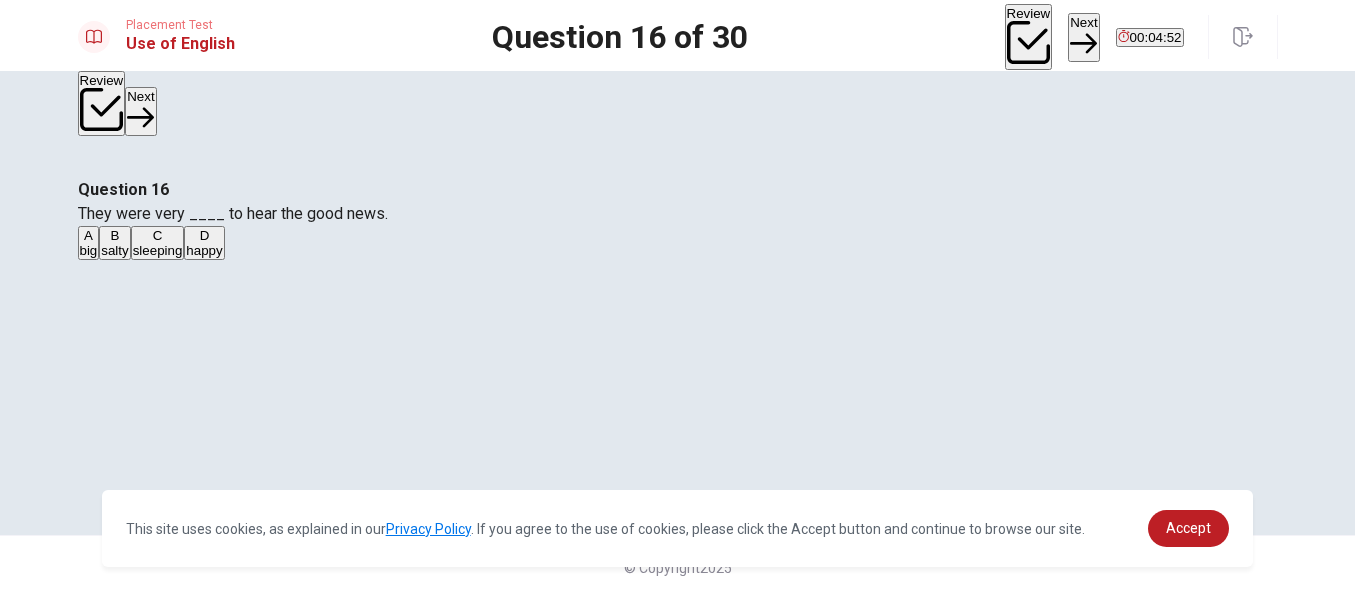 scroll, scrollTop: 100, scrollLeft: 0, axis: vertical 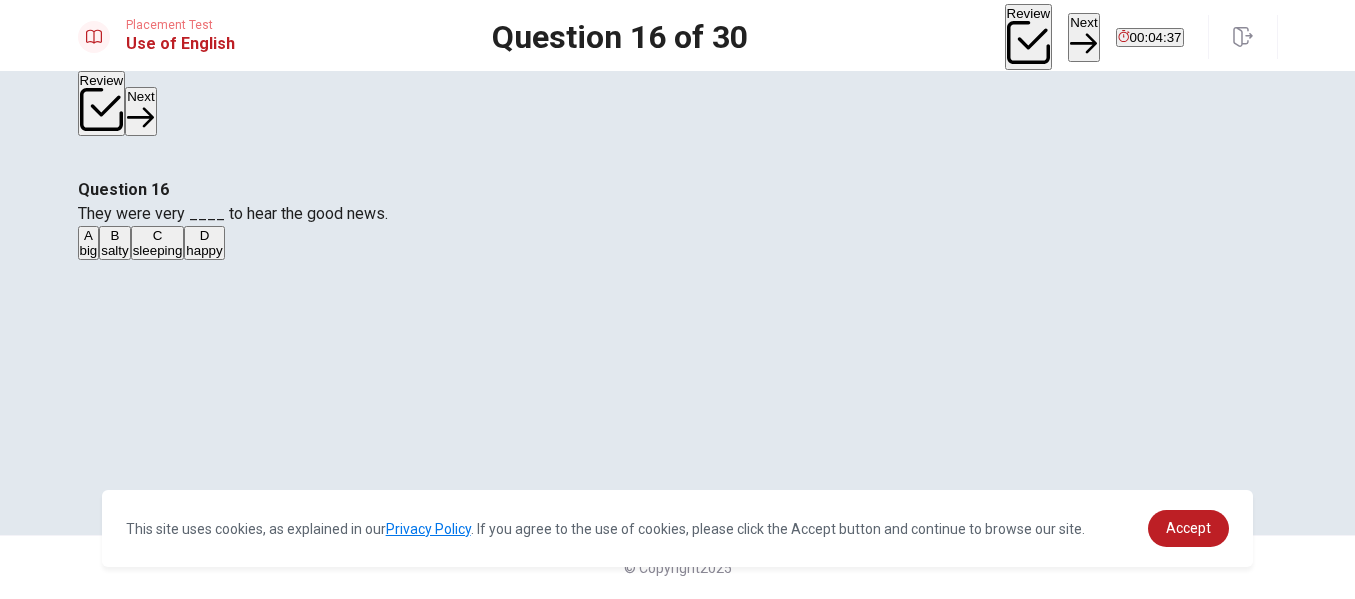 drag, startPoint x: 580, startPoint y: 422, endPoint x: 609, endPoint y: 410, distance: 31.38471 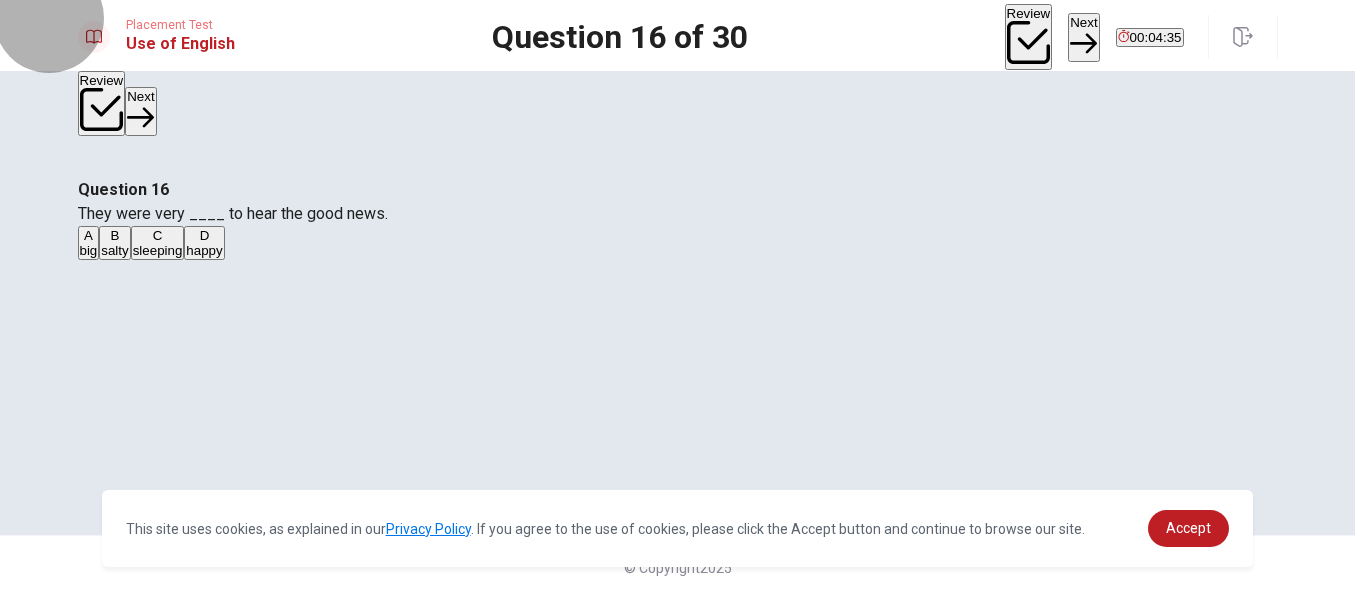 click on "Next" at bounding box center (1083, 37) 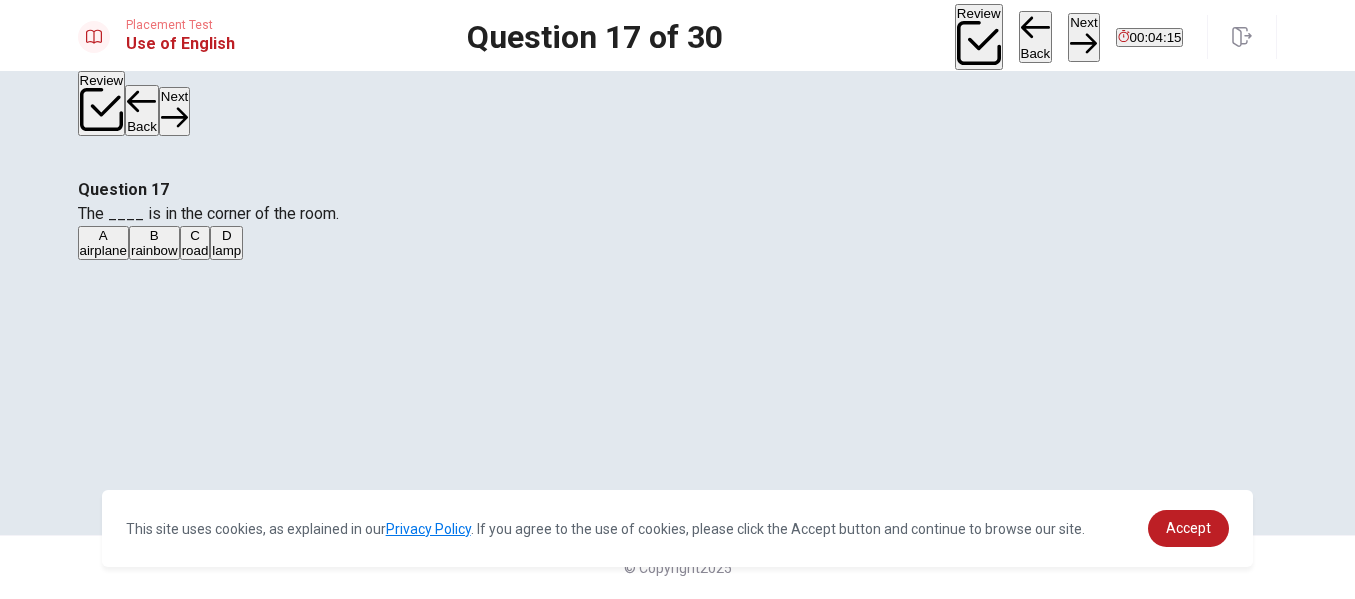 click on "lamp" at bounding box center (226, 250) 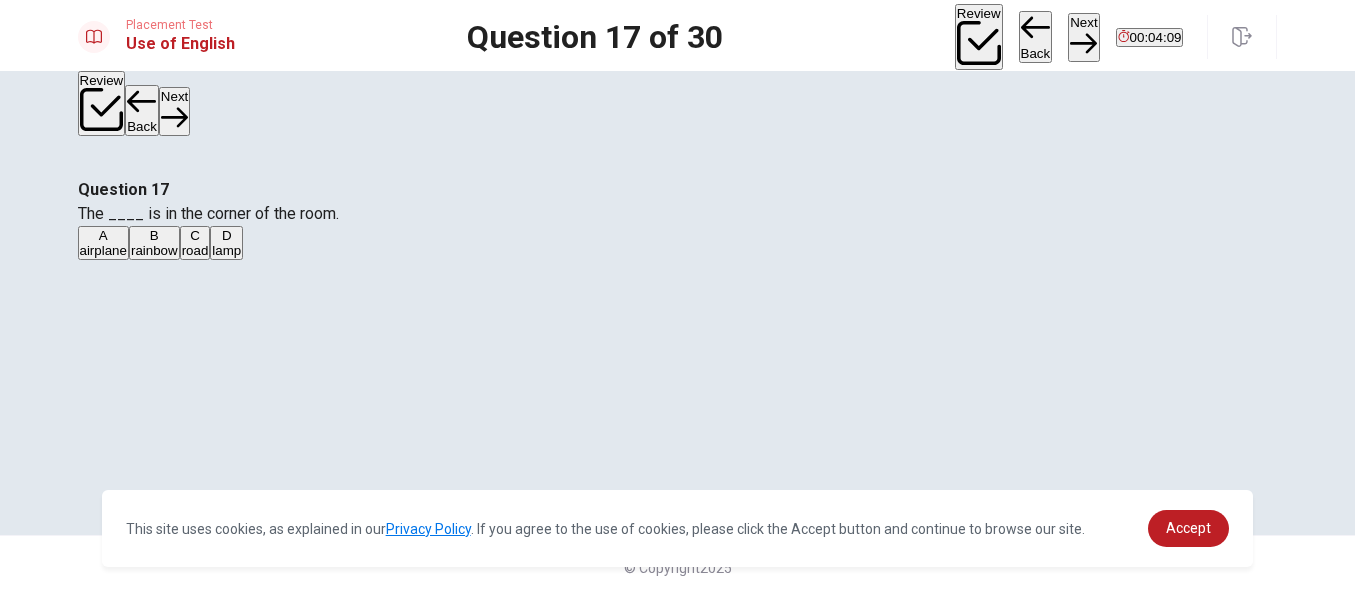 click on "Next" at bounding box center (1083, 37) 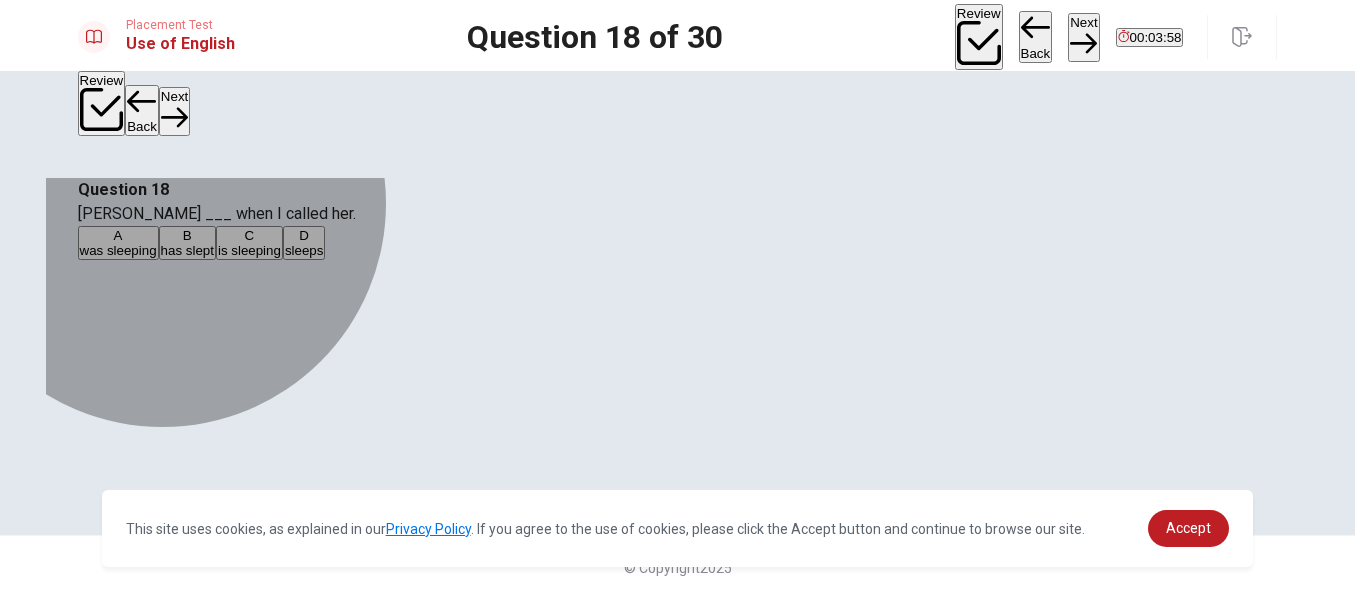 click on "was sleeping" at bounding box center [118, 250] 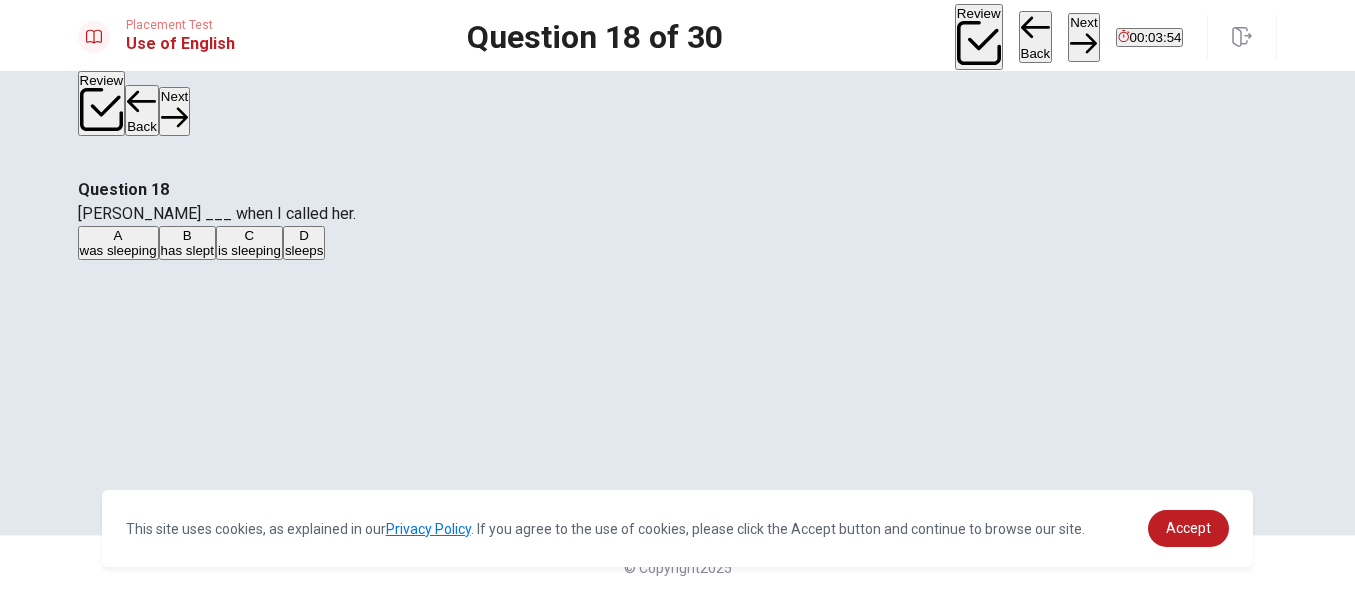click on "Next" at bounding box center (1083, 37) 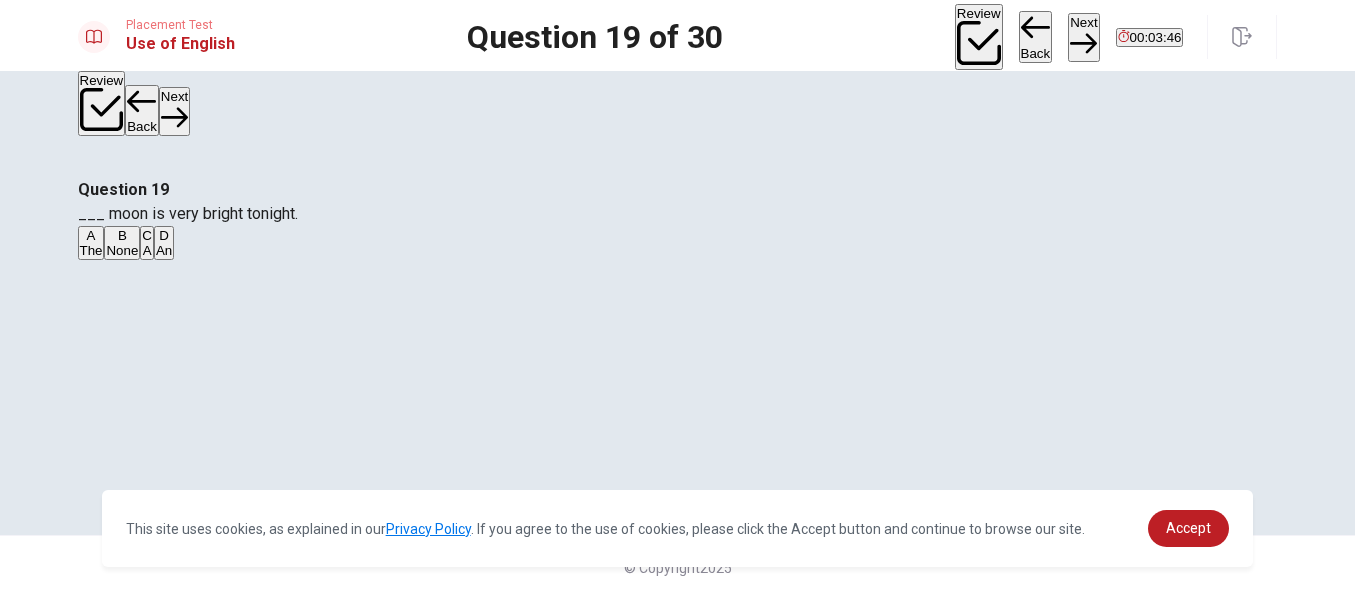 click on "The" at bounding box center [91, 250] 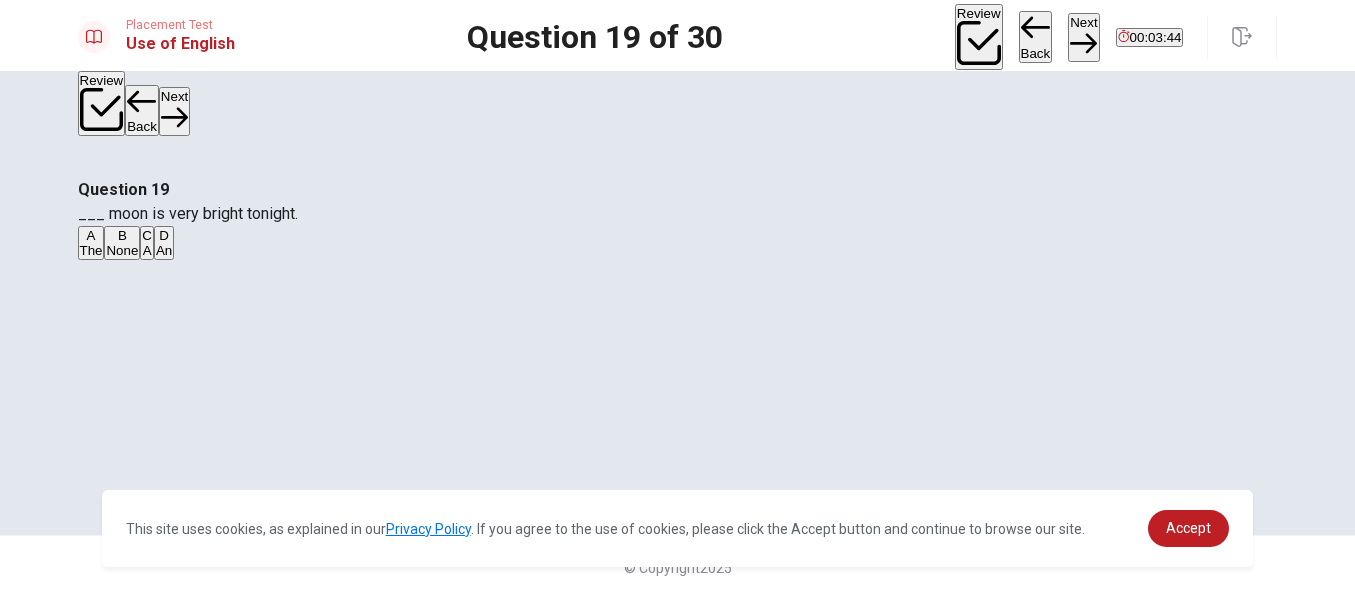 click on "Next" at bounding box center [1083, 37] 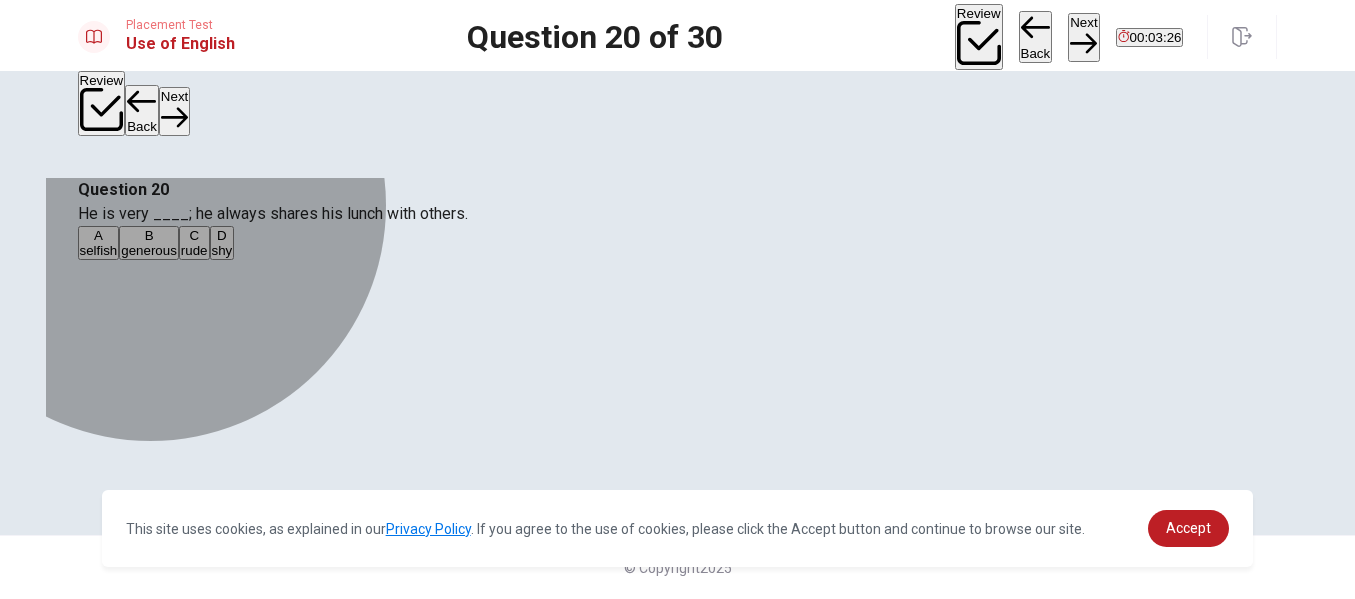 click on "generous" at bounding box center [149, 250] 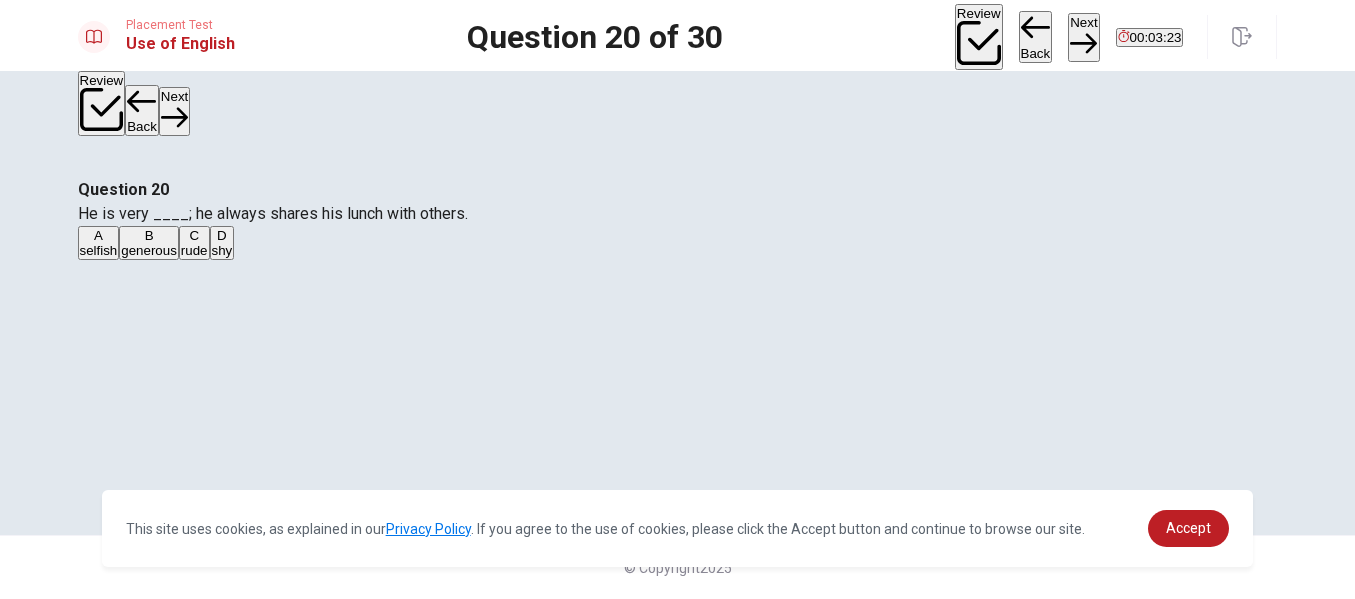 click on "Next" at bounding box center [1083, 37] 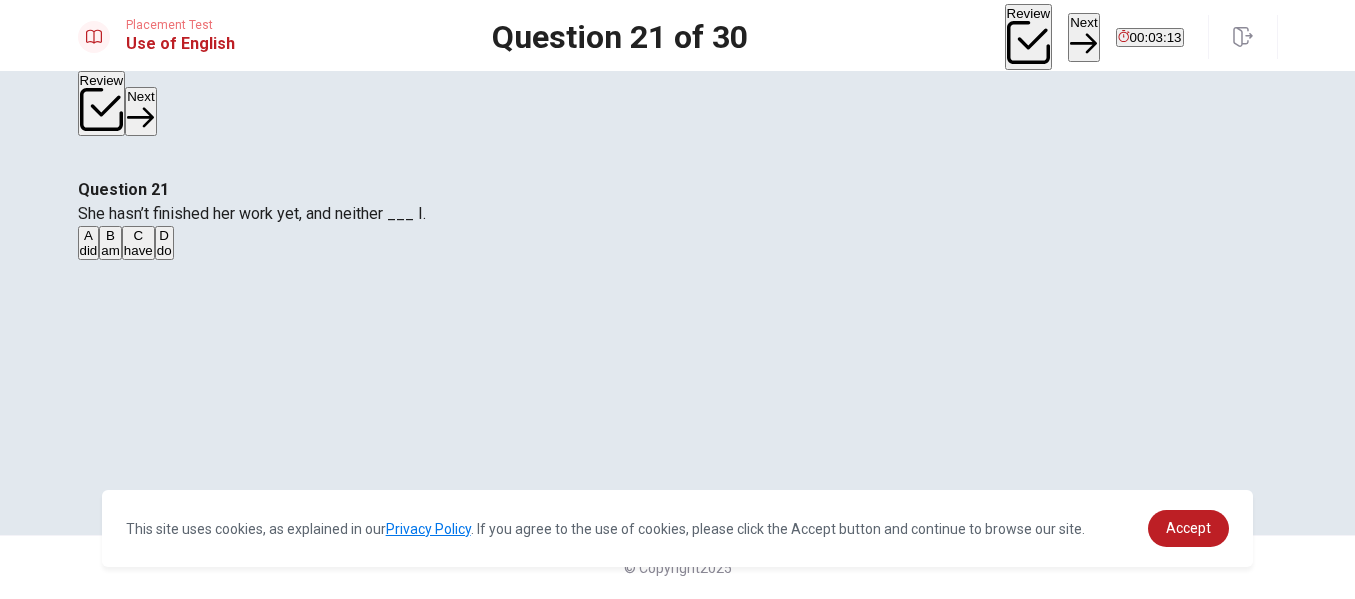 scroll, scrollTop: 100, scrollLeft: 0, axis: vertical 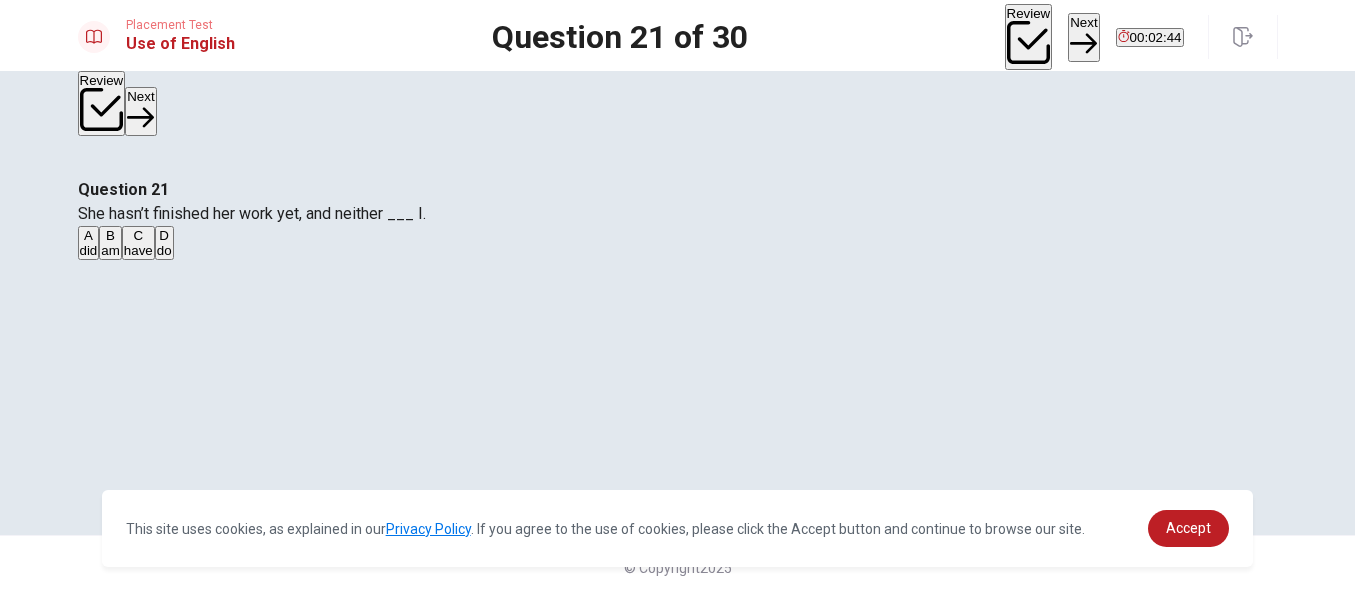 click on "have" at bounding box center (138, 250) 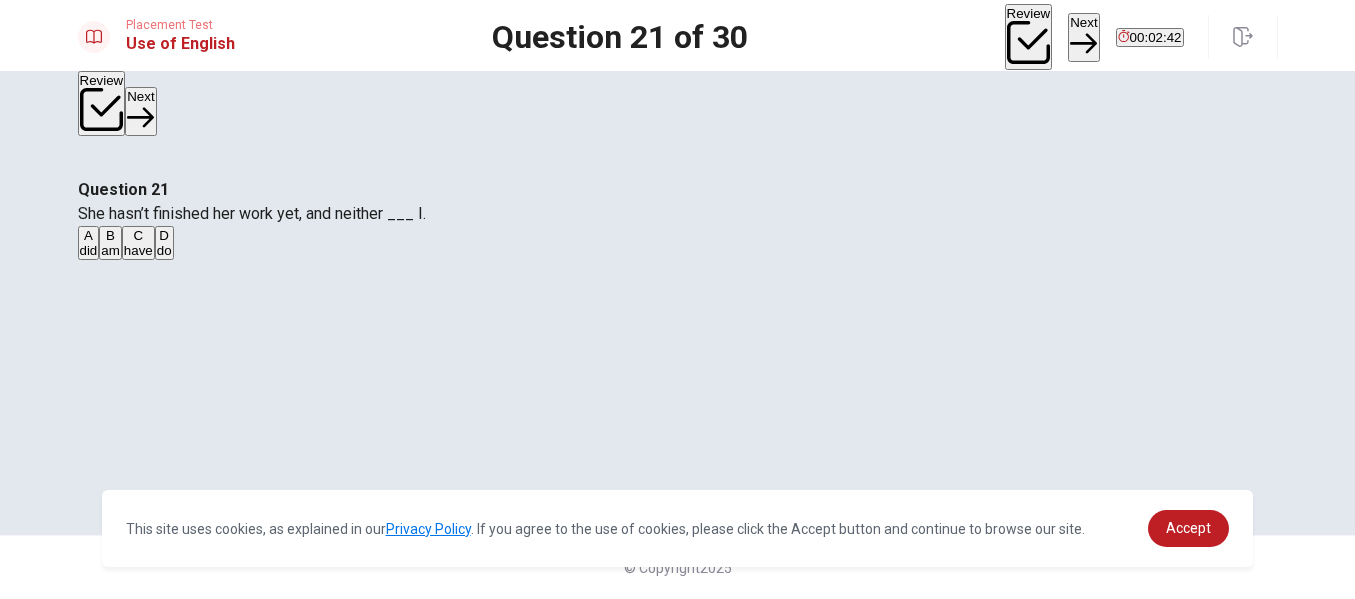 click on "Next" at bounding box center [1083, 37] 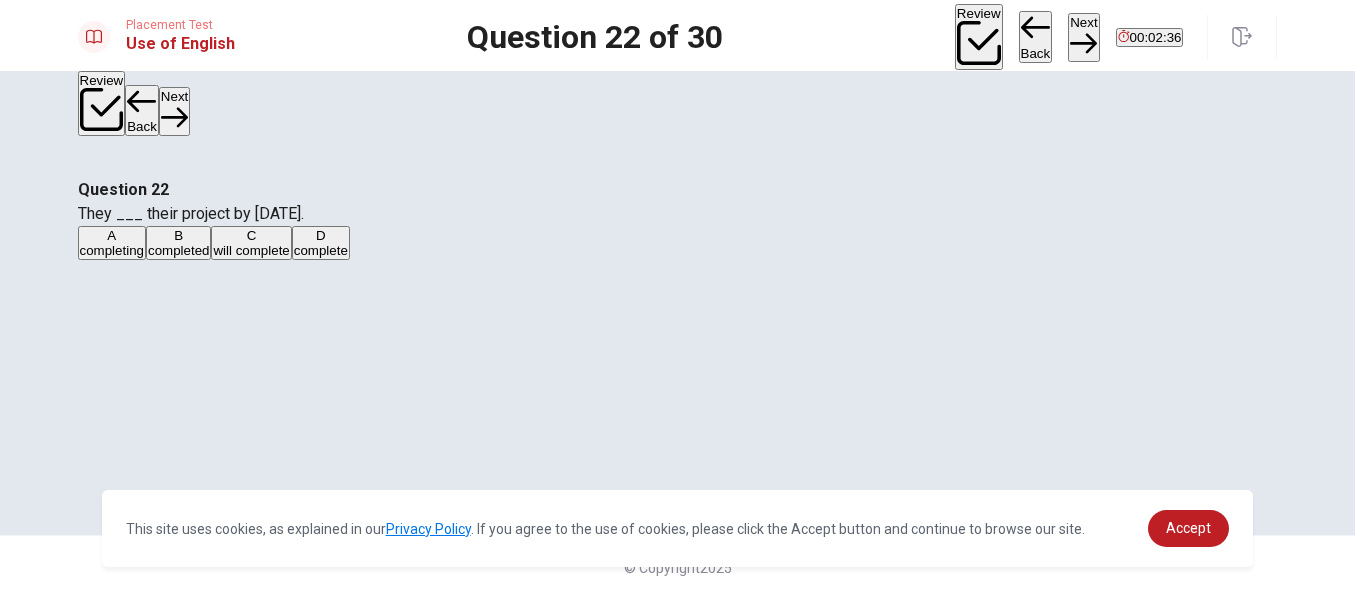 click on "will complete" at bounding box center (251, 250) 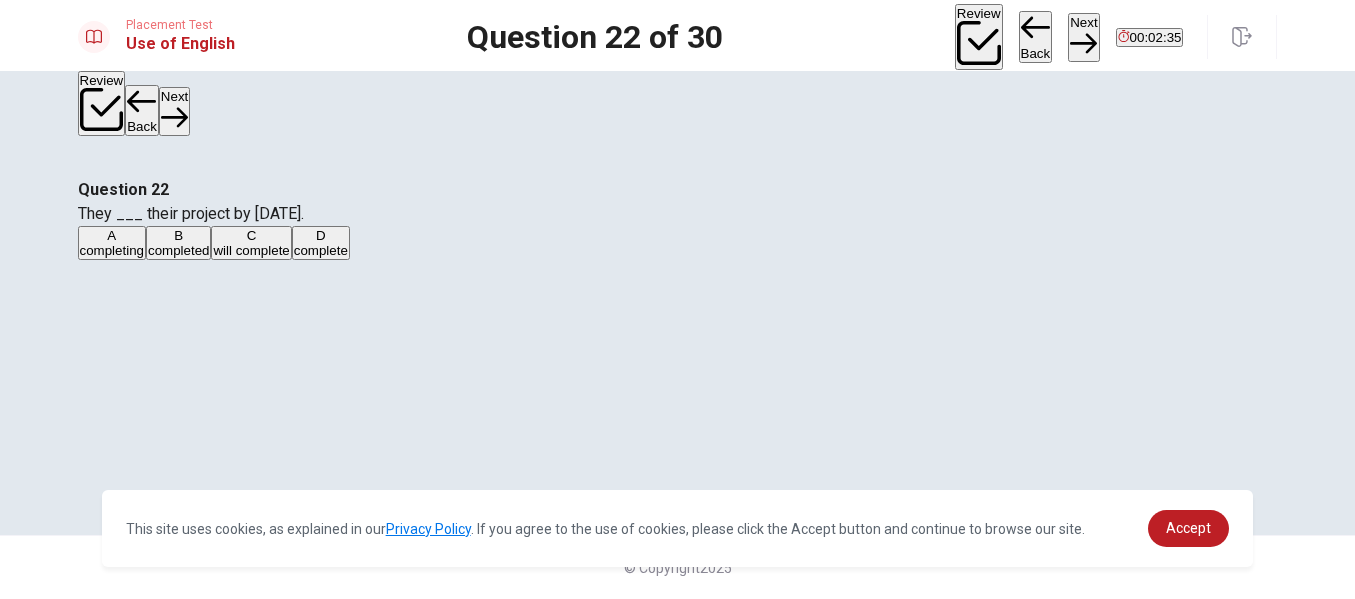 click on "Next" at bounding box center (1083, 37) 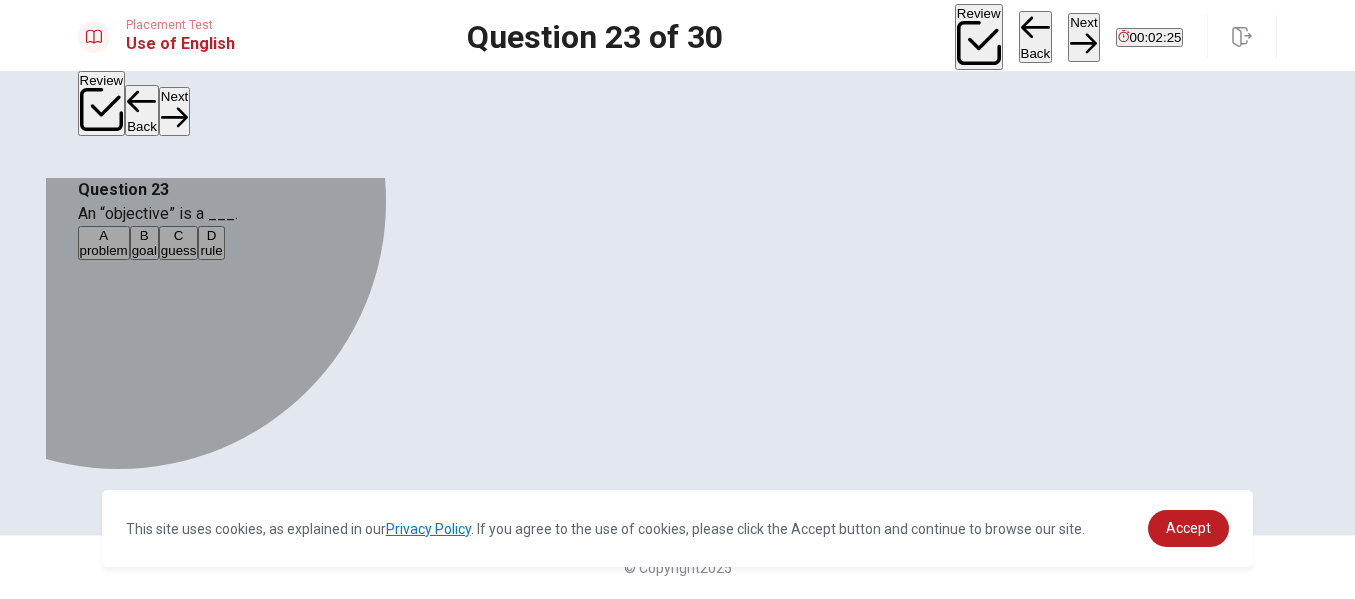 click on "goal" at bounding box center (144, 250) 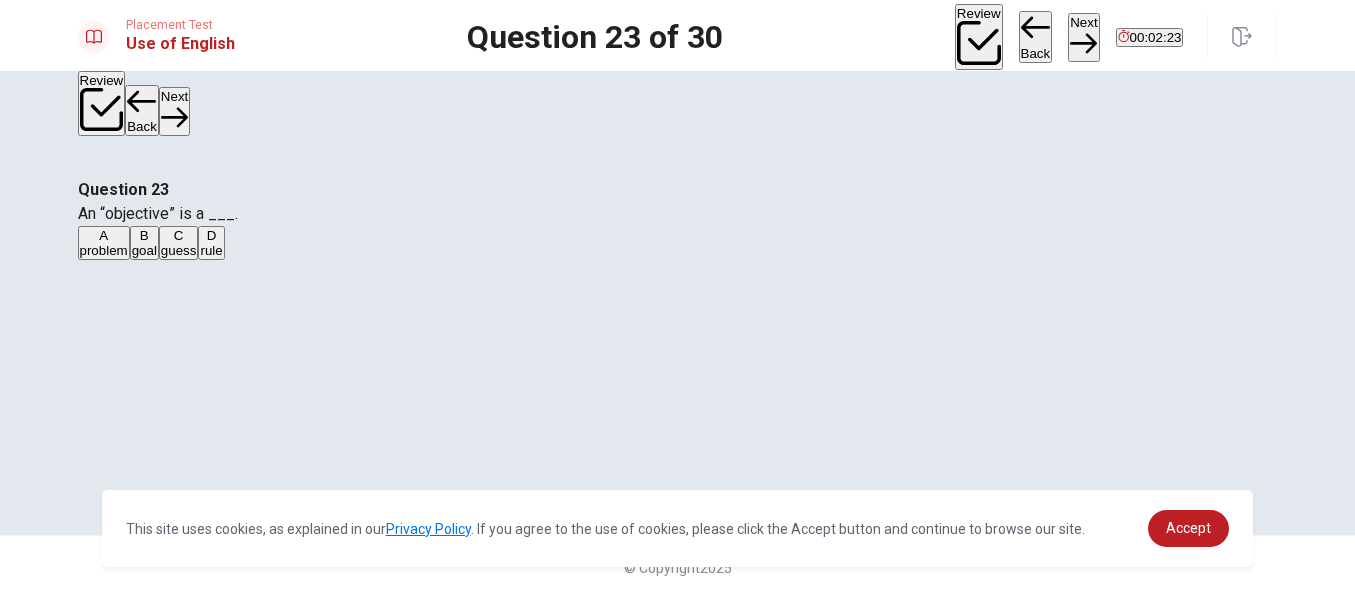 click on "Next" at bounding box center (1083, 37) 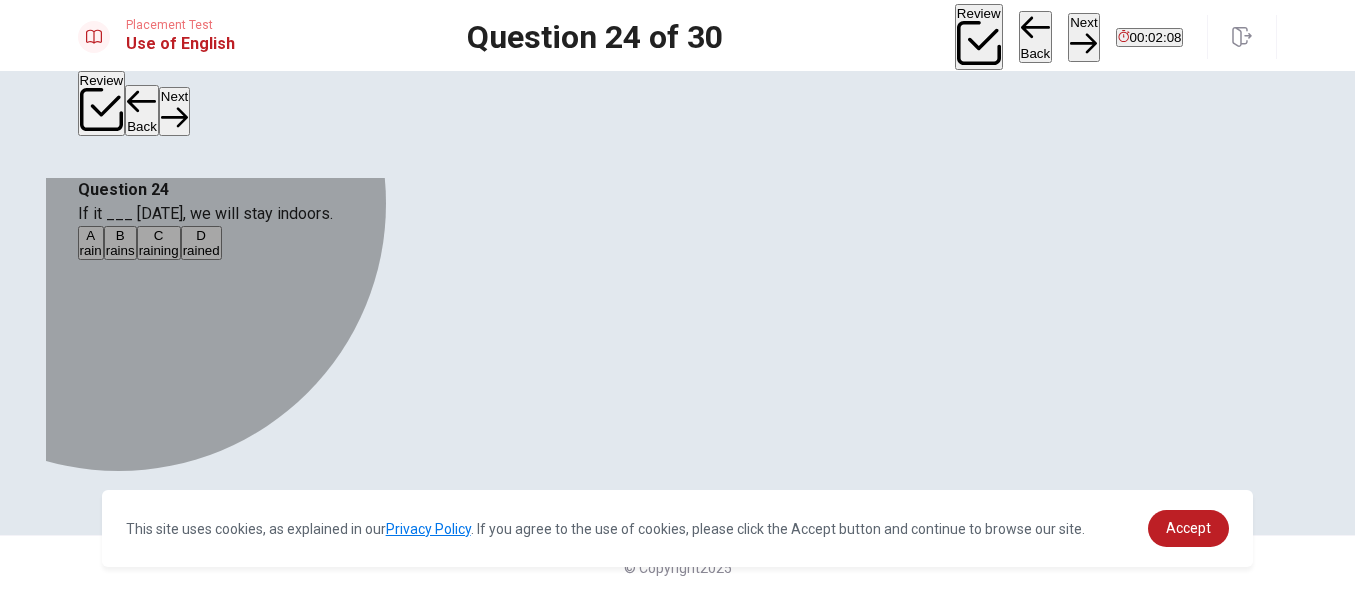 click on "rains" at bounding box center [120, 250] 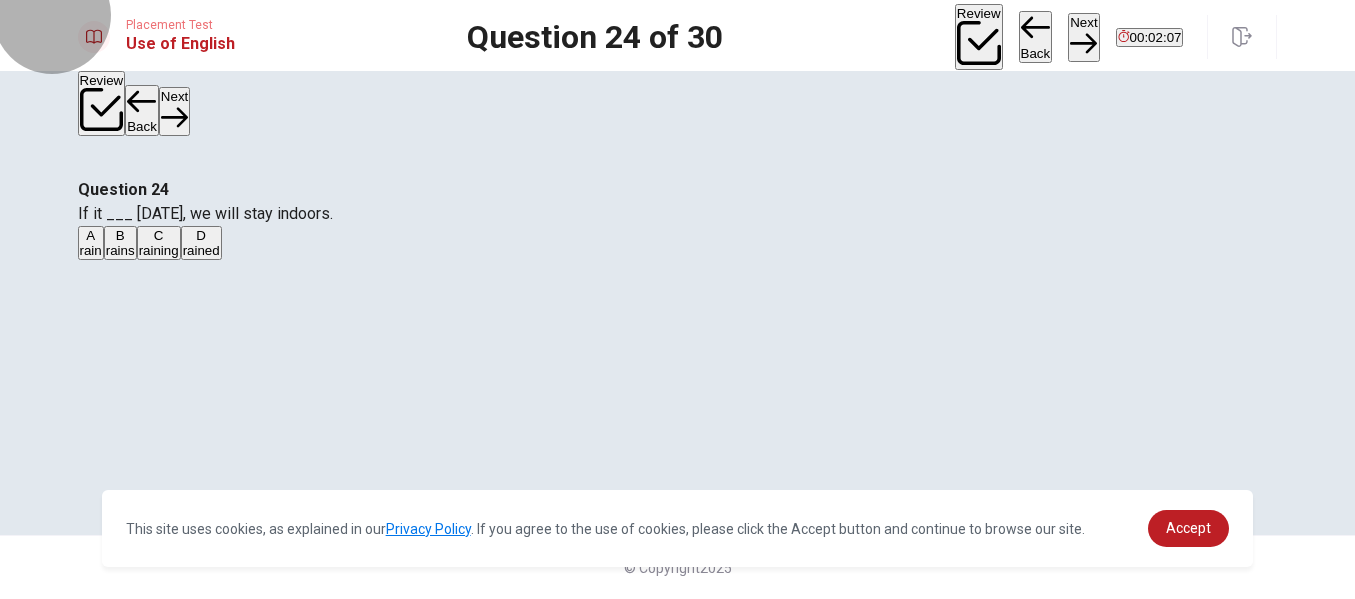 click on "Next" at bounding box center (1083, 37) 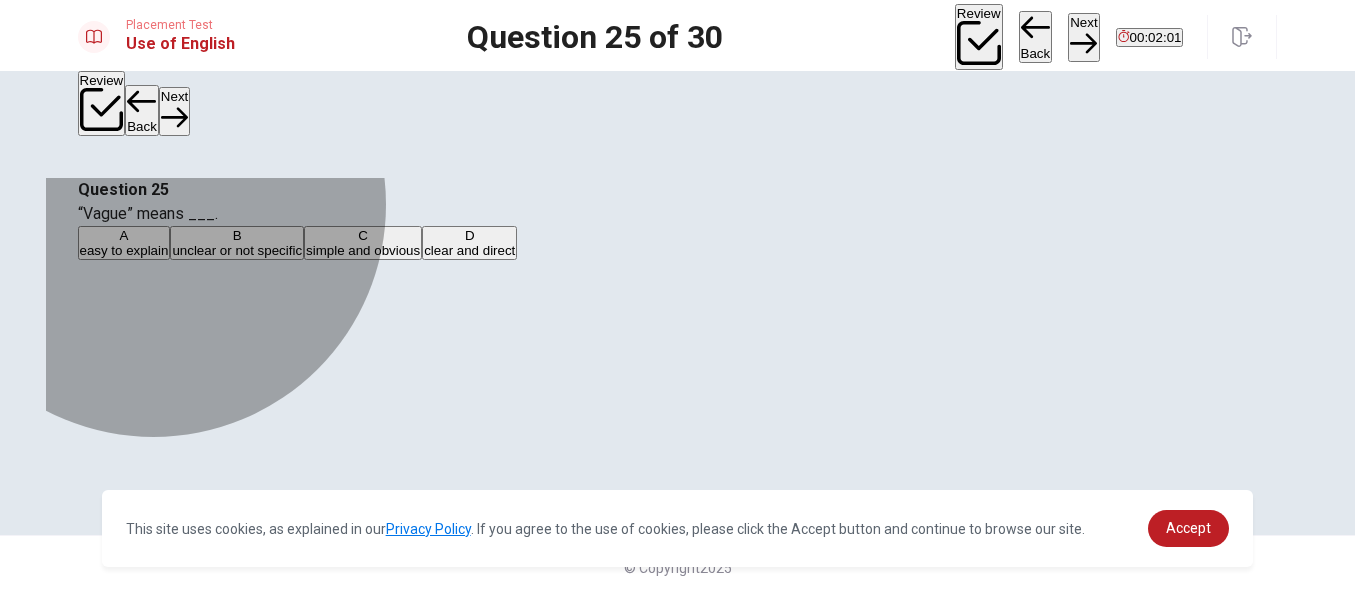 click on "unclear or not specific" at bounding box center [237, 250] 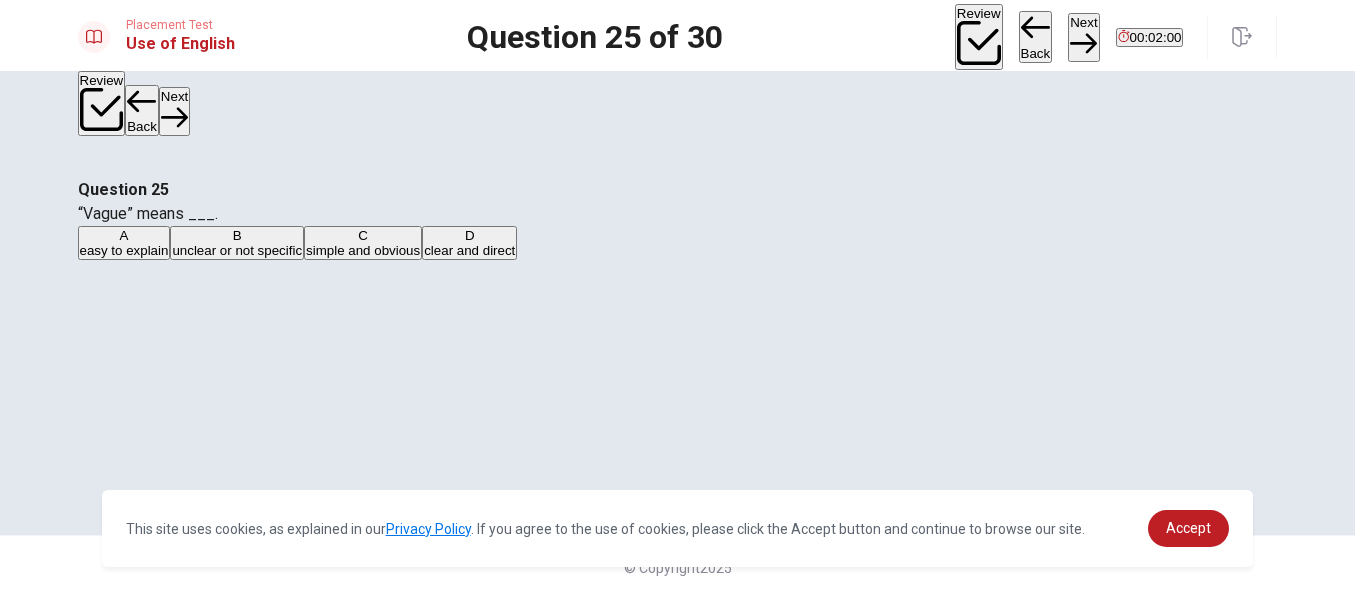 click on "Next" at bounding box center [1083, 37] 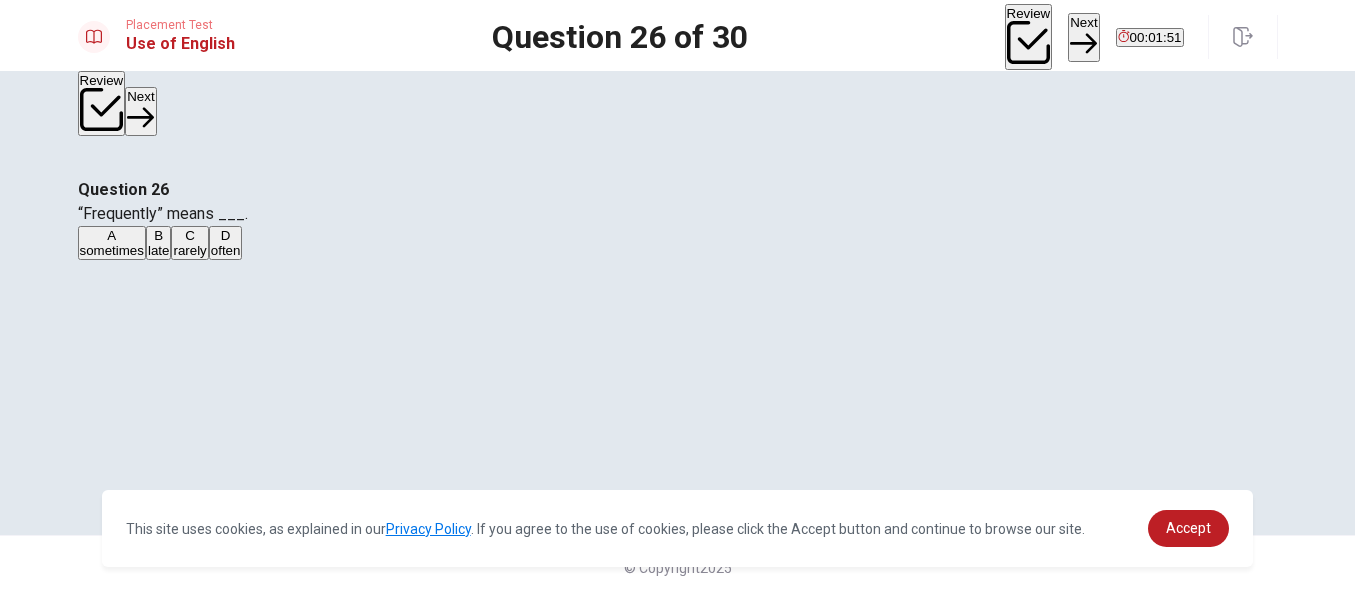 scroll, scrollTop: 100, scrollLeft: 0, axis: vertical 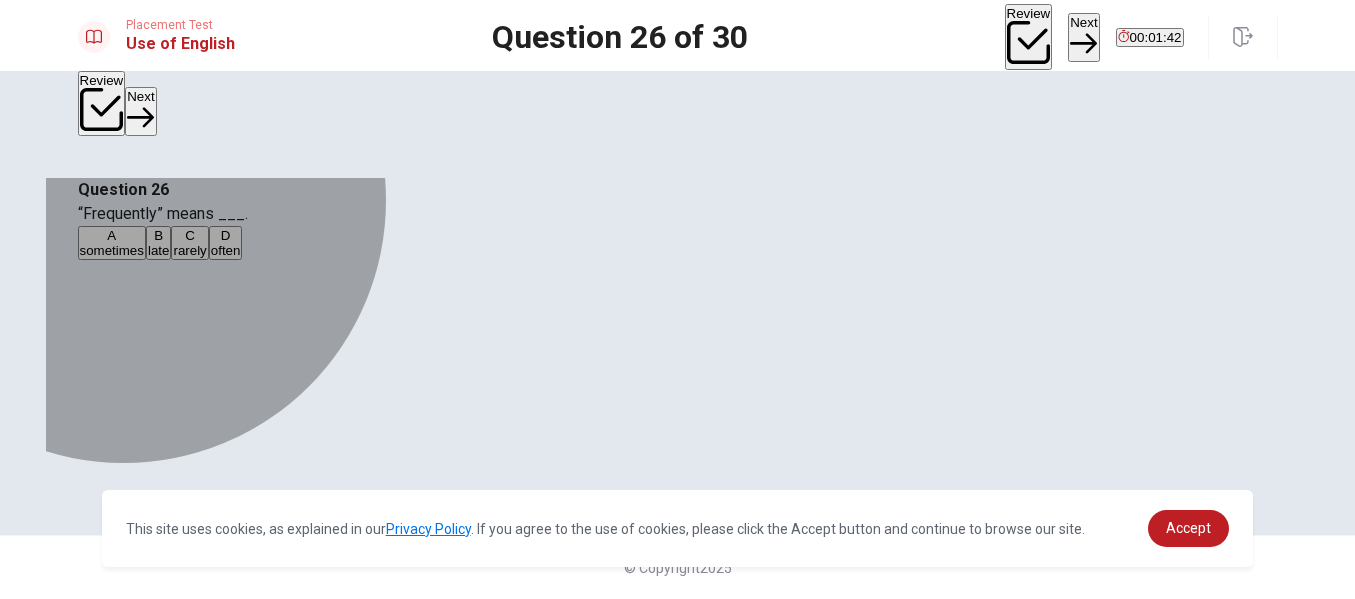 drag, startPoint x: 581, startPoint y: 419, endPoint x: 698, endPoint y: 291, distance: 173.41568 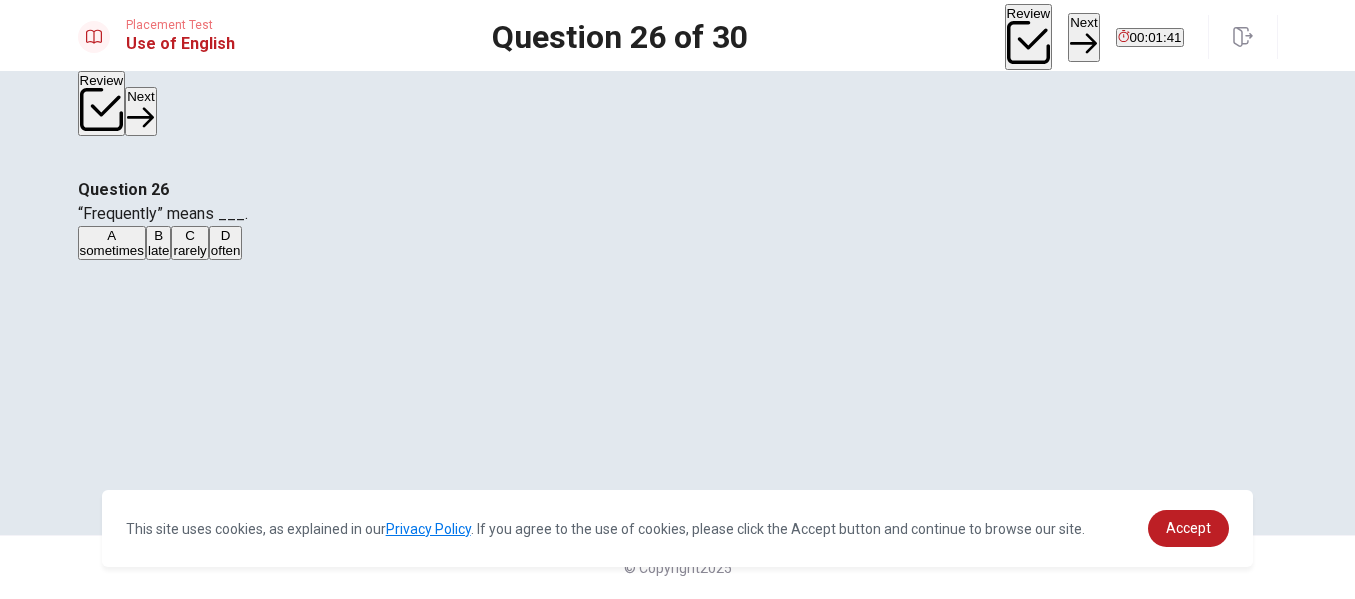 click on "Next" at bounding box center (1083, 37) 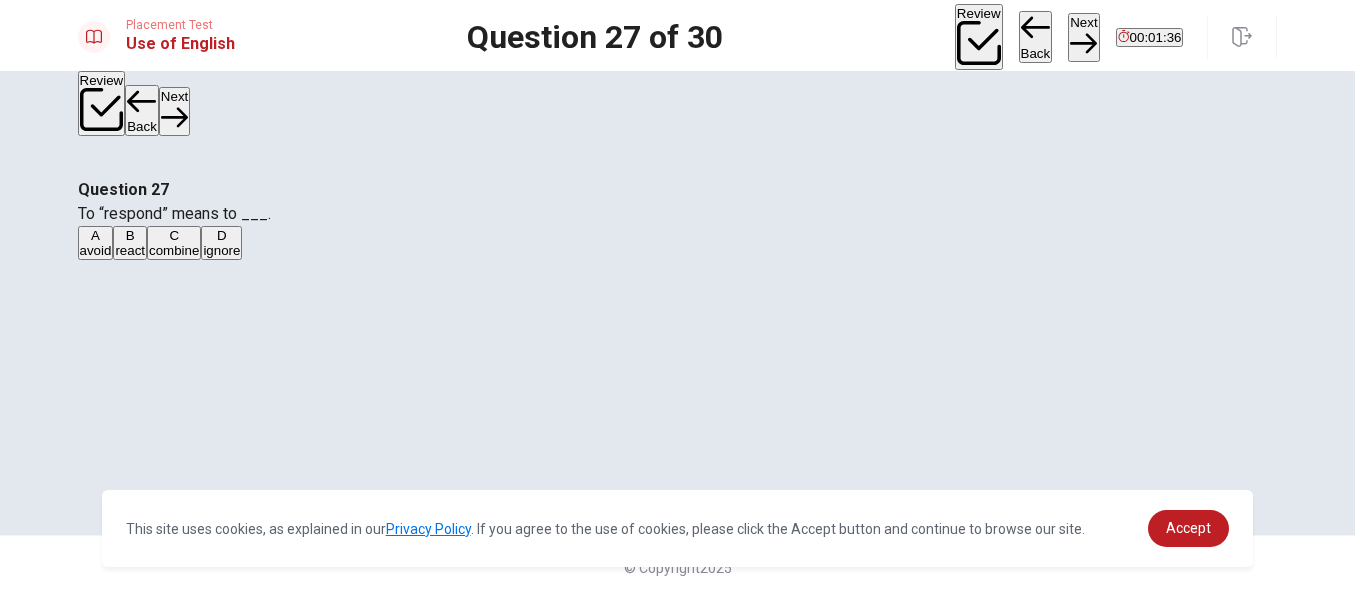 click on "react" at bounding box center (130, 250) 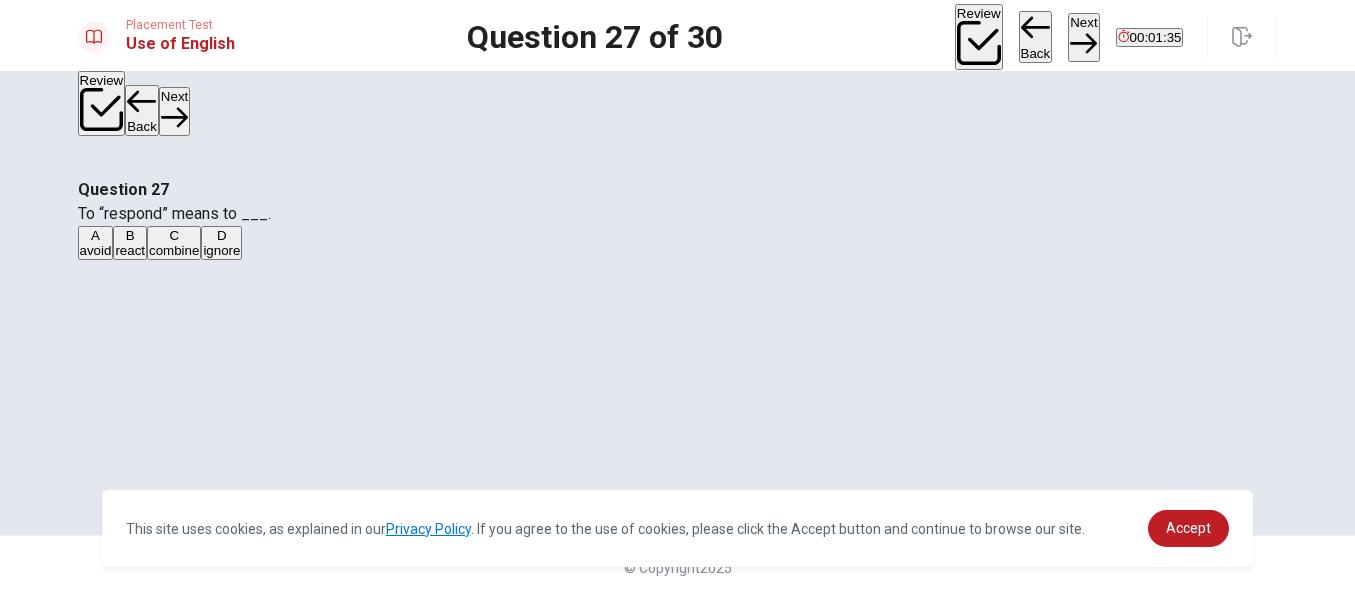 click on "Next" at bounding box center [1083, 37] 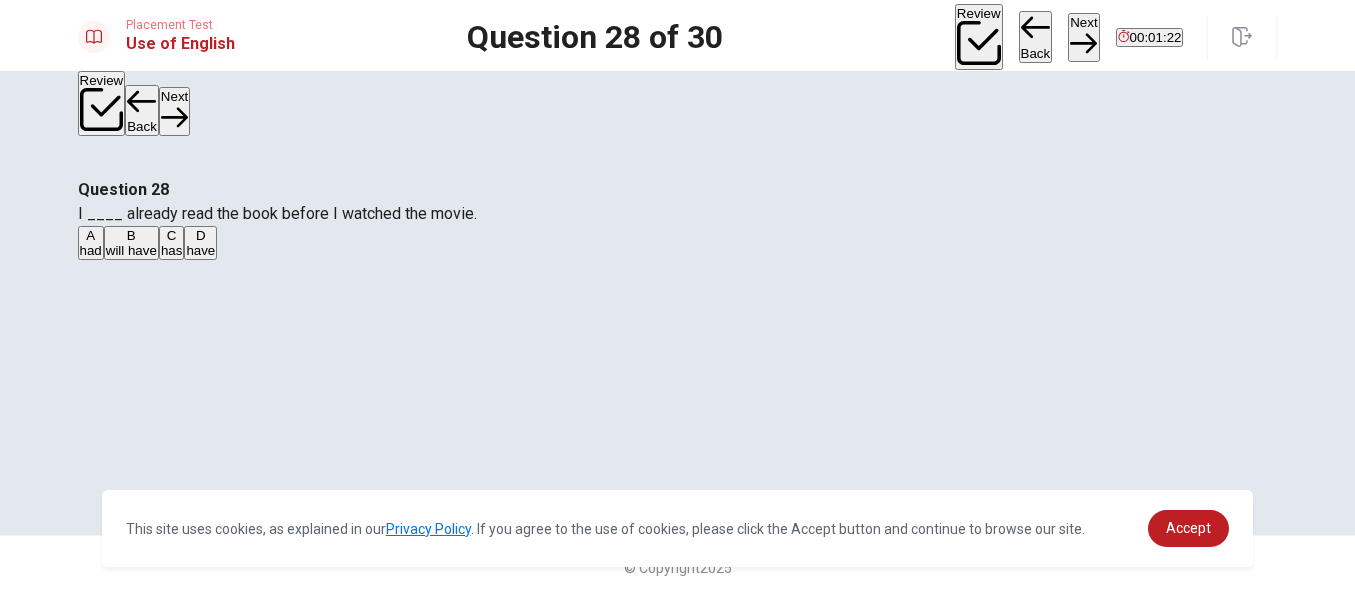 click on "had" at bounding box center [91, 250] 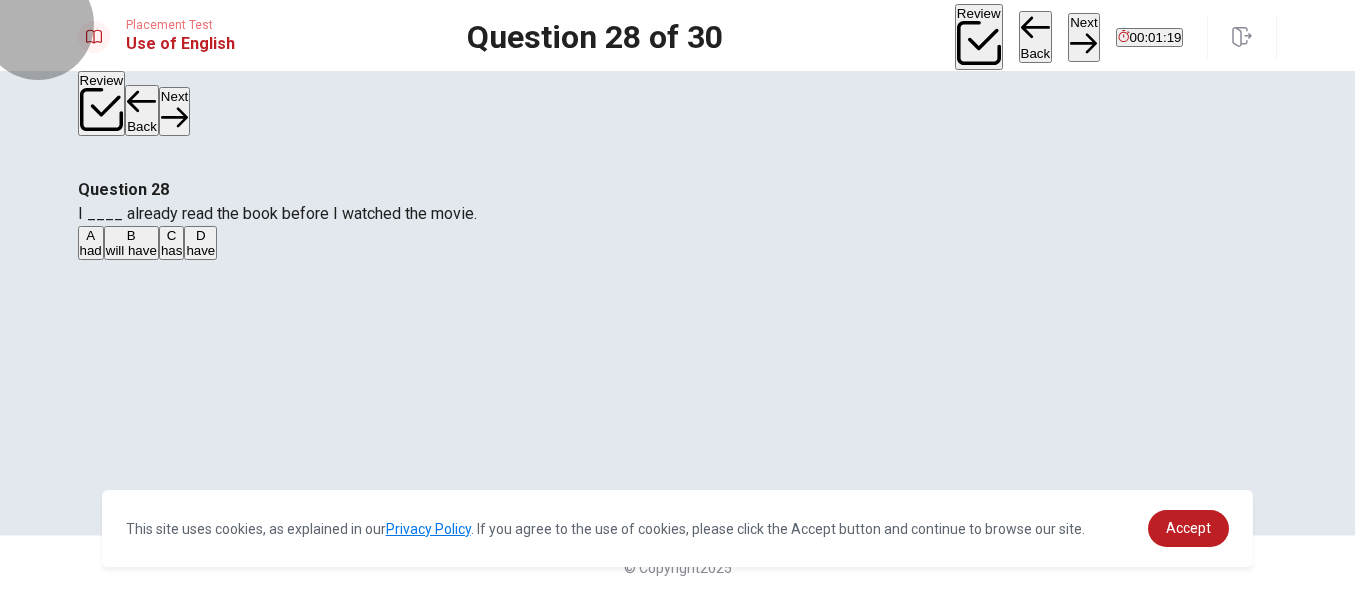 click on "Next" at bounding box center [1083, 37] 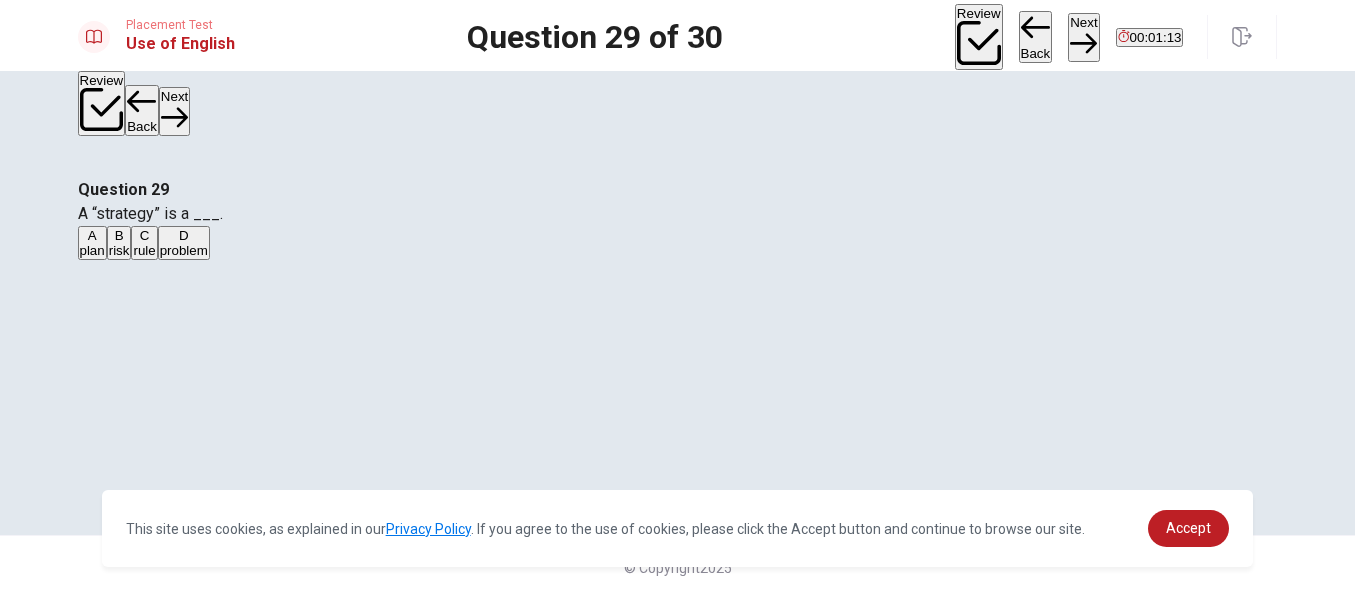 click on "plan" at bounding box center [92, 250] 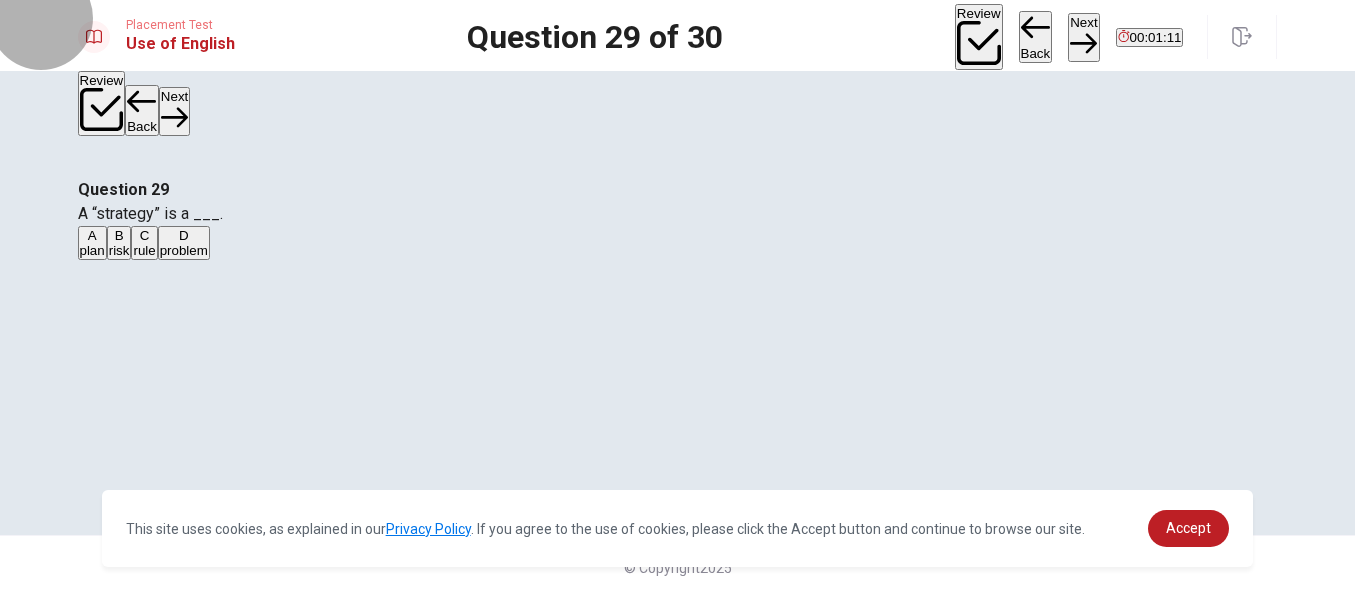click on "Next" at bounding box center (1083, 37) 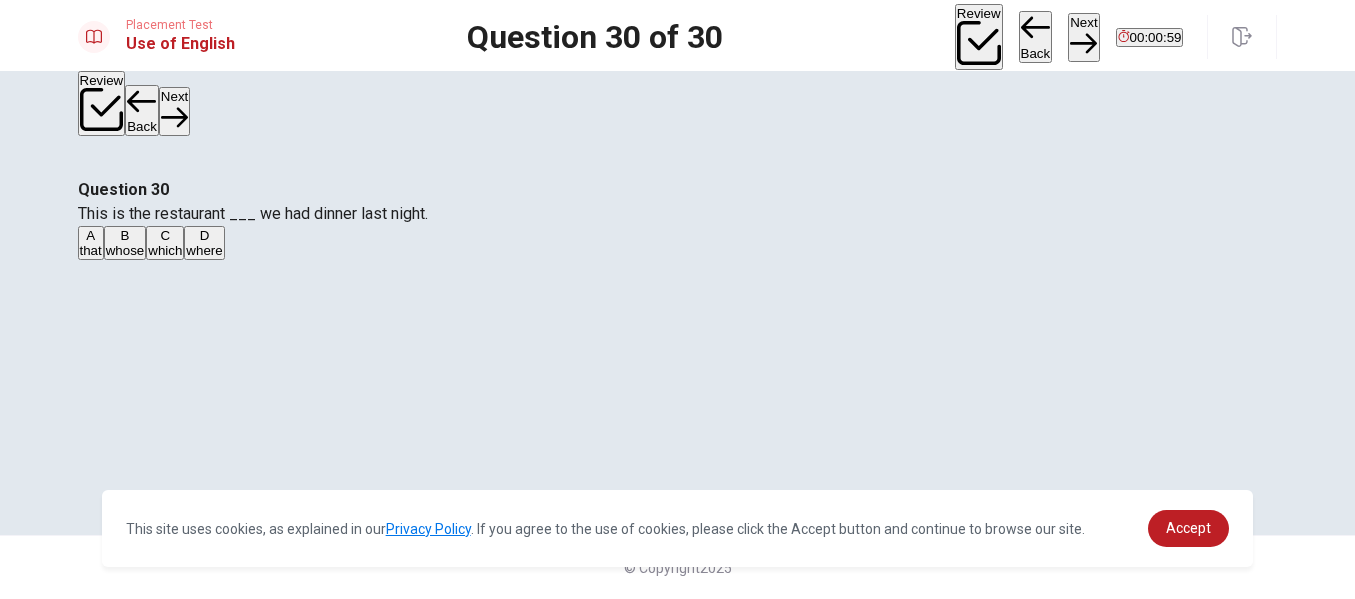click on "where" at bounding box center (204, 250) 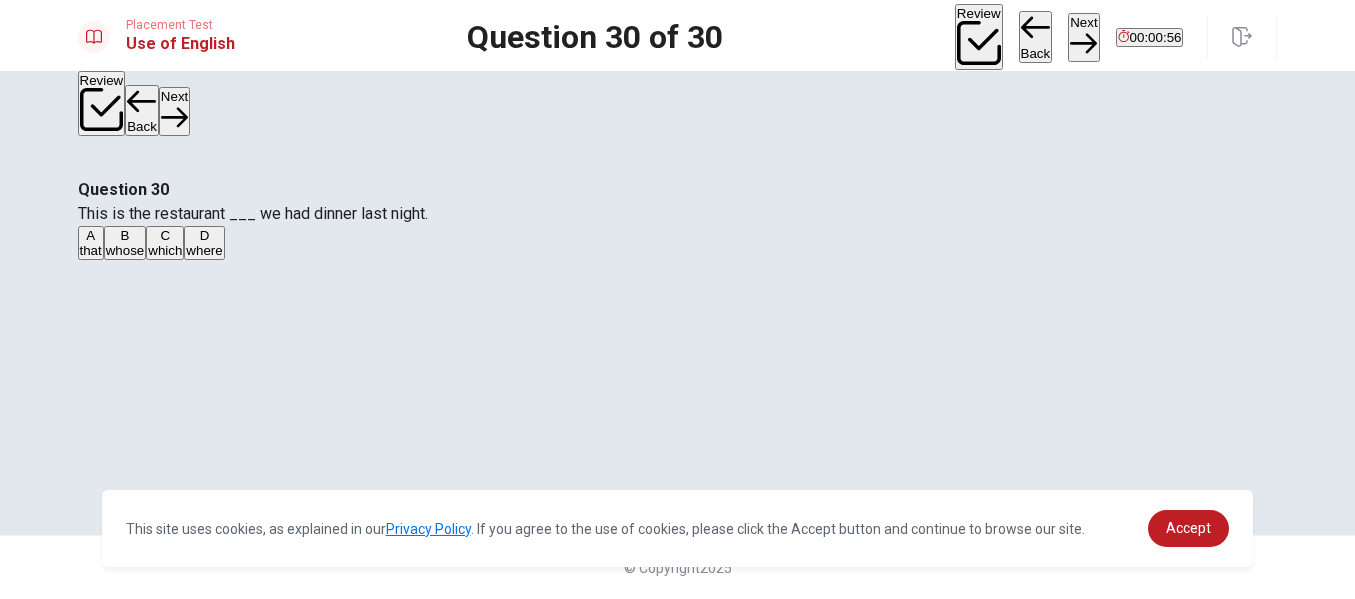 click on "Next" at bounding box center (1083, 37) 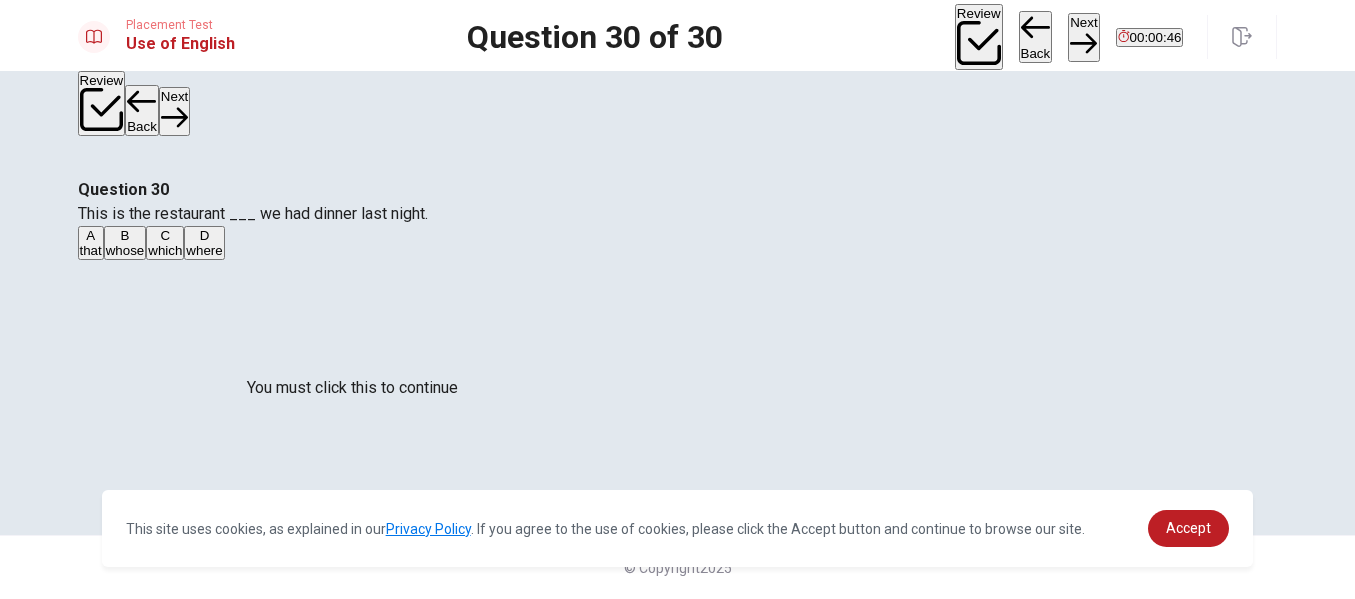 scroll, scrollTop: 171, scrollLeft: 0, axis: vertical 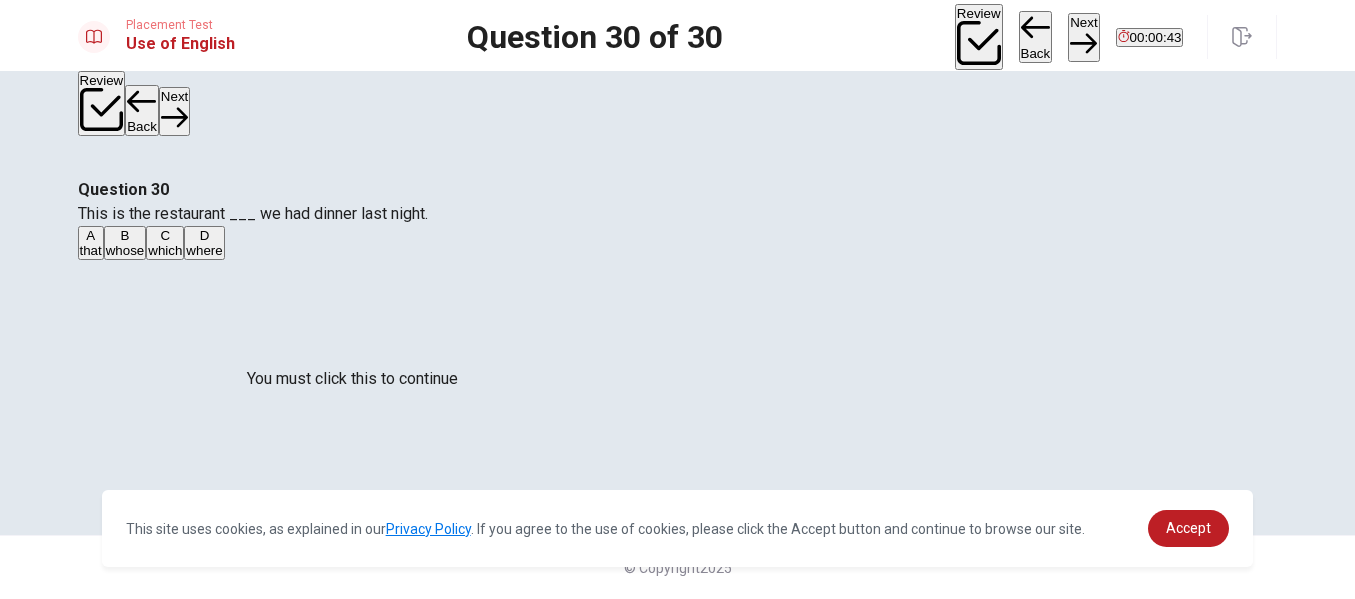 click at bounding box center (6, 2114) 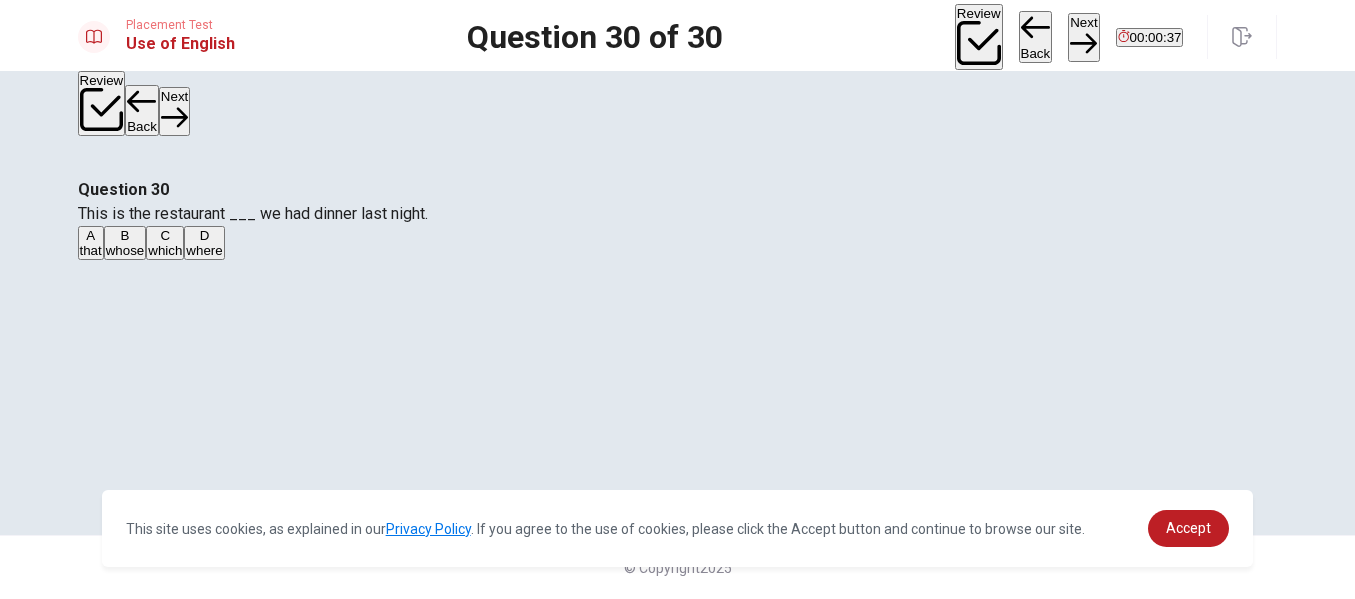 scroll, scrollTop: 171, scrollLeft: 0, axis: vertical 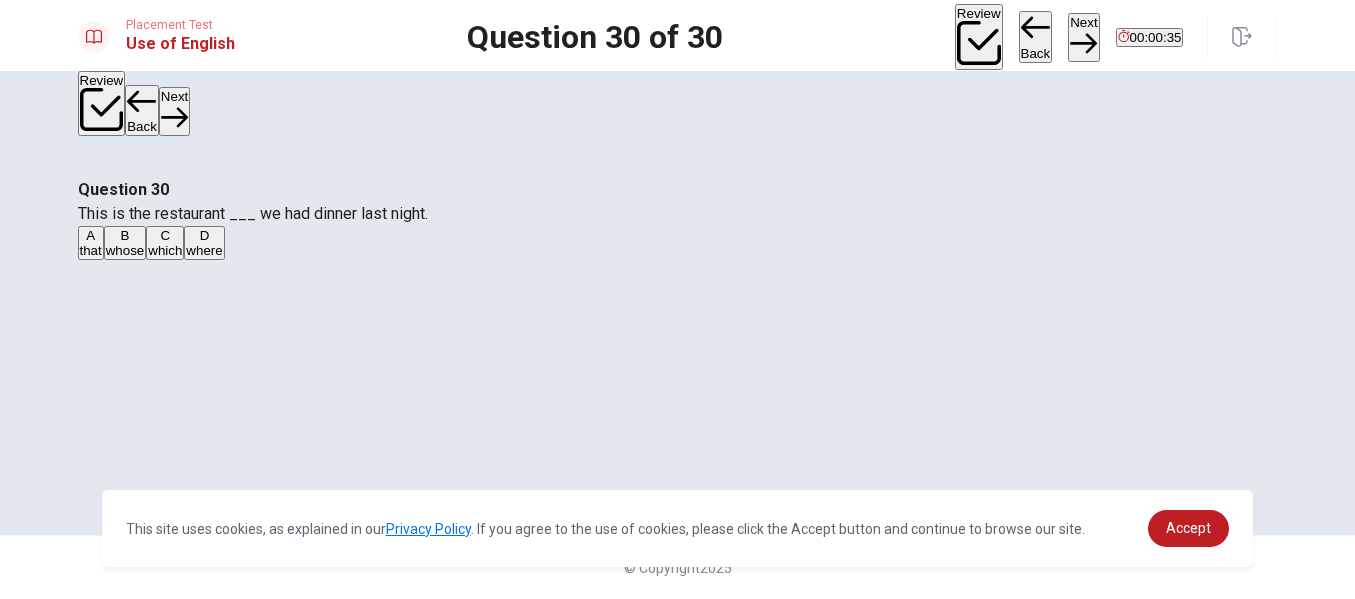 click on "Continue" at bounding box center [76, 2164] 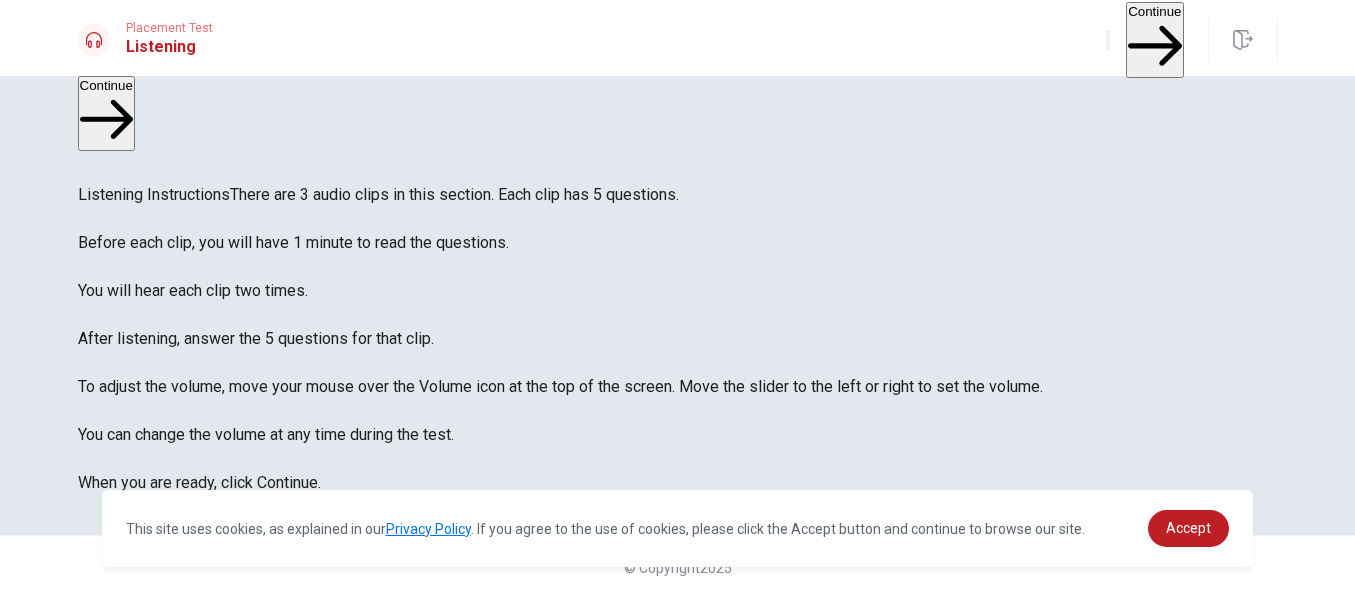 scroll, scrollTop: 0, scrollLeft: 0, axis: both 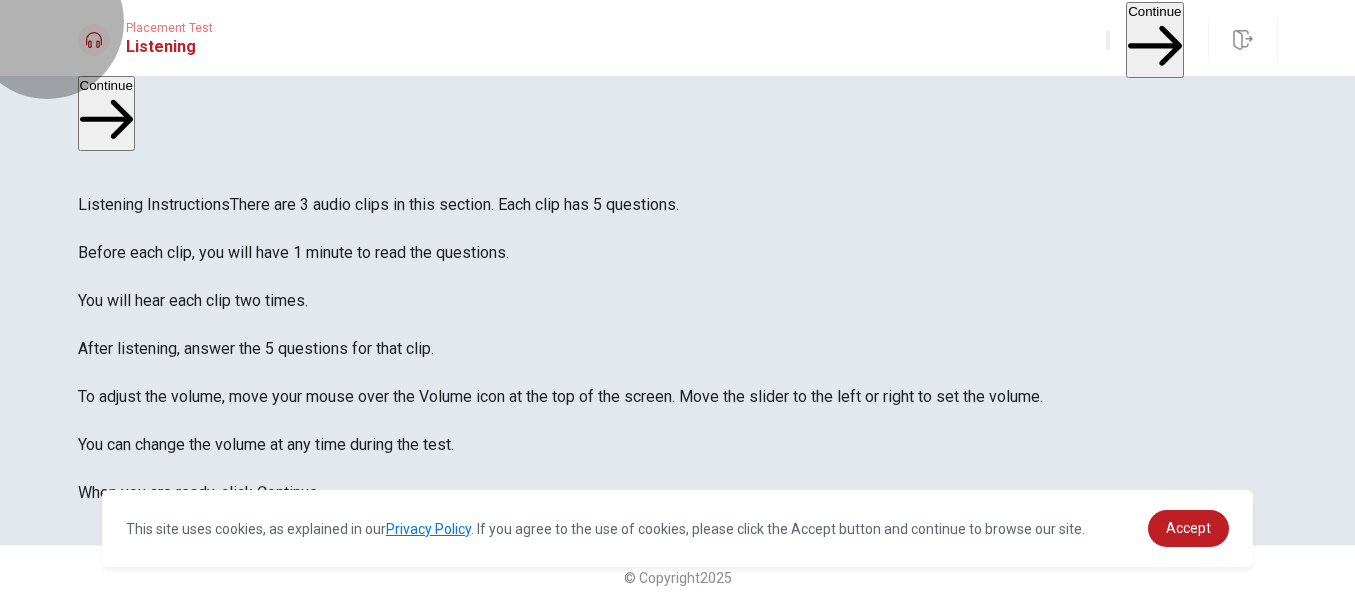 click on "Continue" at bounding box center (1154, 39) 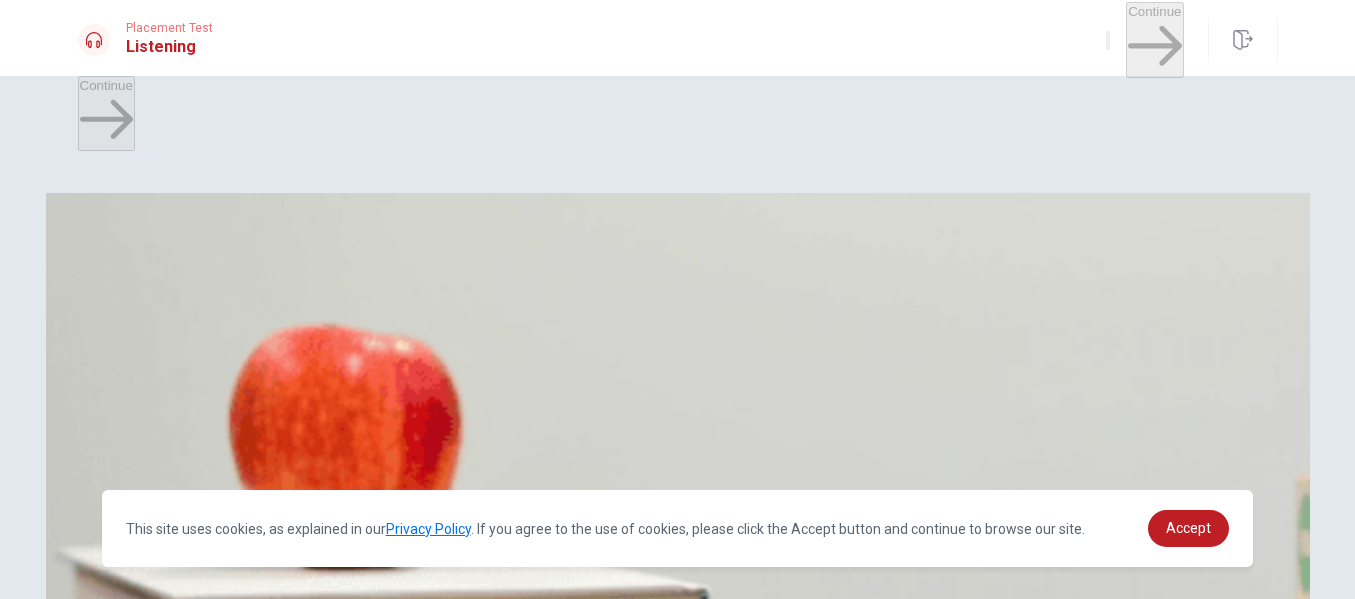 scroll, scrollTop: 1865, scrollLeft: 0, axis: vertical 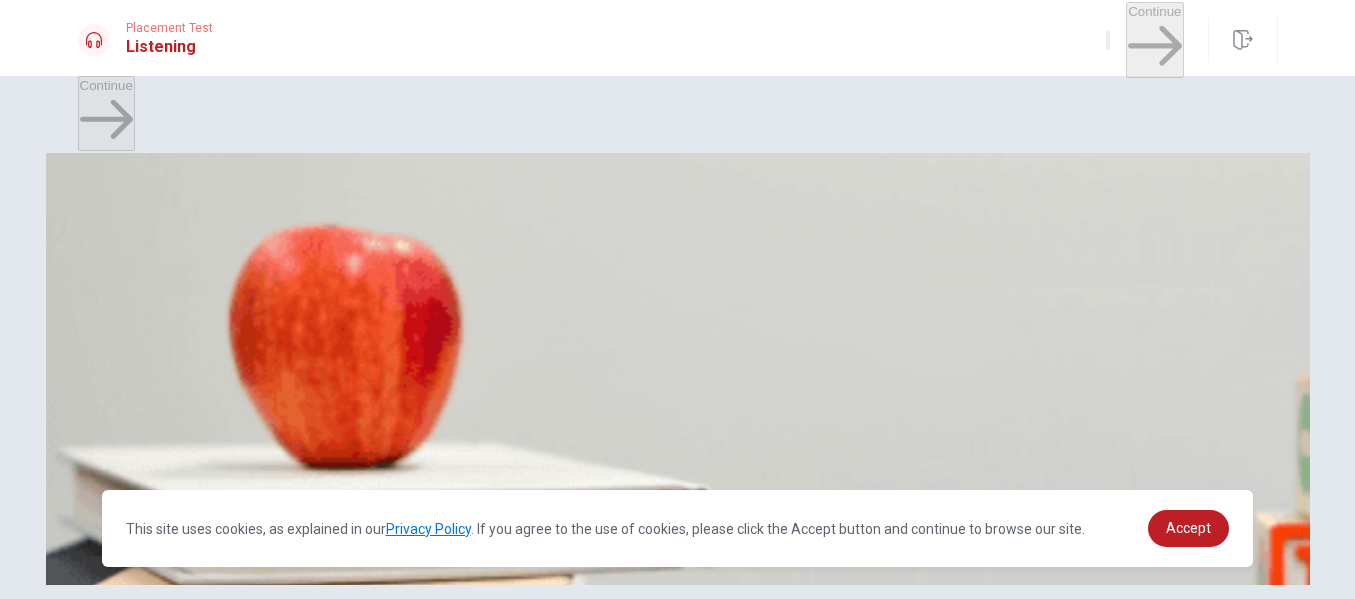 click on "Next month" at bounding box center [114, 189] 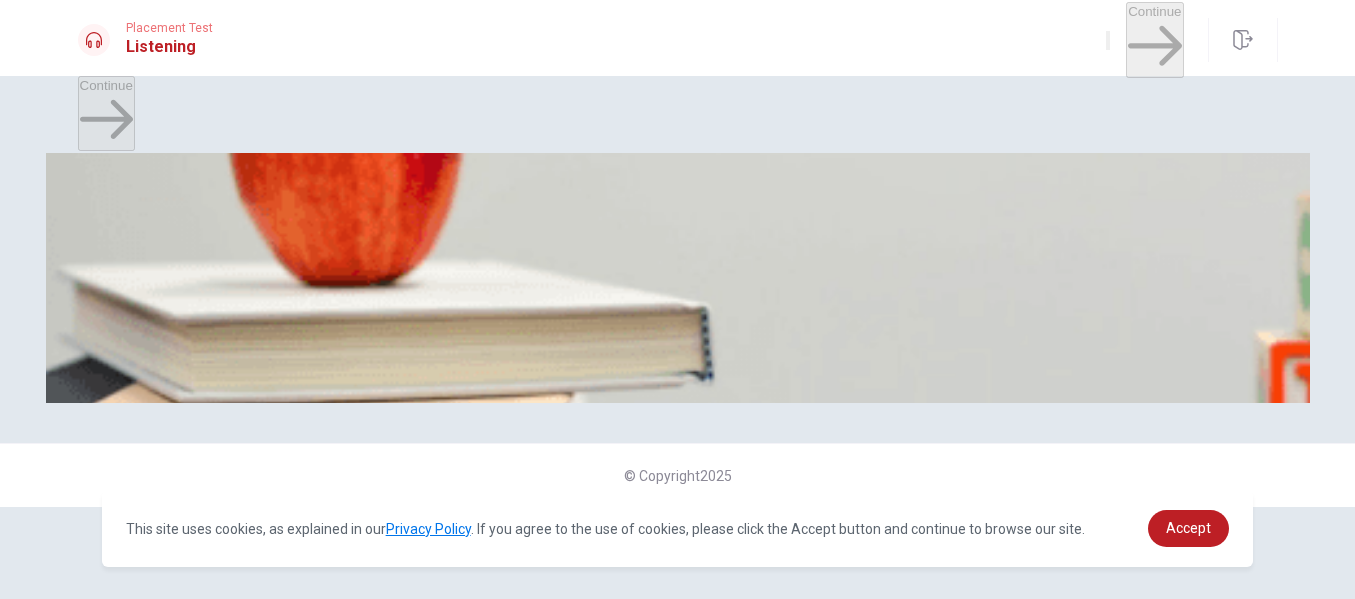 scroll, scrollTop: 300, scrollLeft: 0, axis: vertical 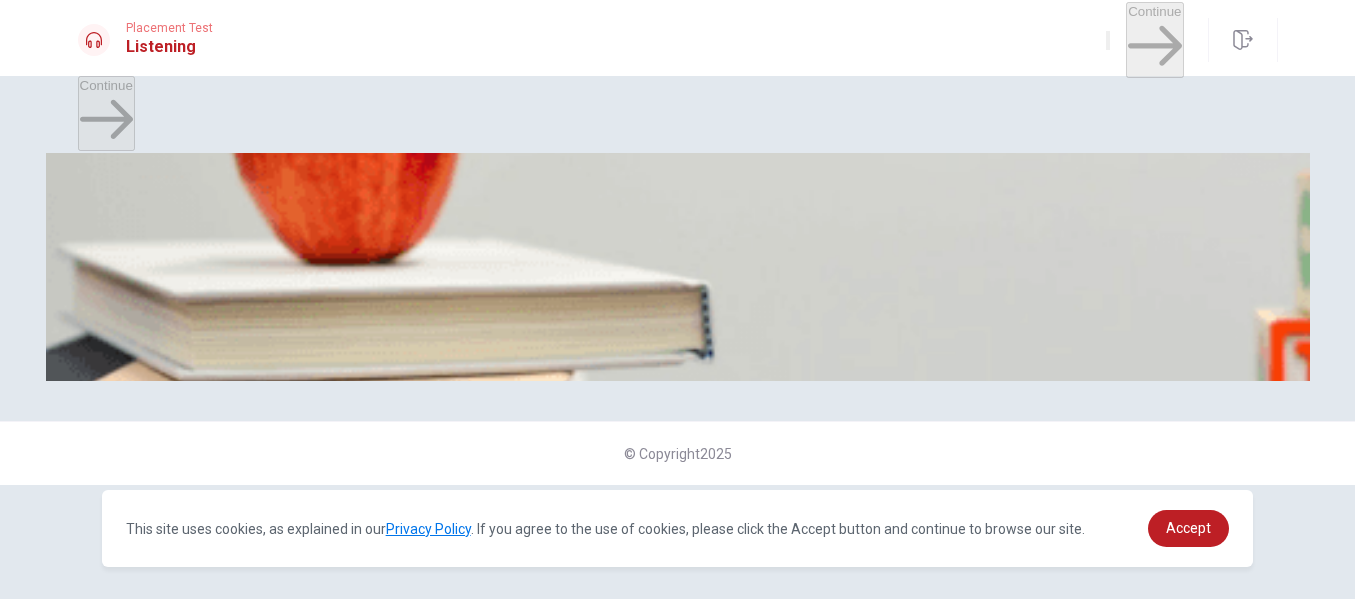 click on "Data analysis" at bounding box center (383, 321) 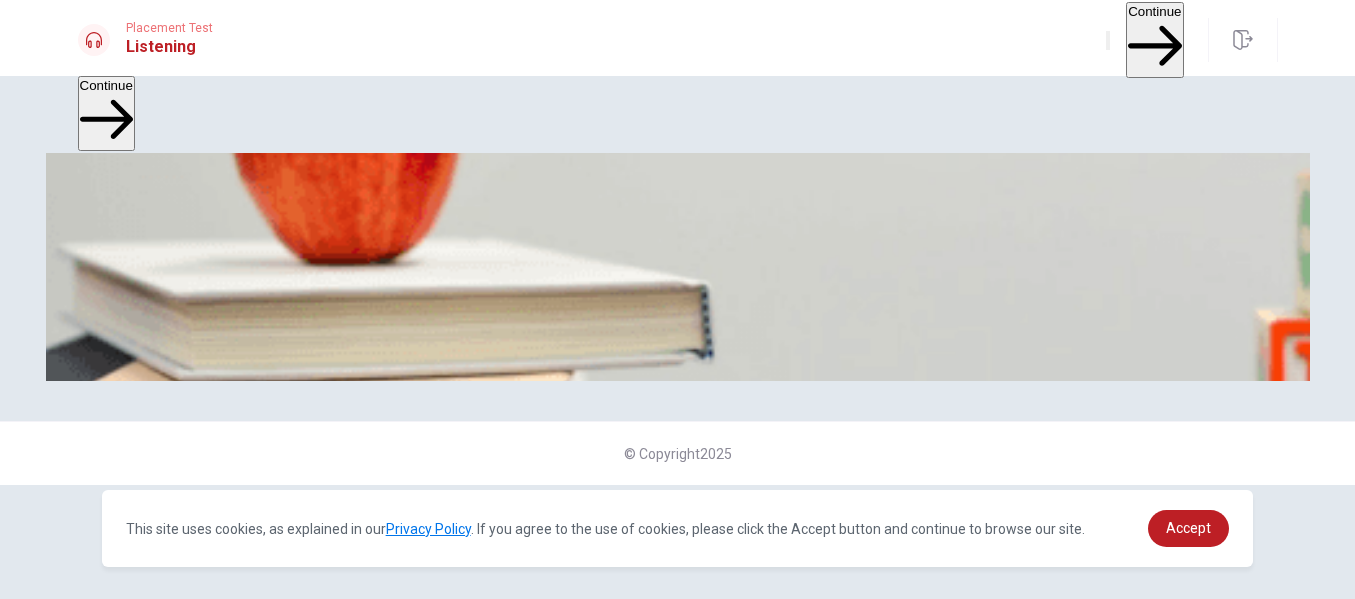 scroll, scrollTop: 0, scrollLeft: 0, axis: both 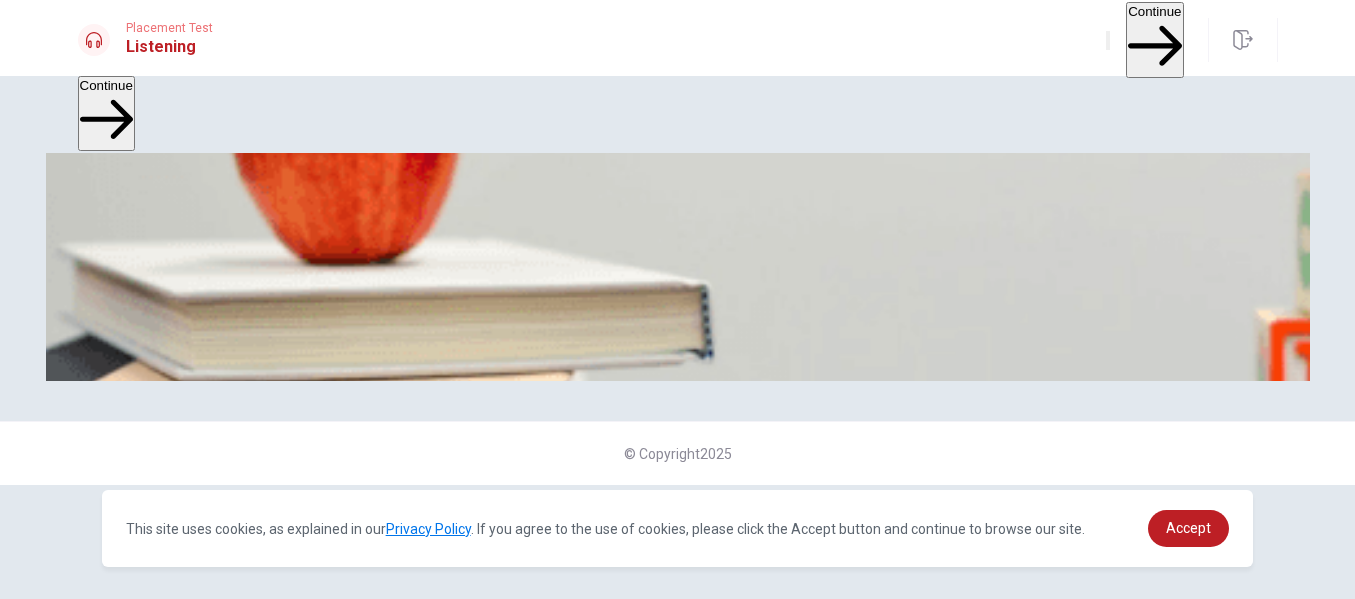 click on "Continue" at bounding box center (76, 2164) 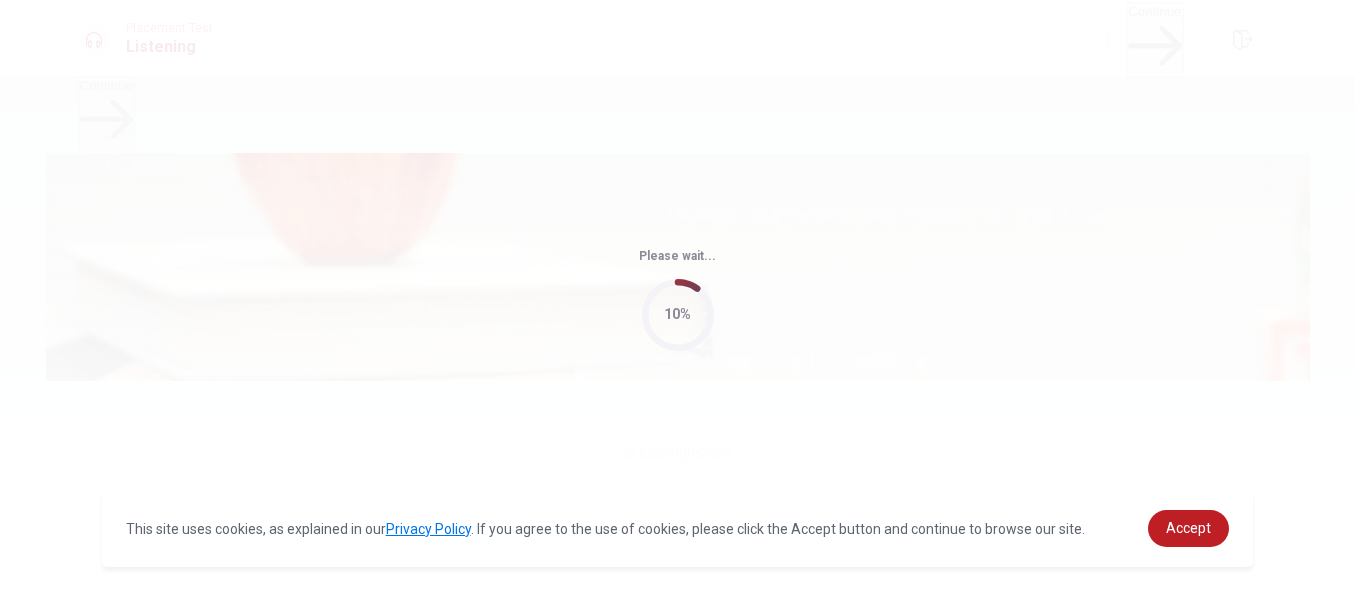 type on "79" 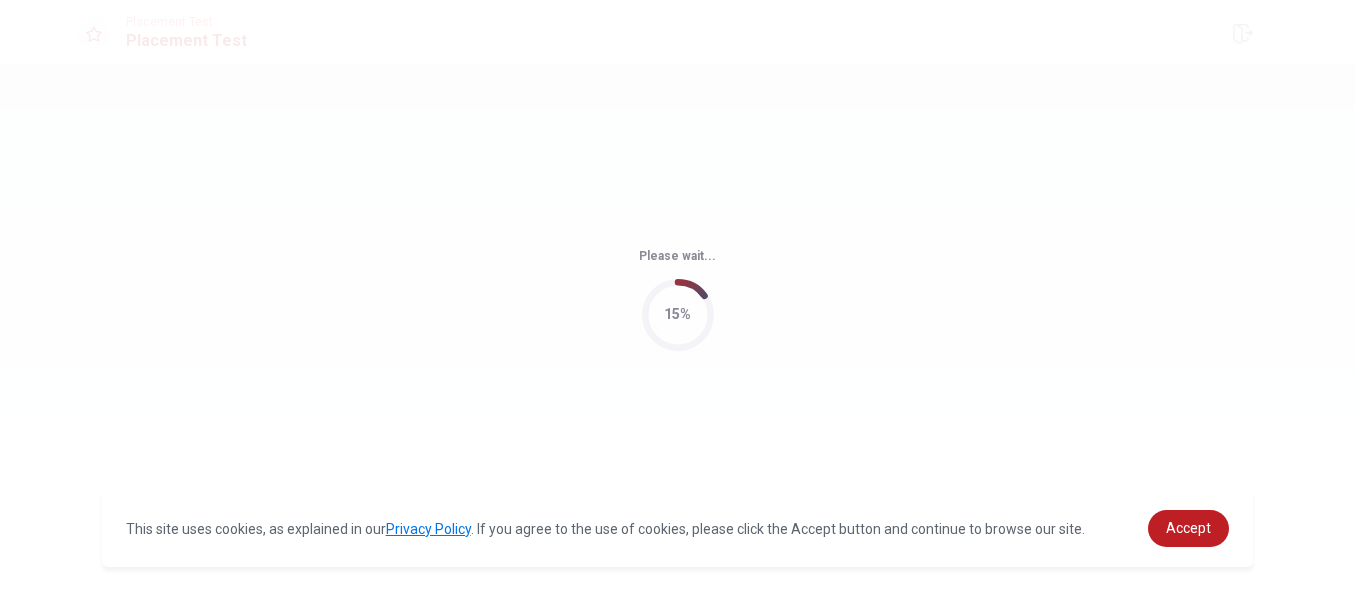 scroll, scrollTop: 0, scrollLeft: 0, axis: both 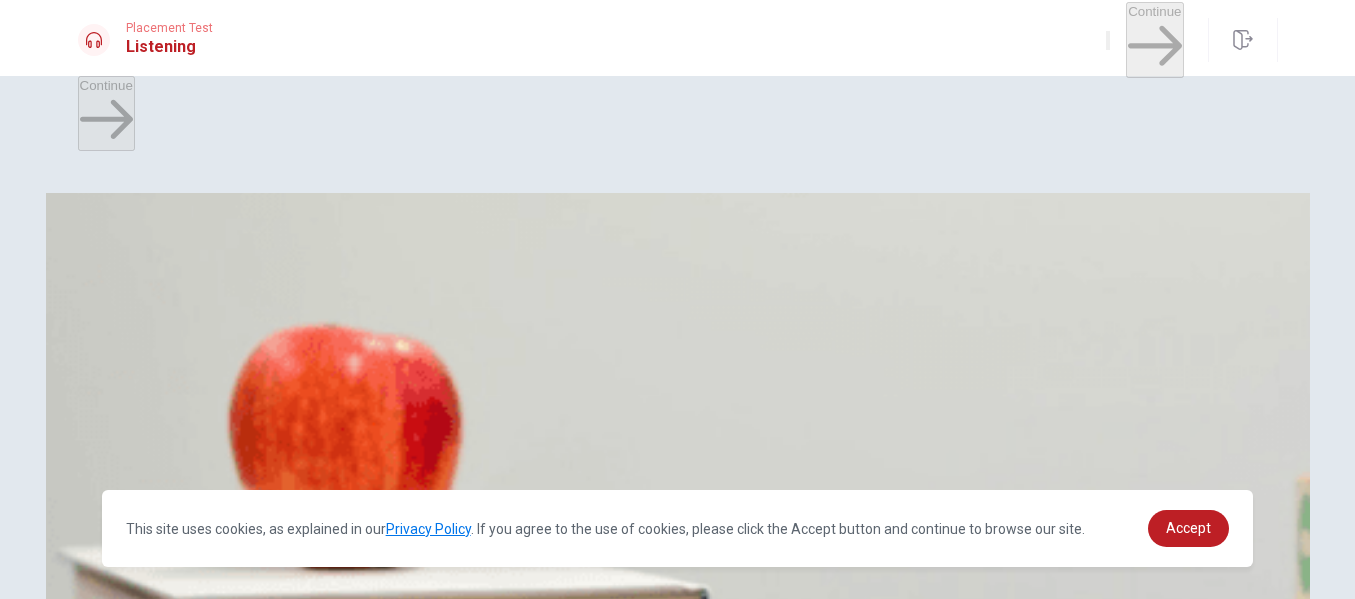 click on "Focus on key points and speak naturally" at bounding box center [199, 289] 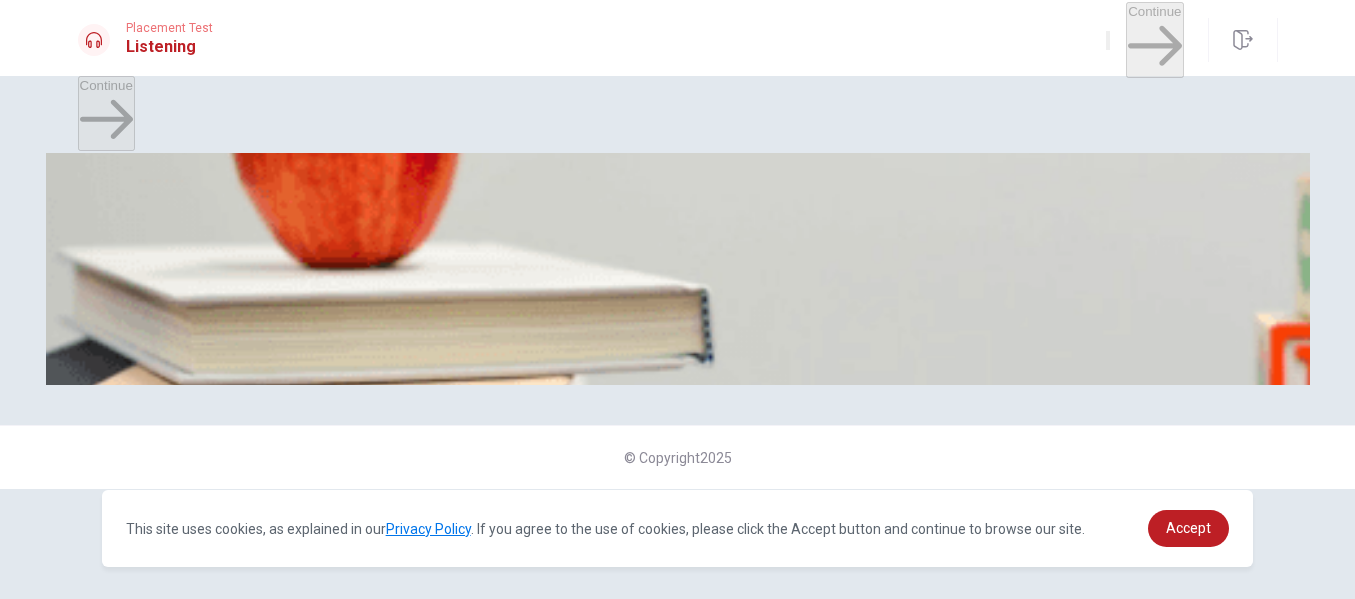 scroll, scrollTop: 304, scrollLeft: 0, axis: vertical 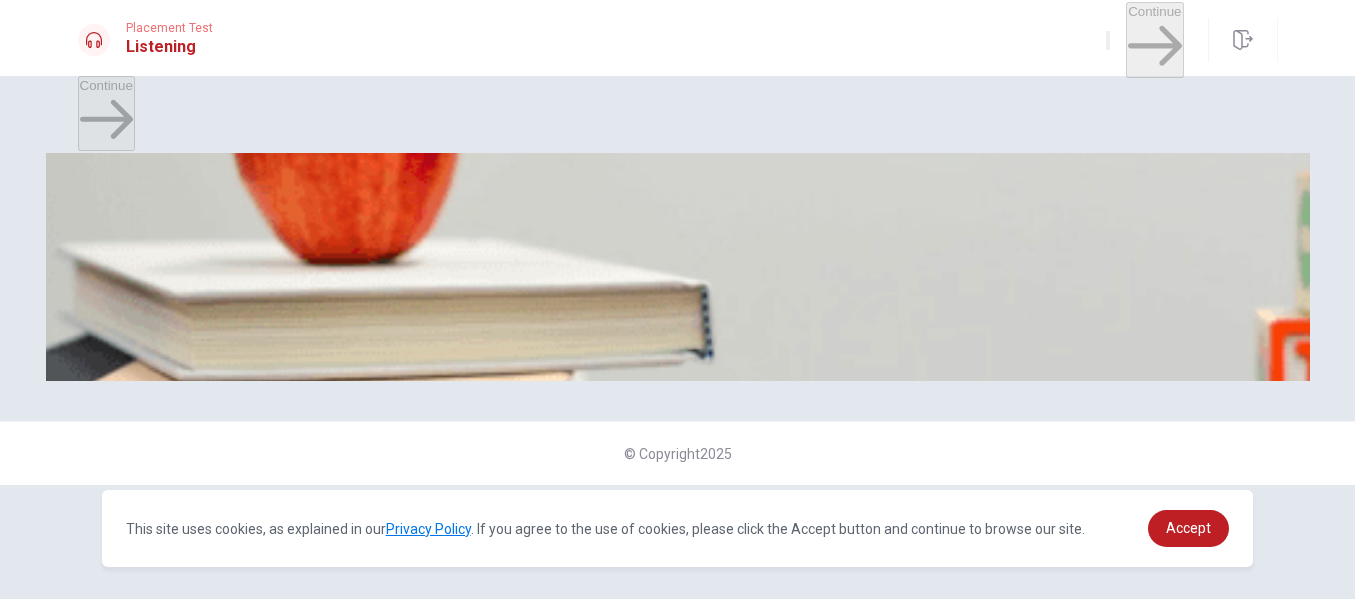 click on "The slides" at bounding box center [387, 321] 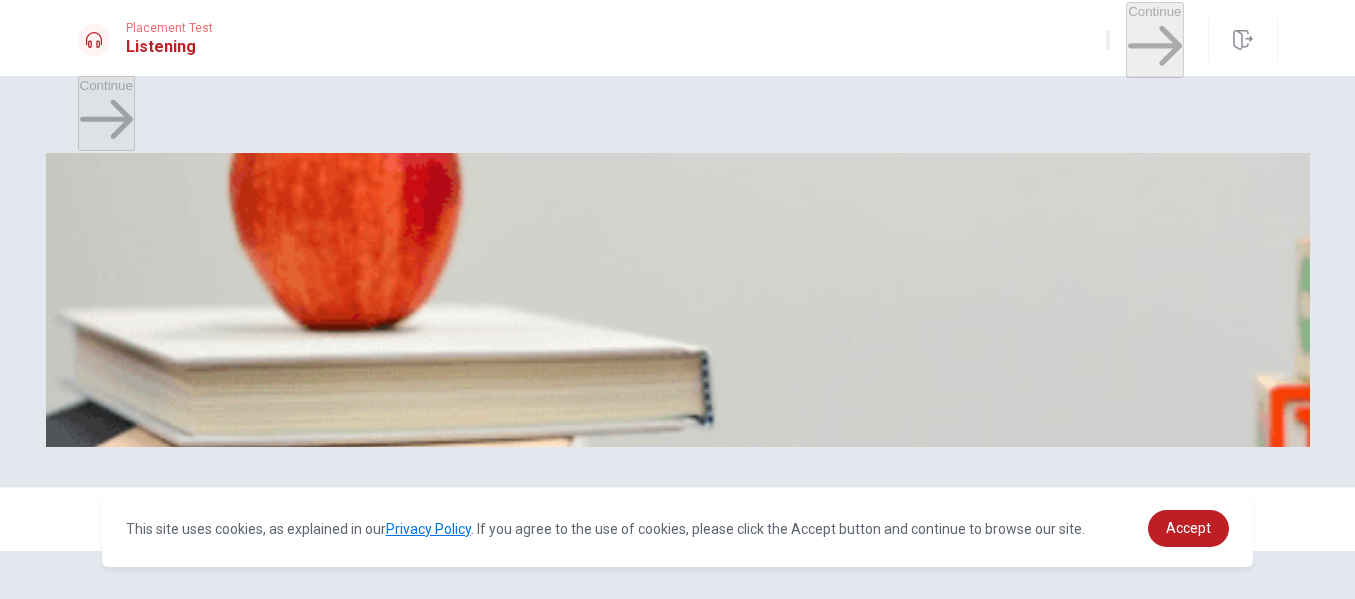 scroll, scrollTop: 304, scrollLeft: 0, axis: vertical 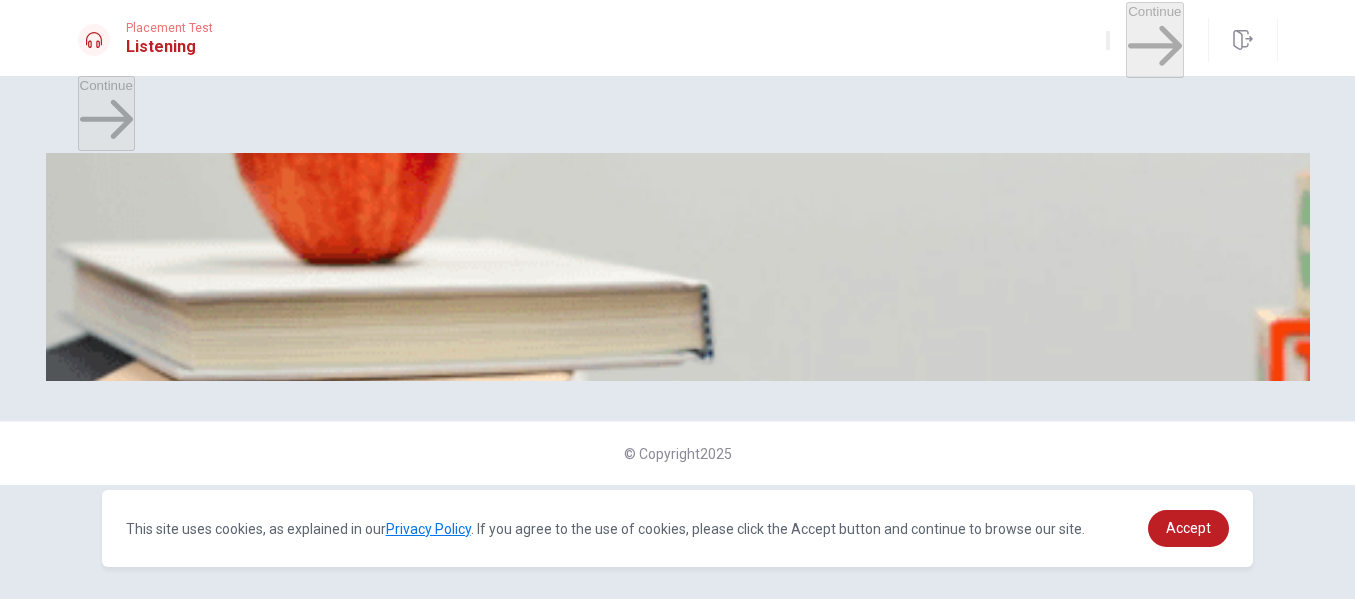click on "Add more slides" at bounding box center [561, 69] 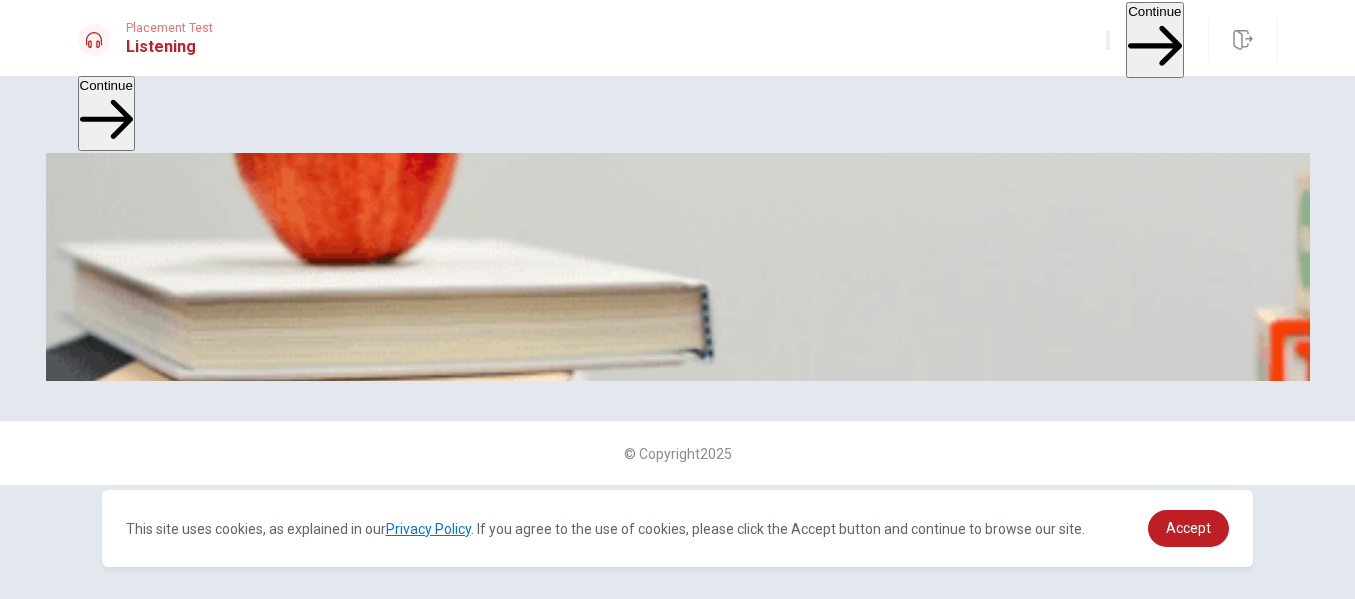 scroll, scrollTop: 0, scrollLeft: 0, axis: both 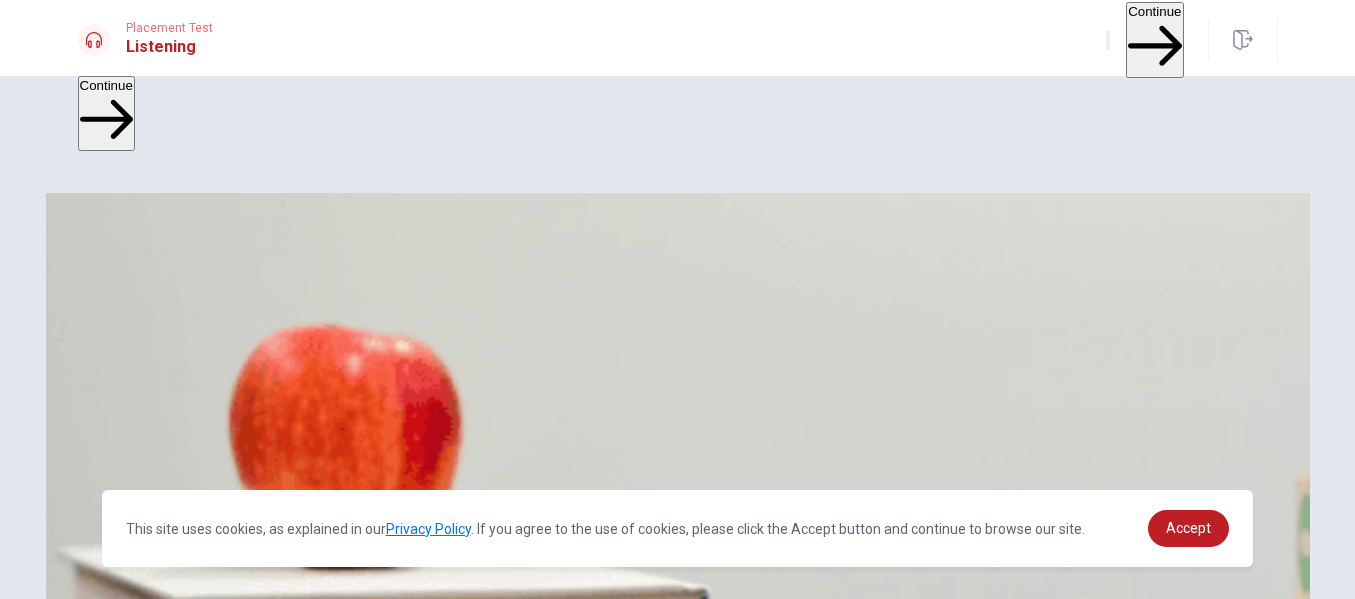click on "Continue" at bounding box center [1154, 39] 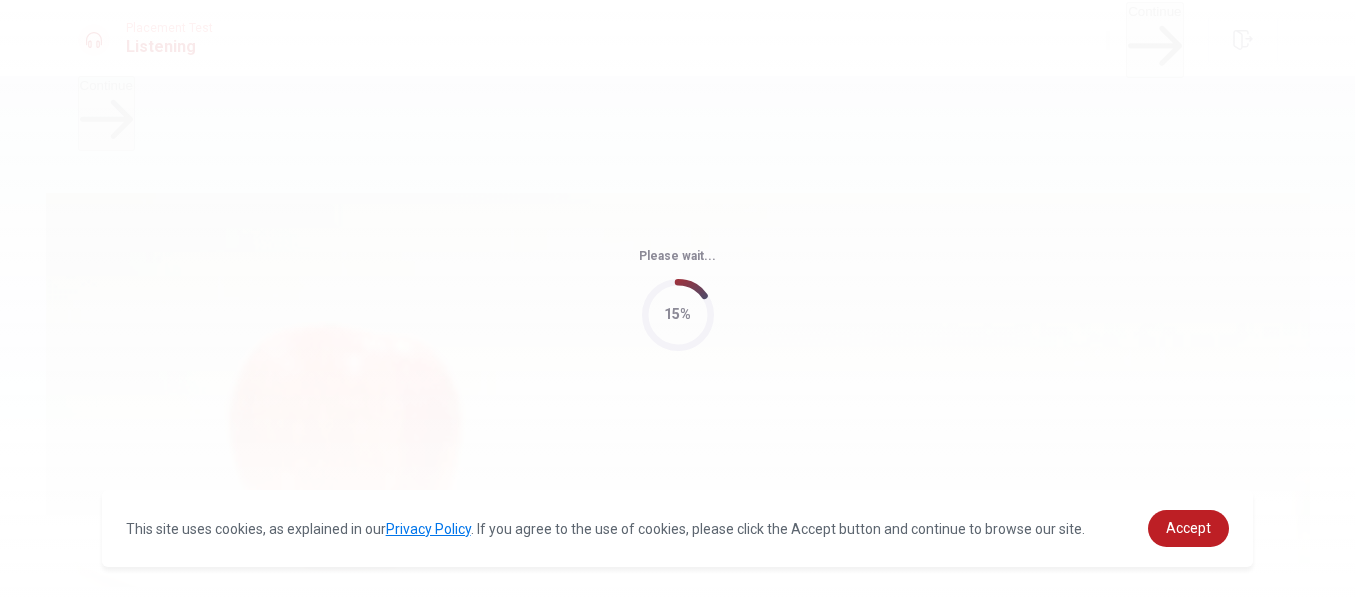 type on "72" 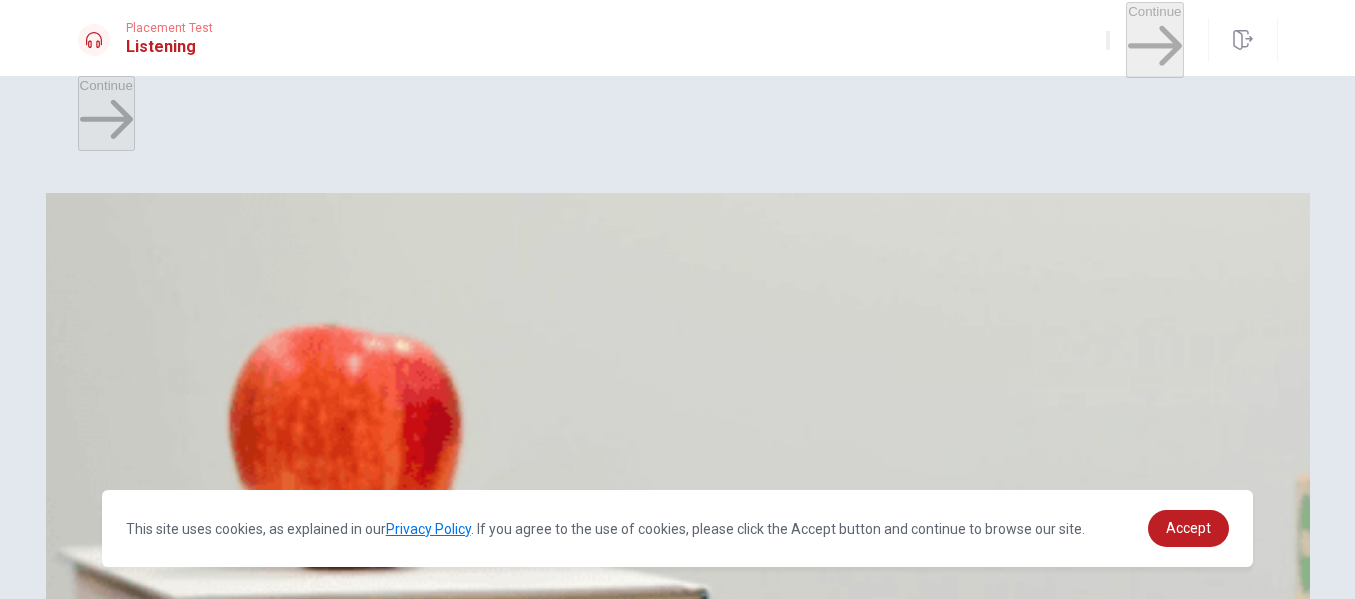 scroll, scrollTop: 1865, scrollLeft: 0, axis: vertical 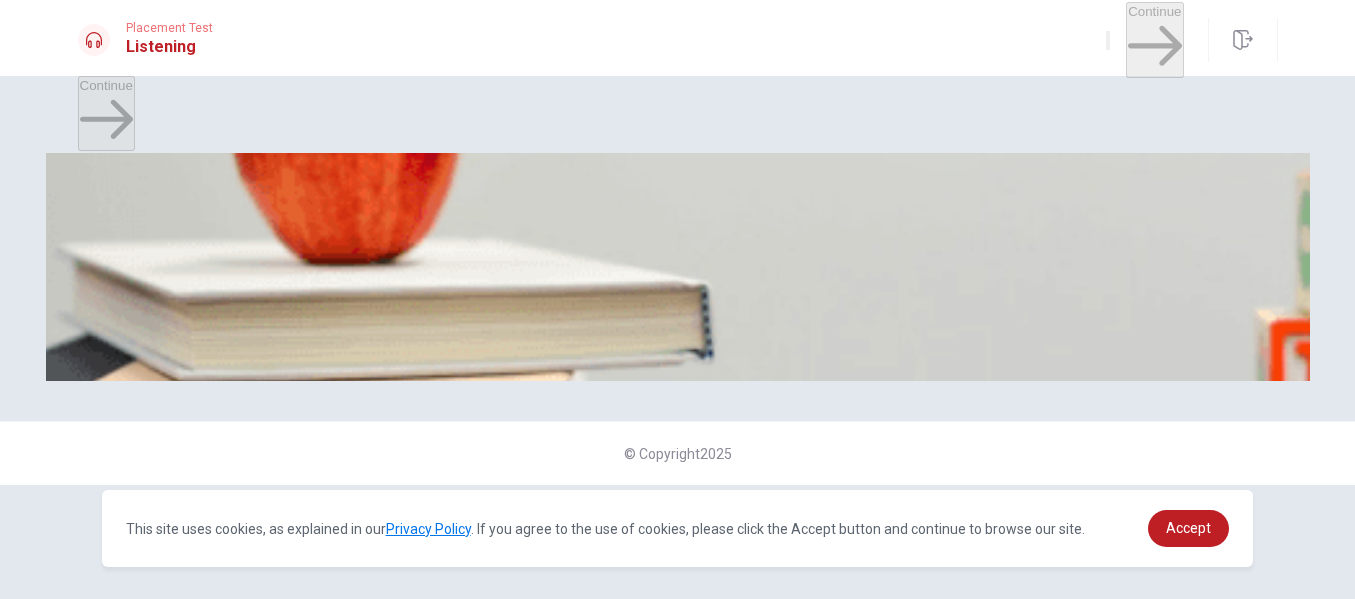 click on "Three" at bounding box center [186, 321] 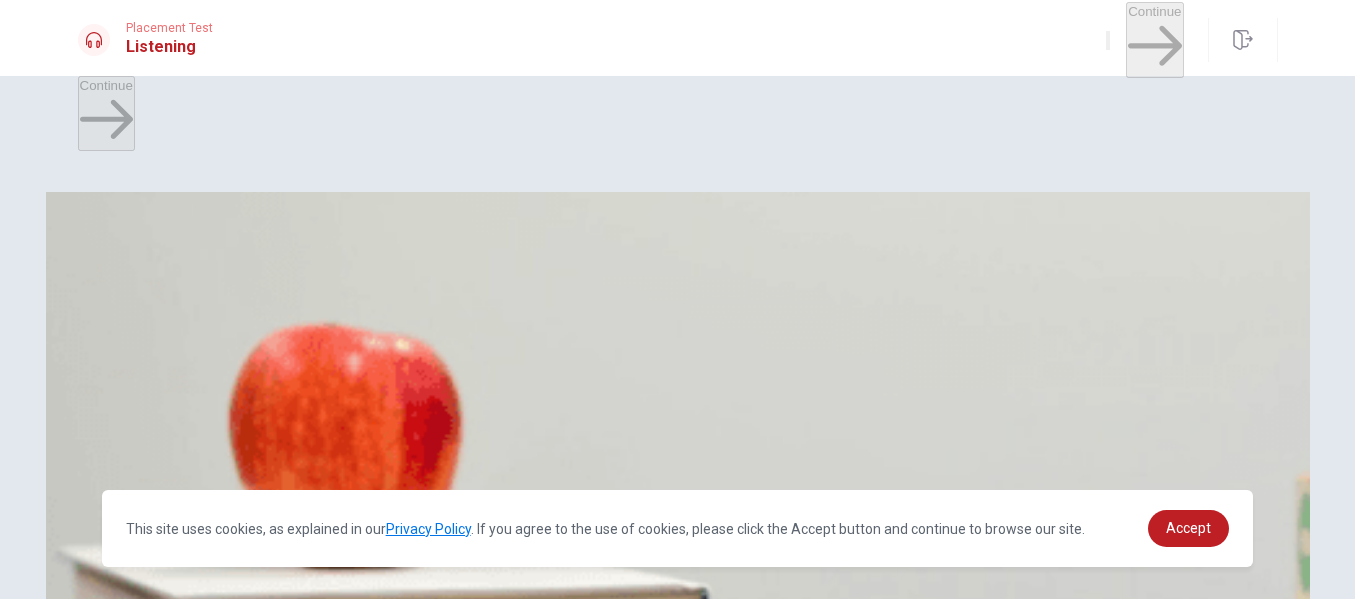 scroll, scrollTop: 0, scrollLeft: 0, axis: both 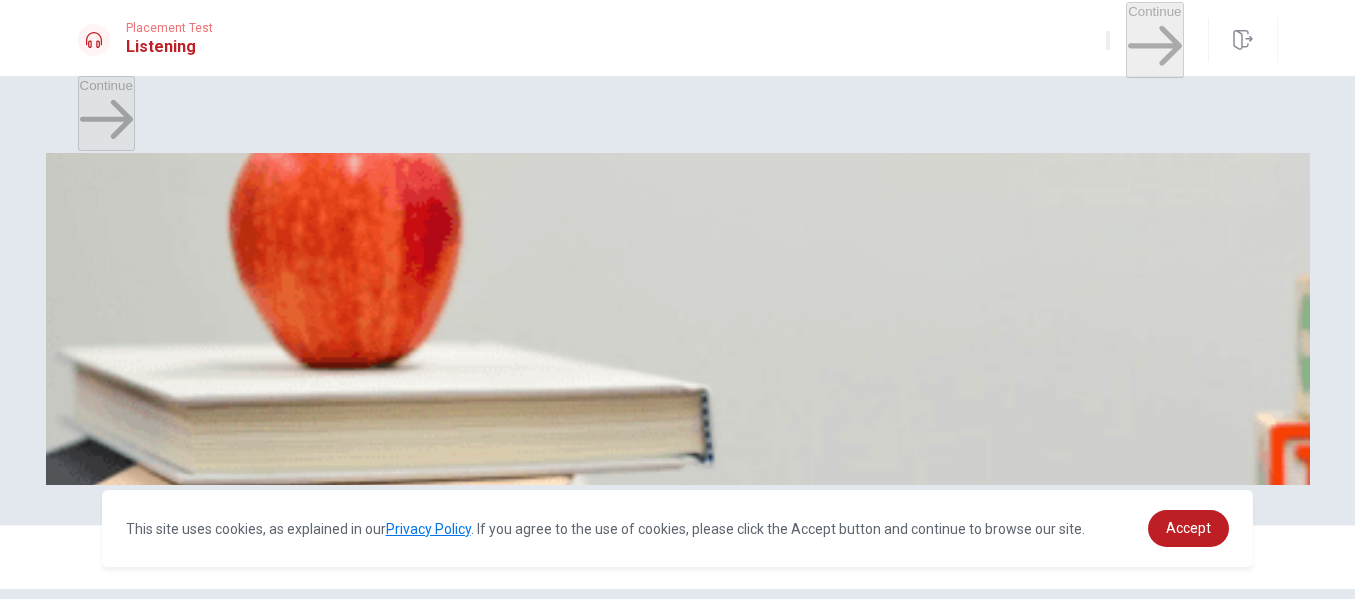 click on "It’s not mobile-compatible" at bounding box center [155, 341] 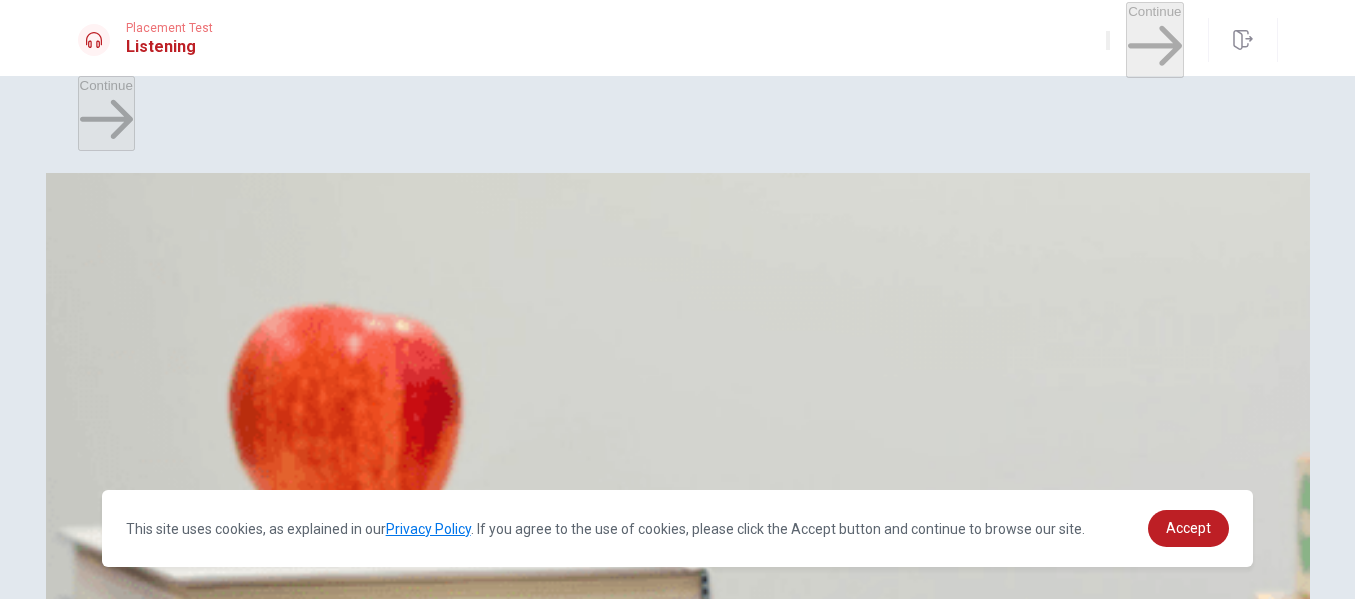 scroll, scrollTop: 0, scrollLeft: 0, axis: both 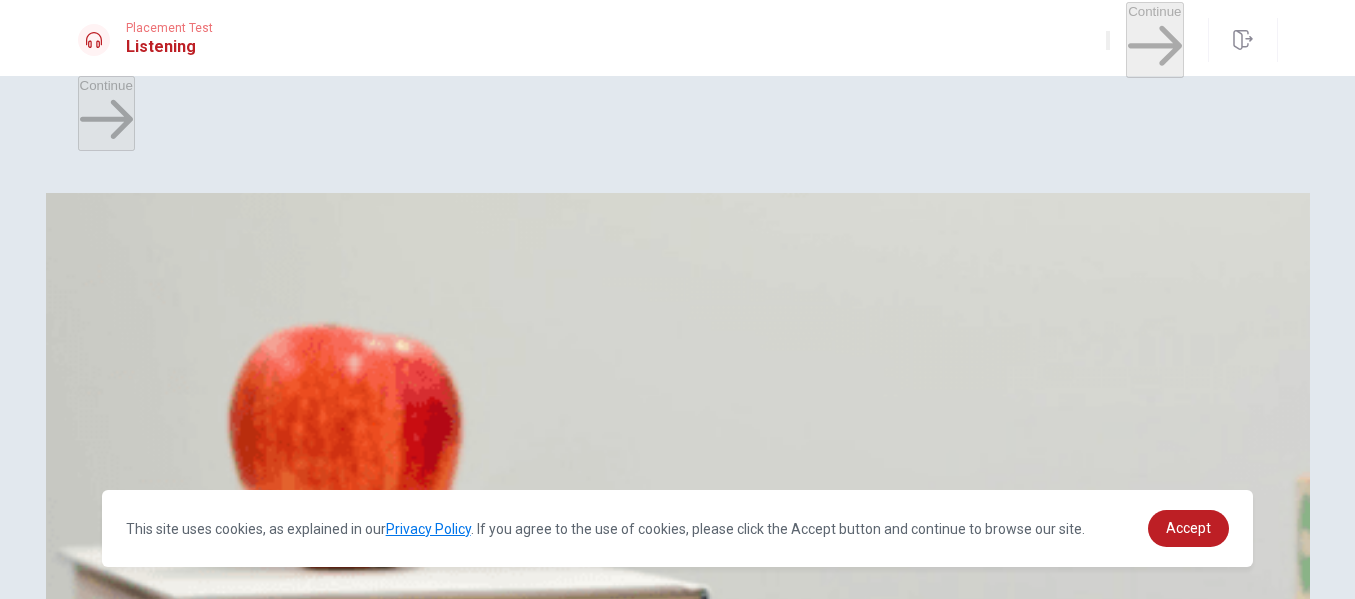 click on "Limited storage options" at bounding box center (149, 289) 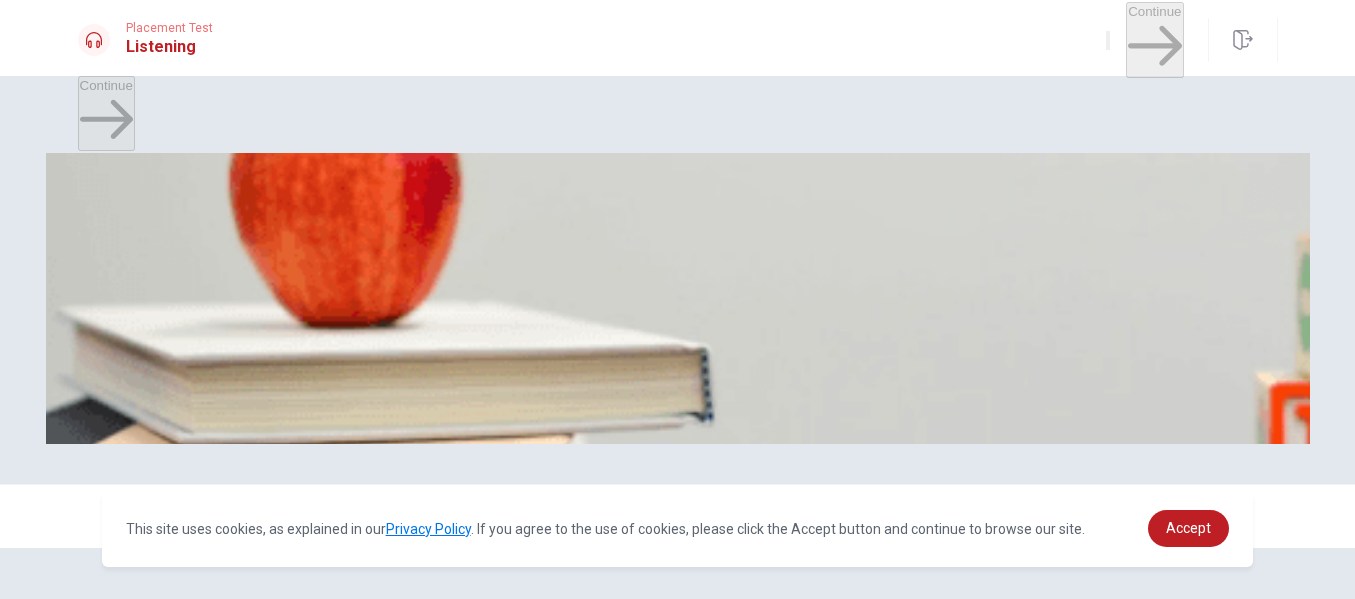 scroll, scrollTop: 0, scrollLeft: 0, axis: both 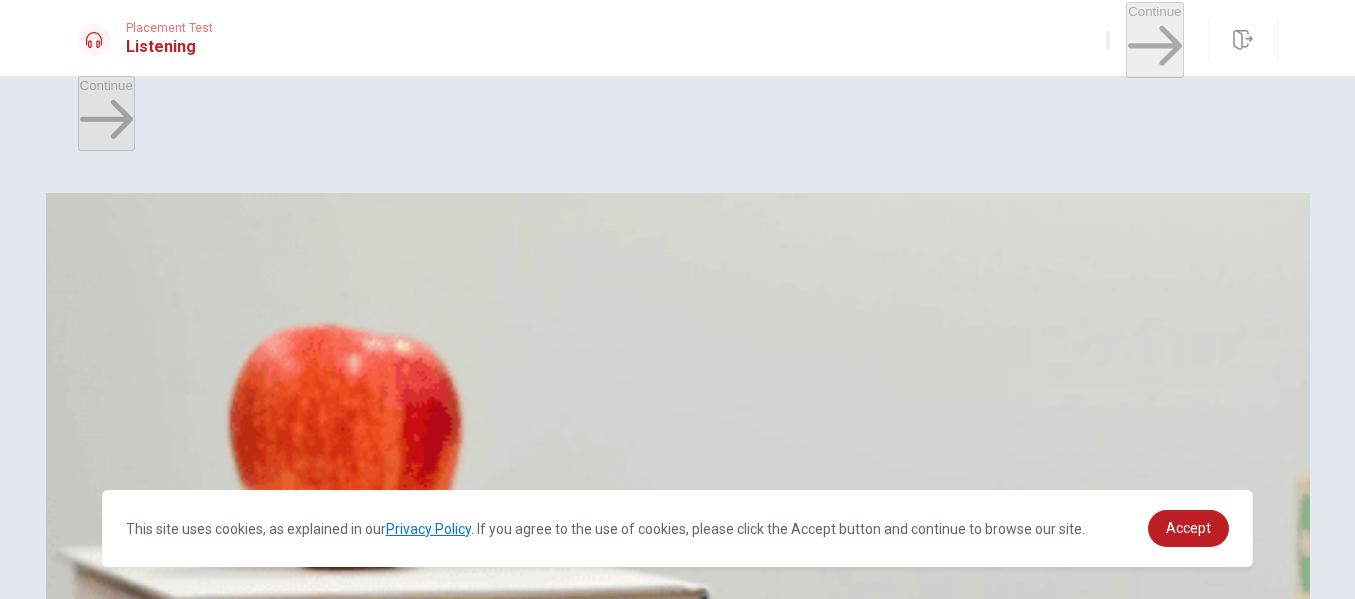 click on "It has poor customer support" at bounding box center (165, 373) 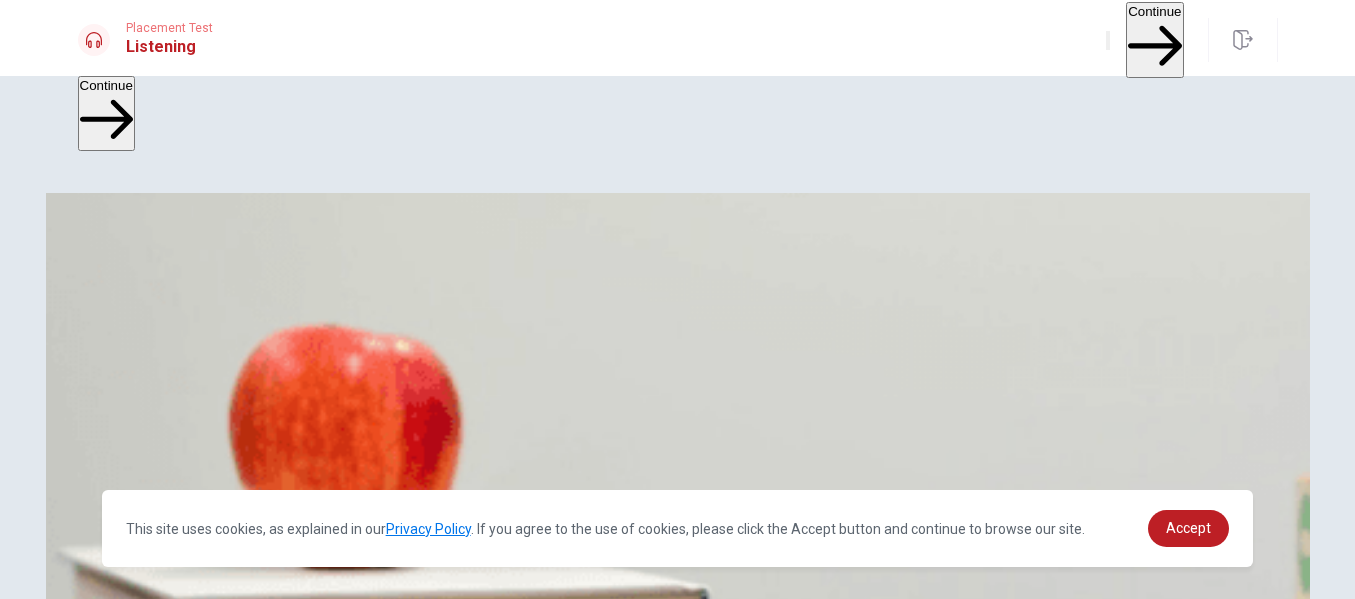 scroll, scrollTop: 1865, scrollLeft: 0, axis: vertical 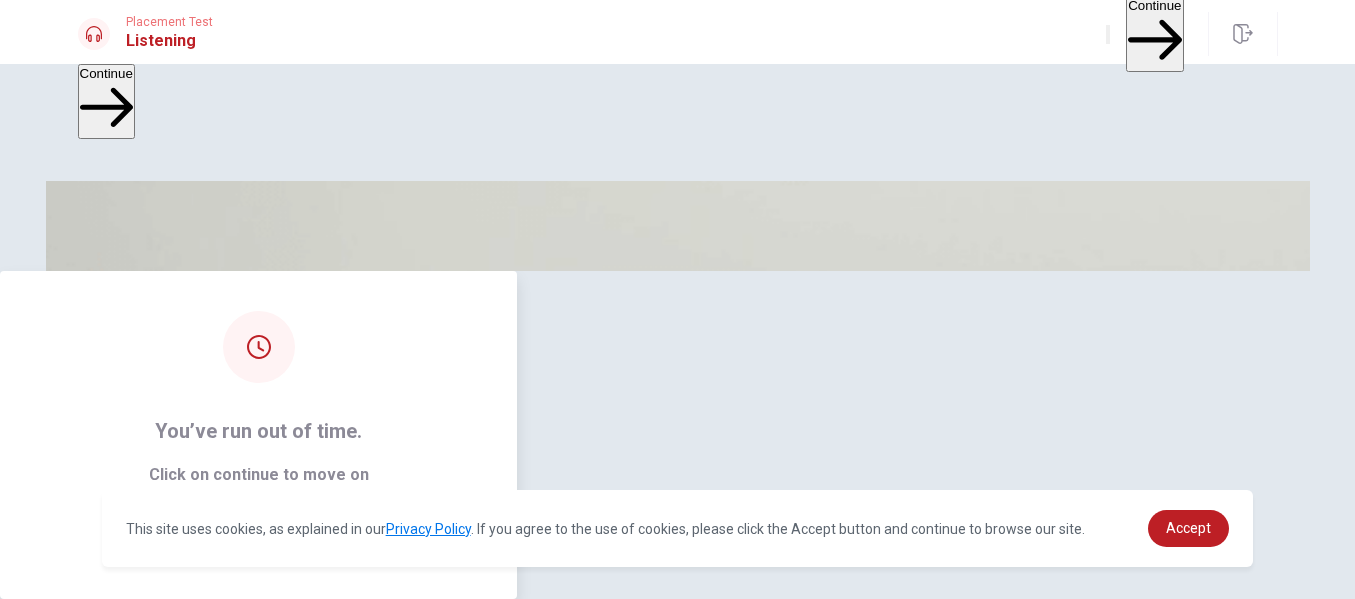 click on "Continue" at bounding box center [259, 539] 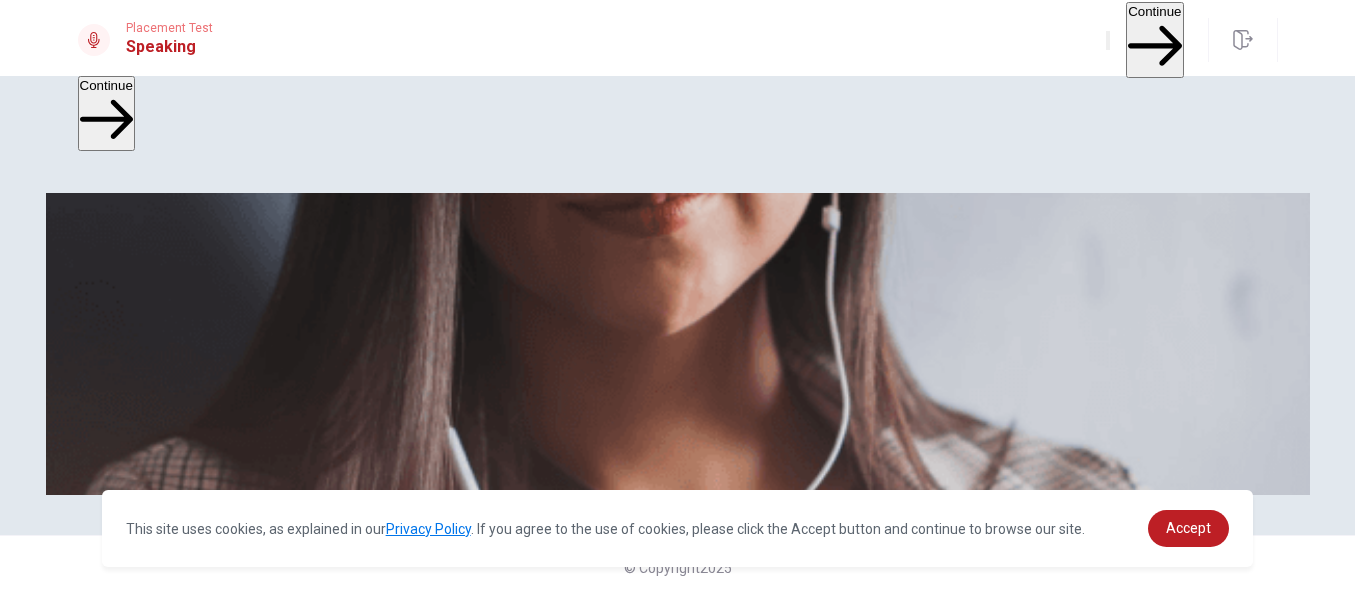 scroll, scrollTop: 0, scrollLeft: 0, axis: both 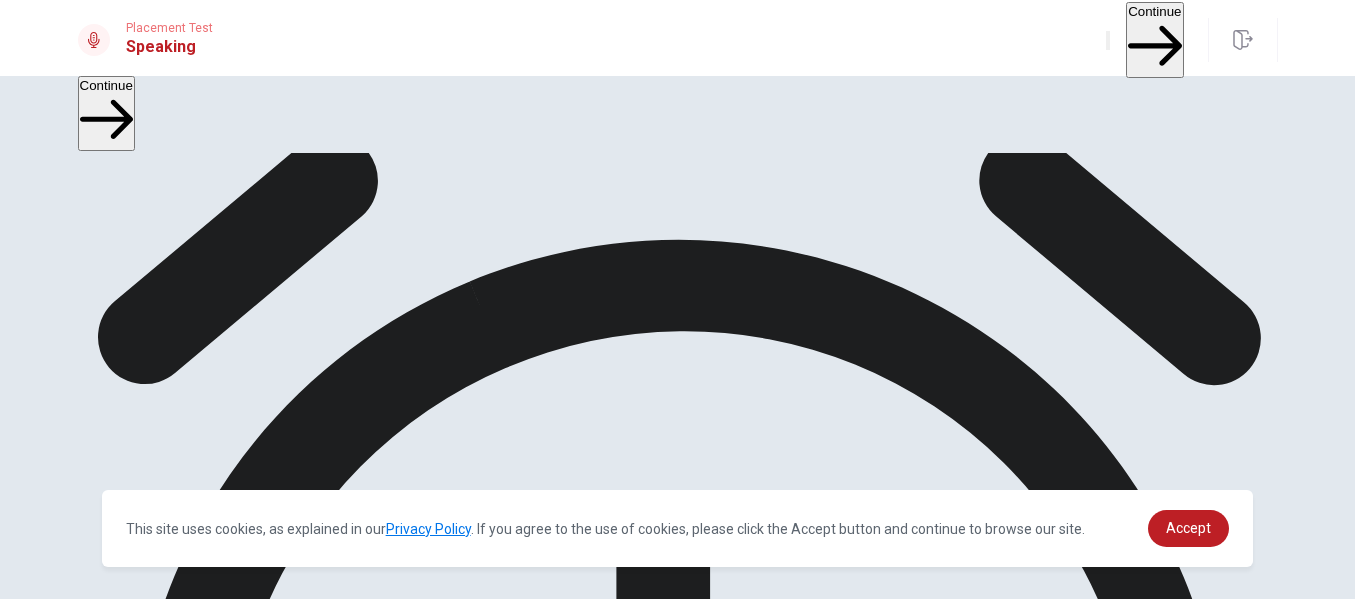 click on "Stop   Recording" at bounding box center (113, 2722) 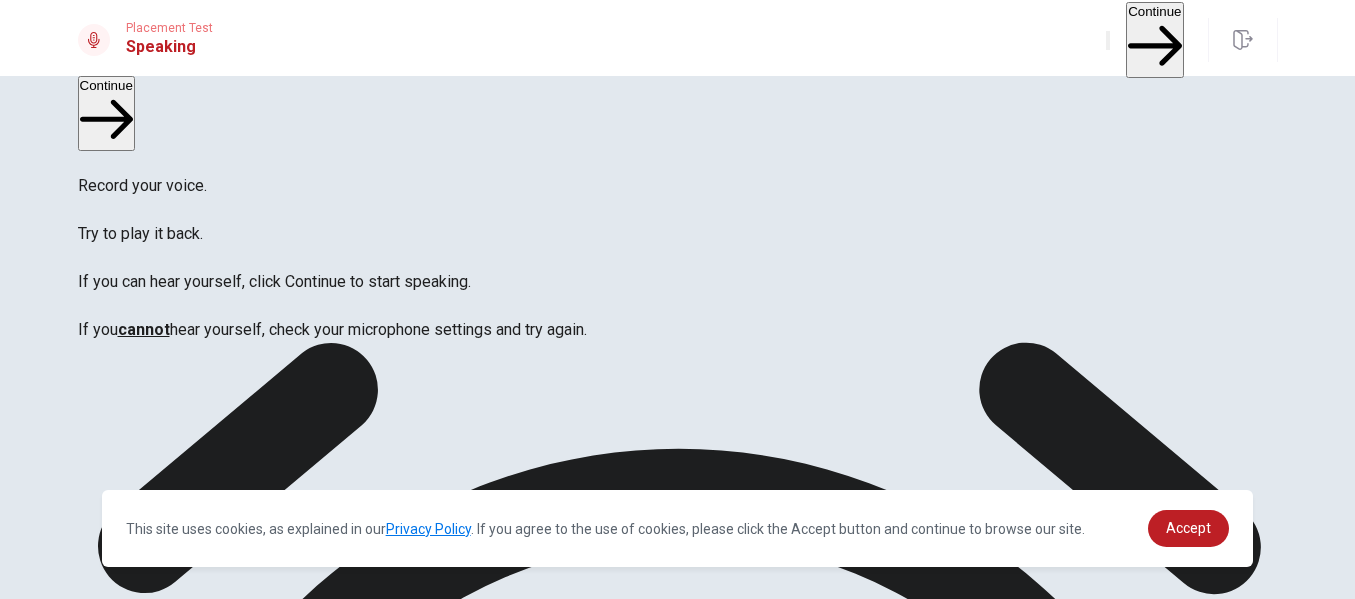scroll, scrollTop: 81, scrollLeft: 0, axis: vertical 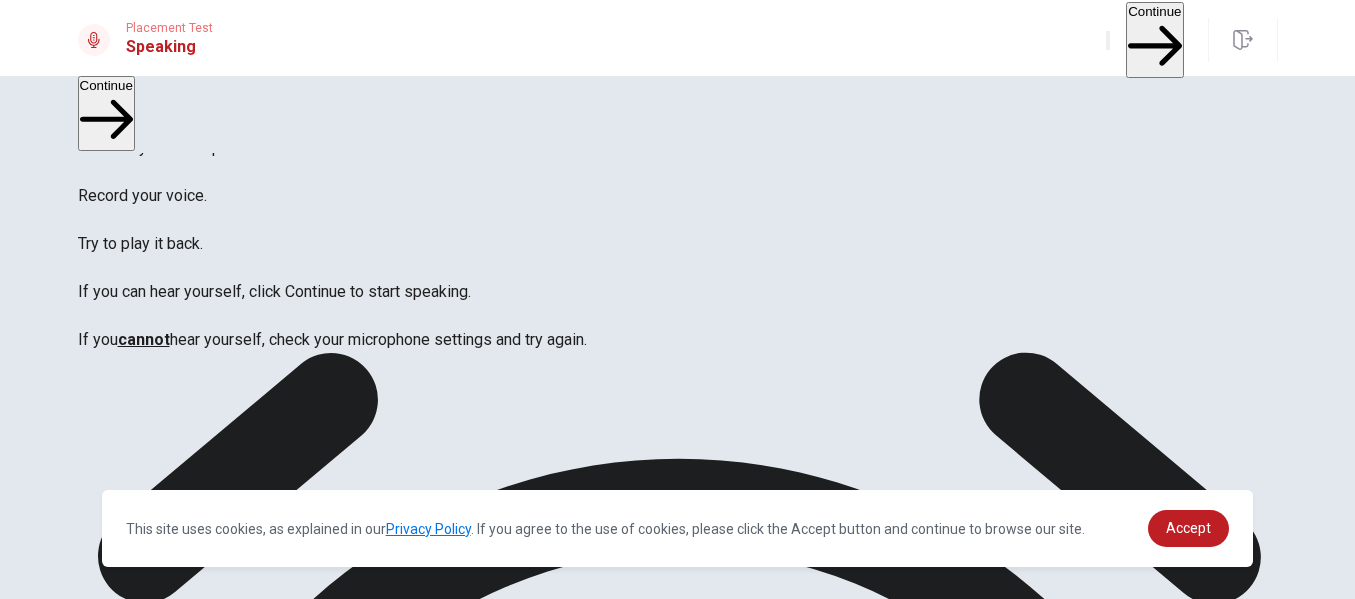 click on "Continue" at bounding box center [1154, 39] 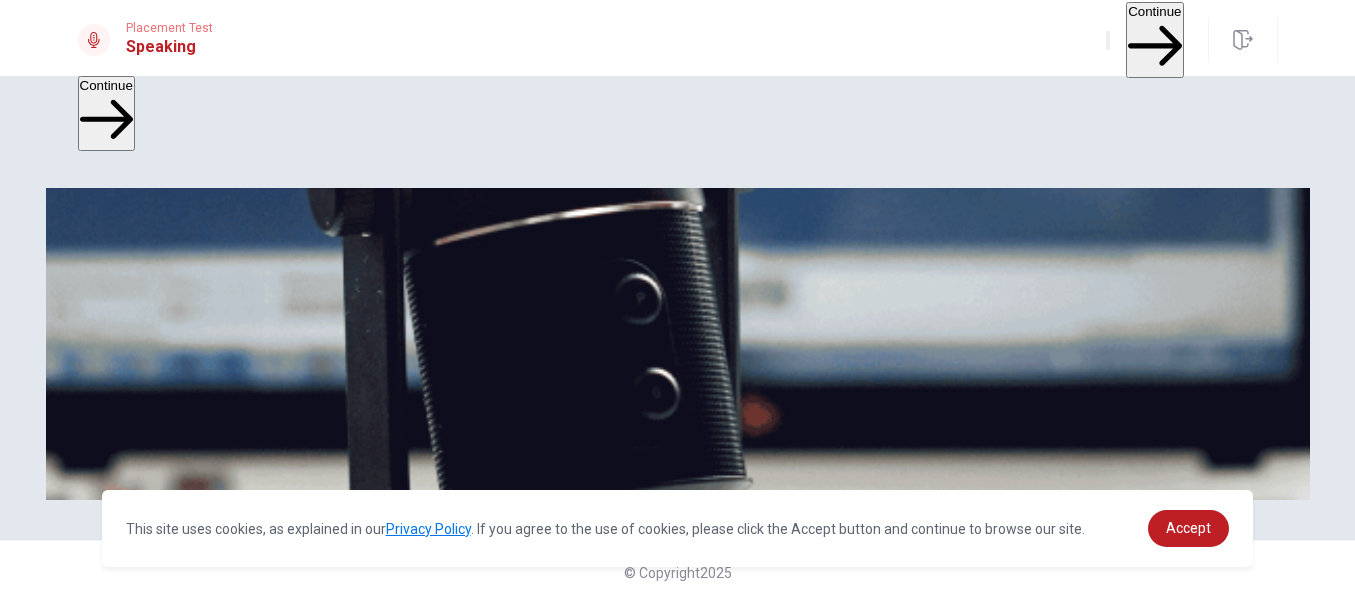 scroll, scrollTop: 0, scrollLeft: 0, axis: both 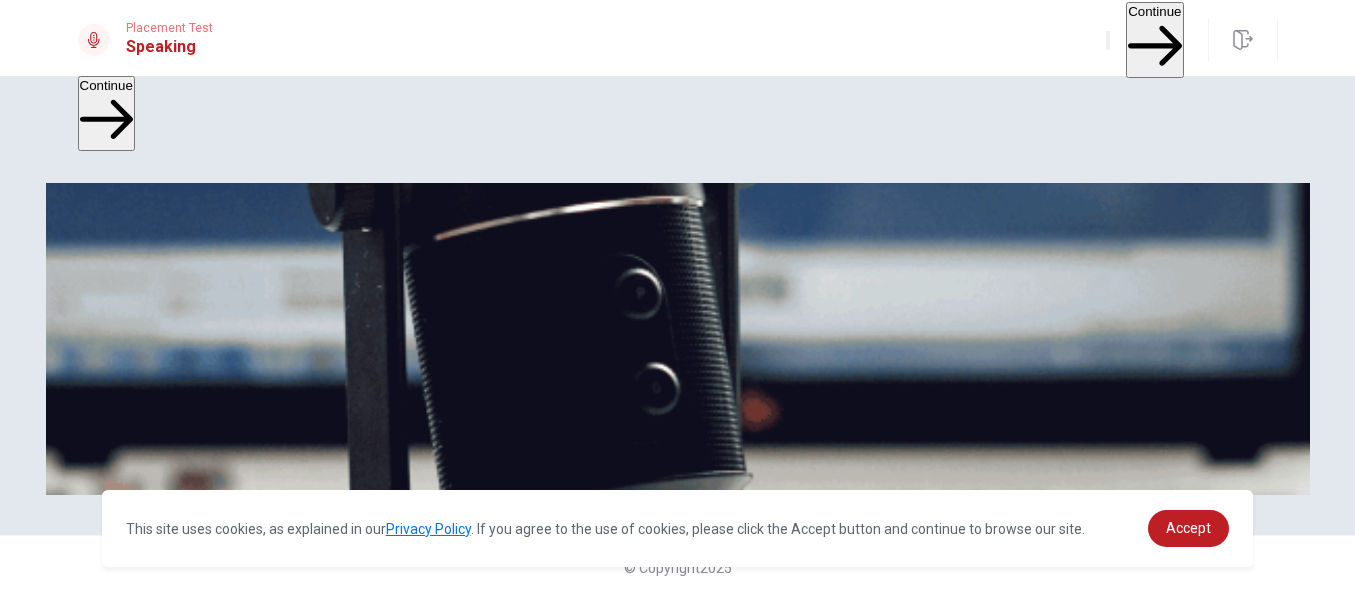 click on "Continue" at bounding box center [1154, 39] 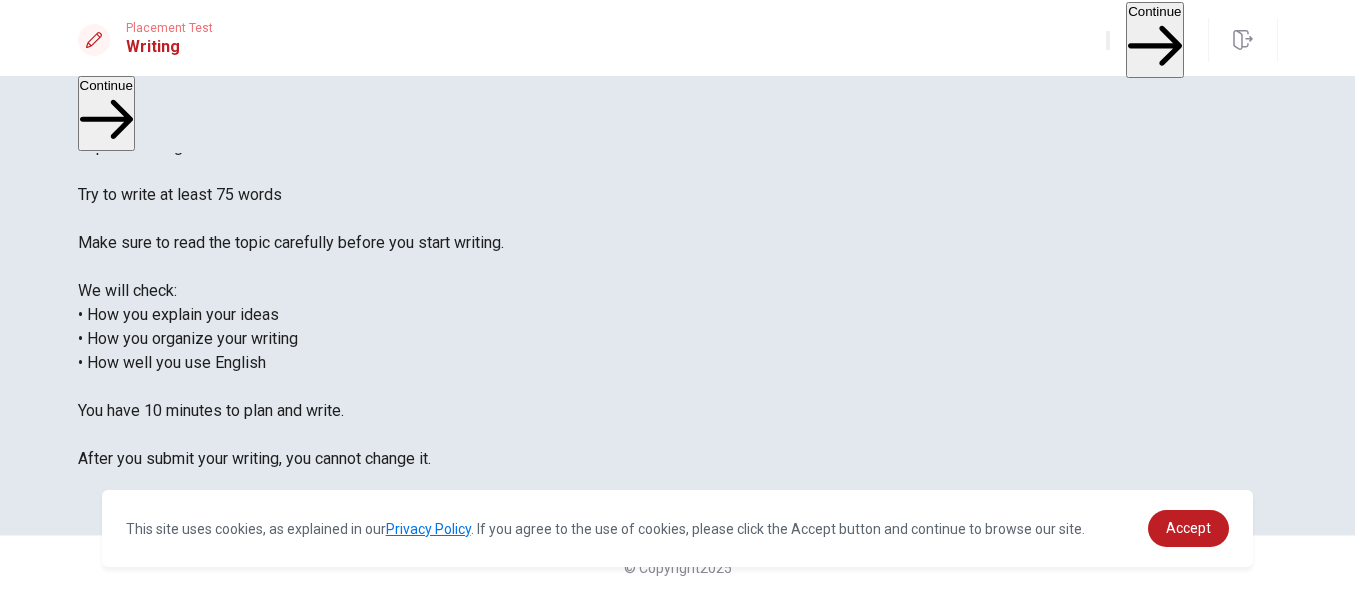 scroll, scrollTop: 209, scrollLeft: 0, axis: vertical 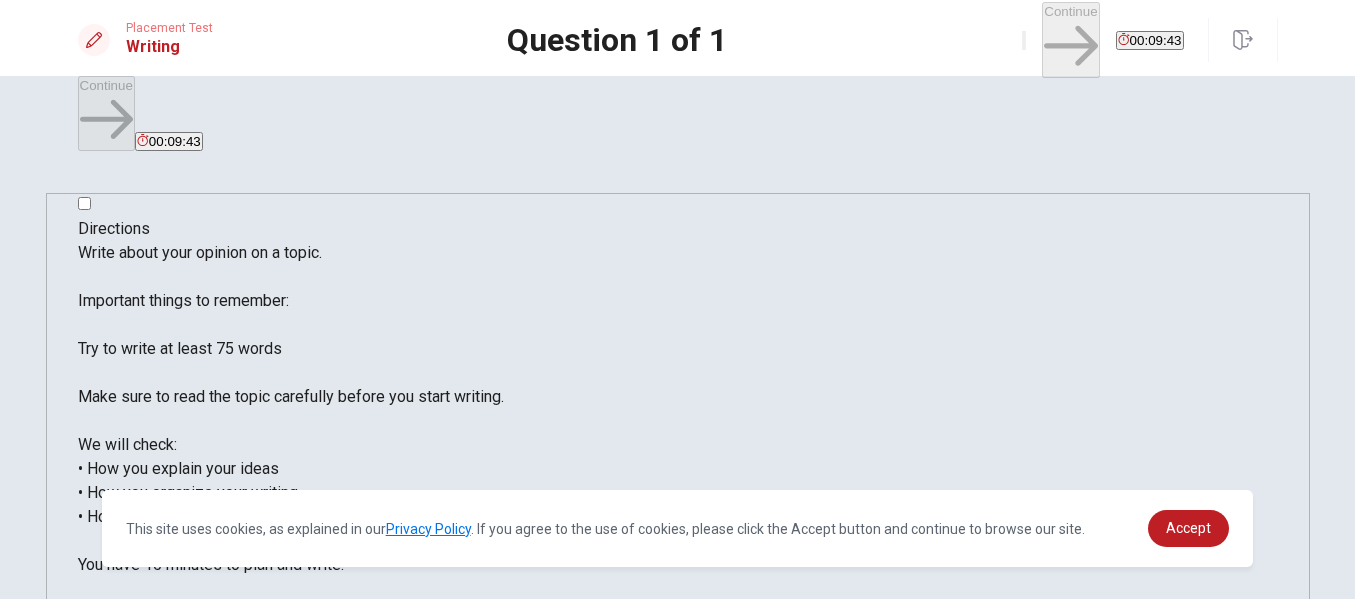 click at bounding box center (149, 979) 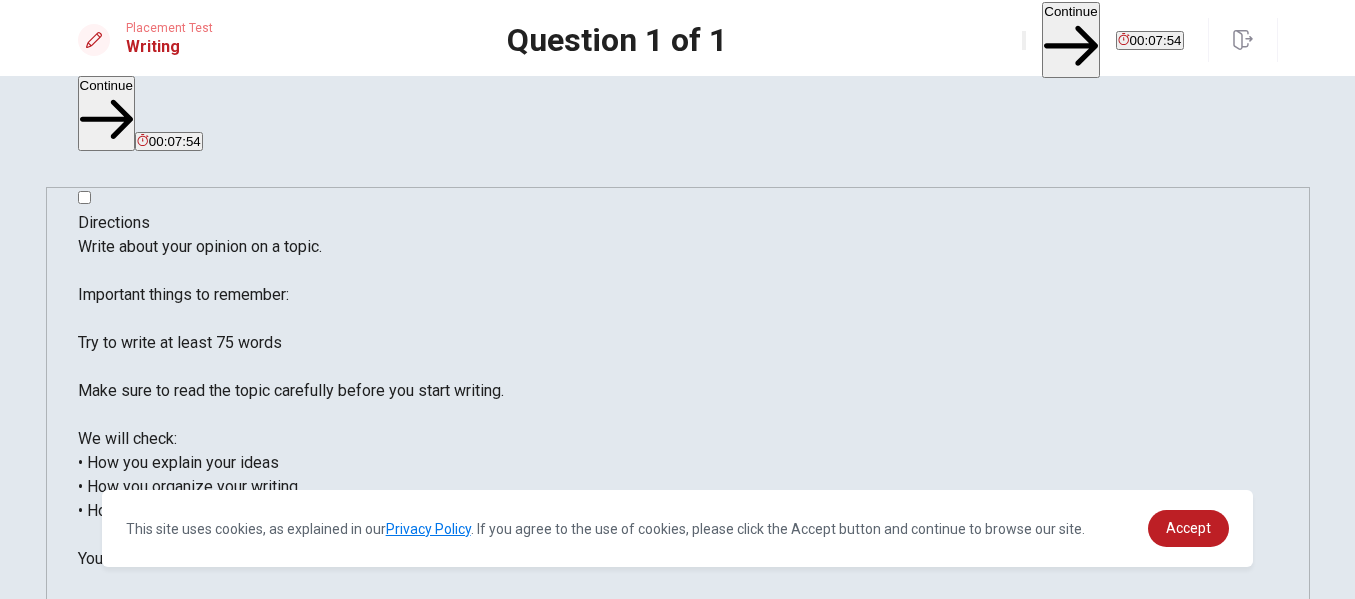 scroll, scrollTop: 0, scrollLeft: 0, axis: both 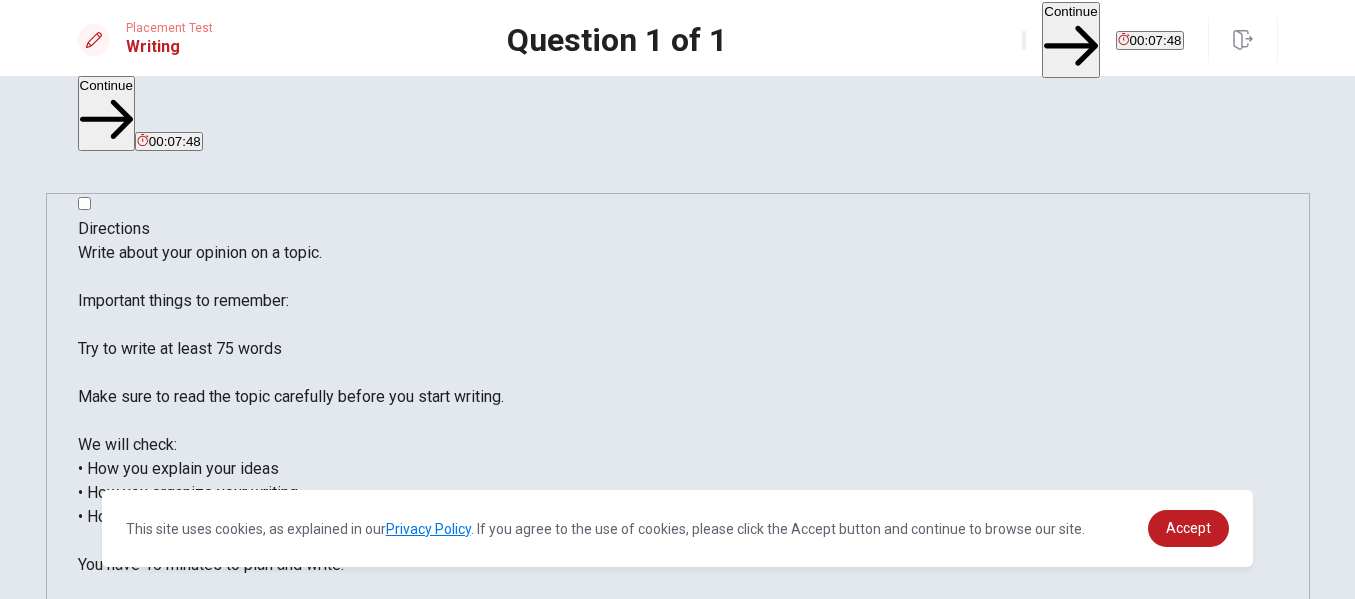drag, startPoint x: 1073, startPoint y: 201, endPoint x: 1083, endPoint y: 205, distance: 10.770329 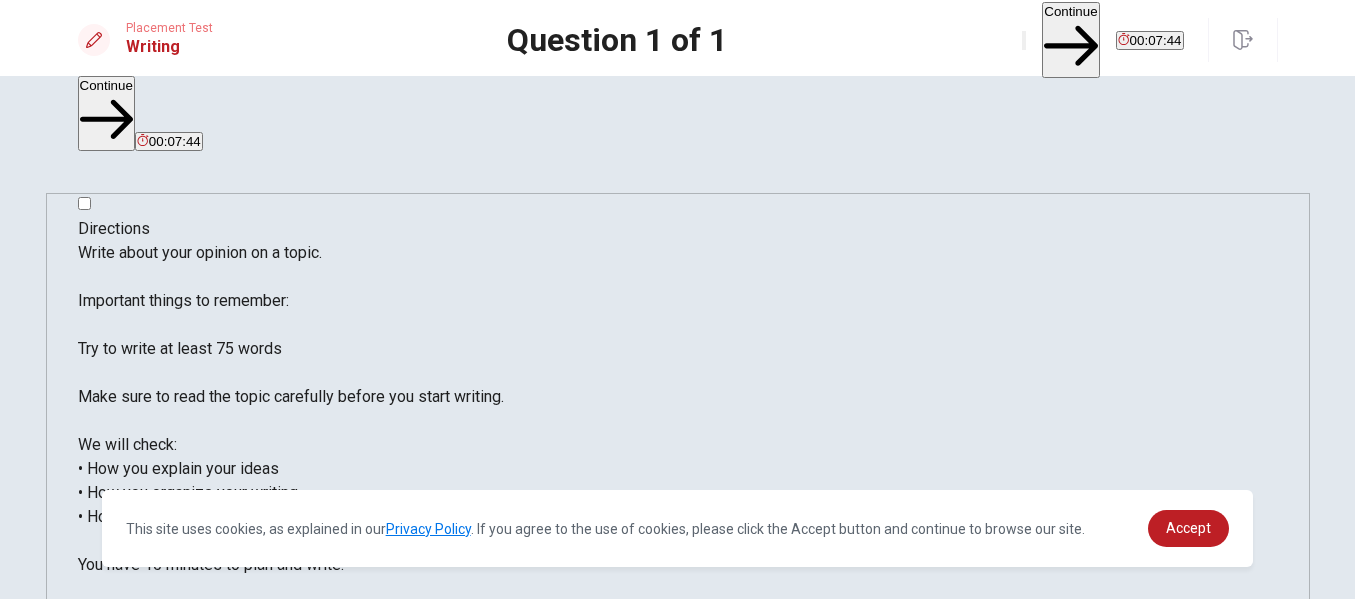 click on "[DATE] when I was leaving my current job, it was really difficult to jump to other position in another company." at bounding box center [149, 979] 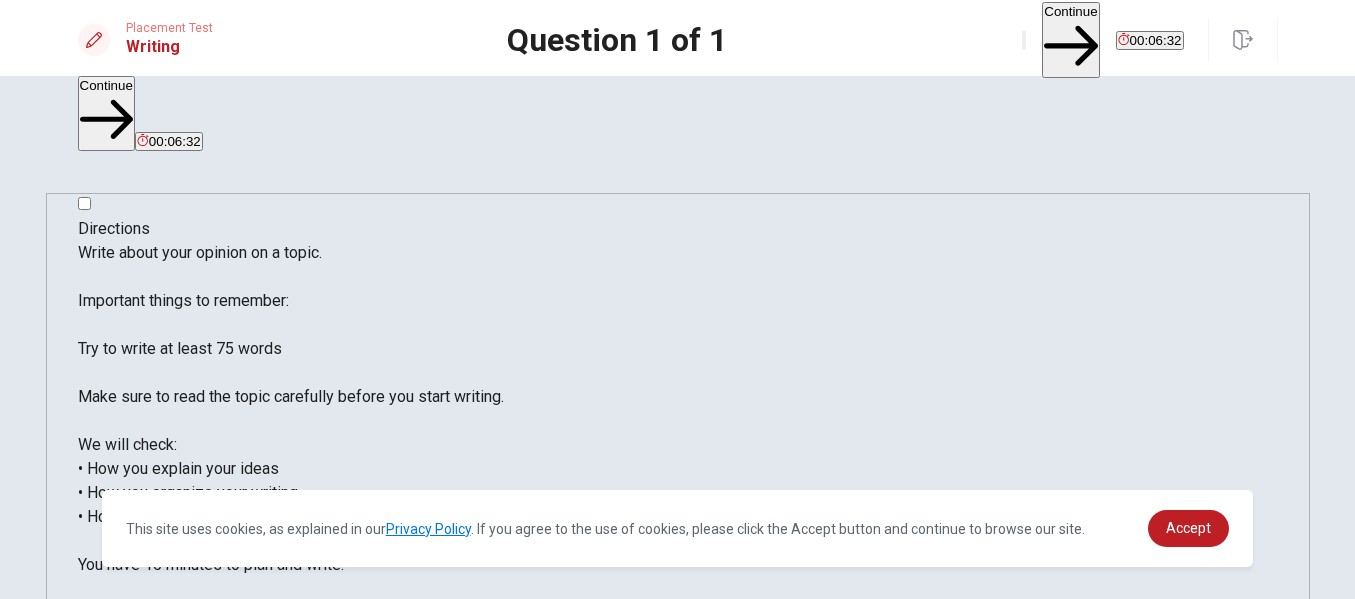 click on "[DATE] when I was leaving my current job, it was really difficult to jump to other position in another company. there were some reasons for that. first, i got a permanent position with high sallary" at bounding box center (149, 979) 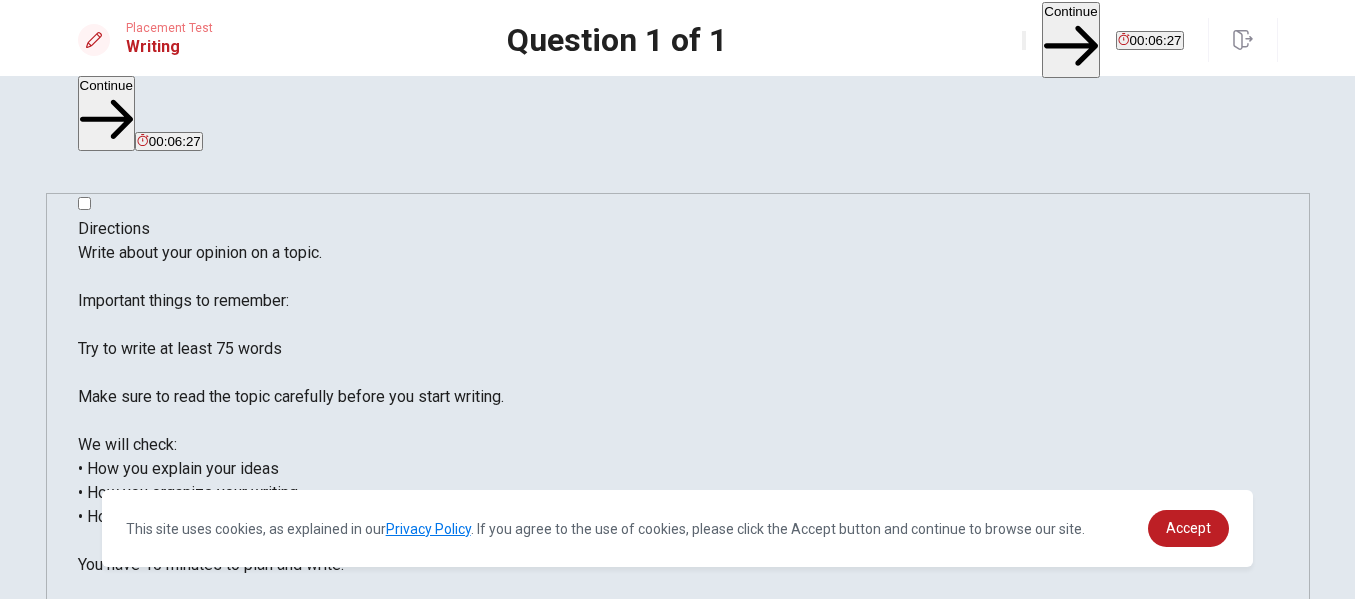 click on "[DATE] when I was leaving my current job, it was really difficult to jump to other position in another company. there were some reasons for that. first, I got a permanent position with high sallary" at bounding box center [149, 979] 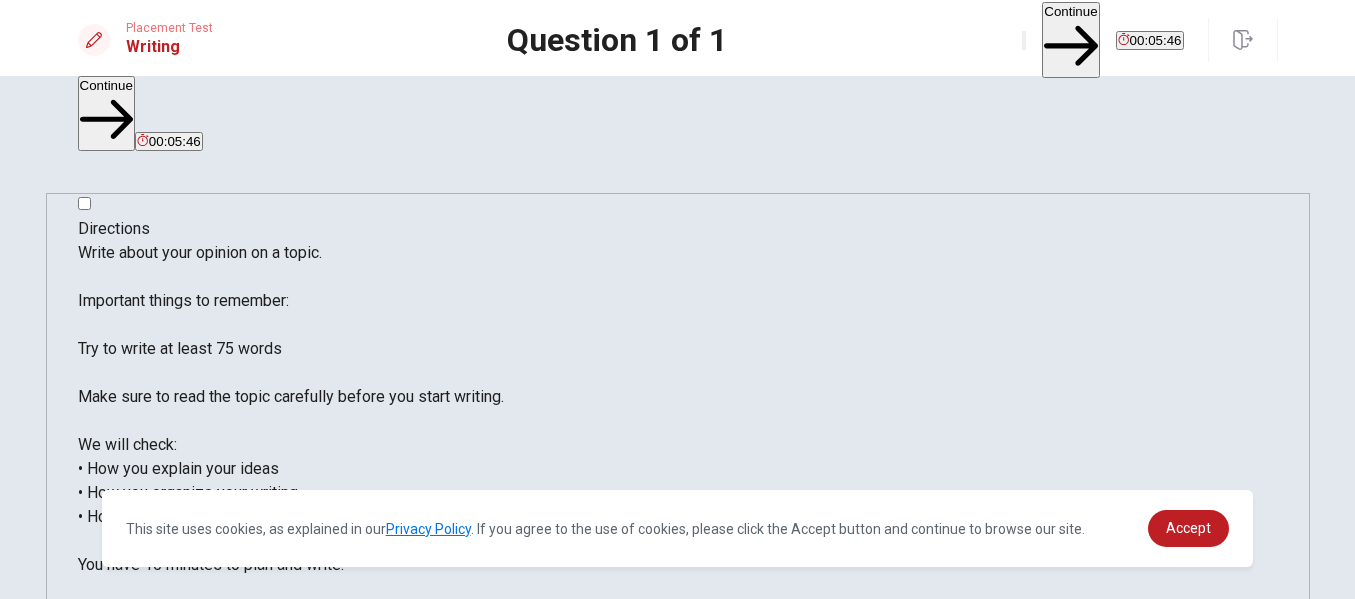 click on "[DATE] when I was leaving my current job, it was really difficult to jump to other position in another company. there were some reasons for that. first, I got a permanent position with high sallary. second, my community and freindship relation" at bounding box center (149, 979) 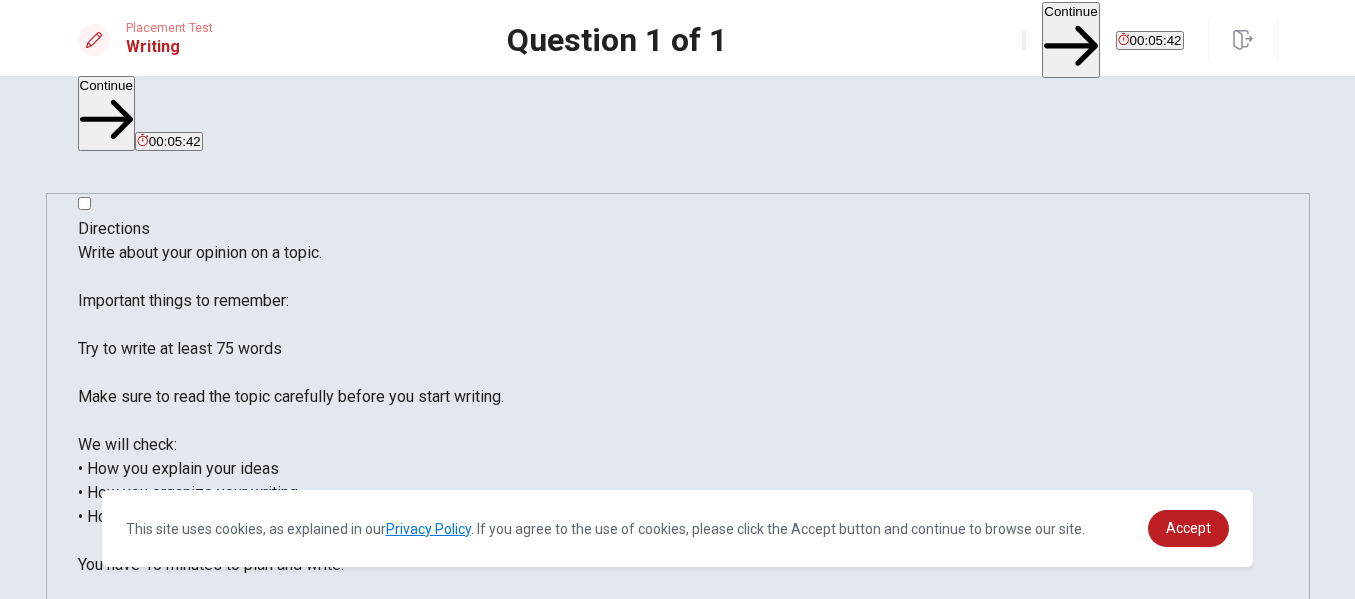 click on "[DATE] when I was leaving my current job, it was really difficult to jump to other position in another company. there were some reasons for that. first, I got a permanent position with high sallary. second, my community and old freindship relation" at bounding box center [149, 979] 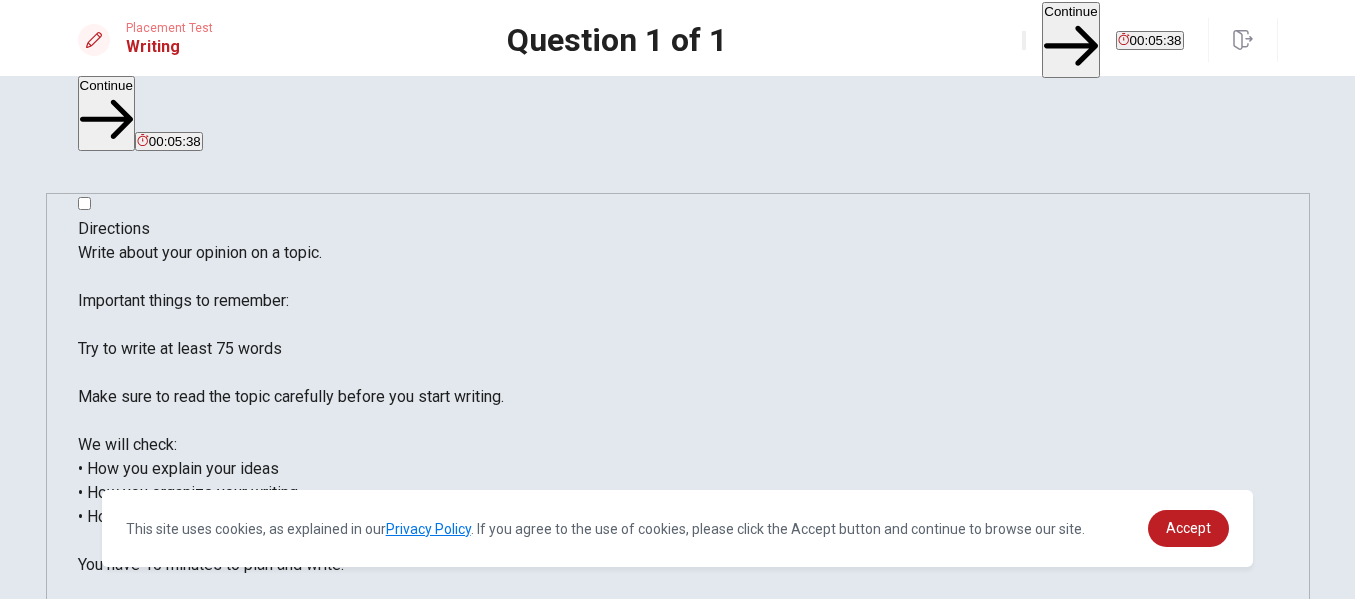drag, startPoint x: 1018, startPoint y: 276, endPoint x: 1077, endPoint y: 273, distance: 59.07622 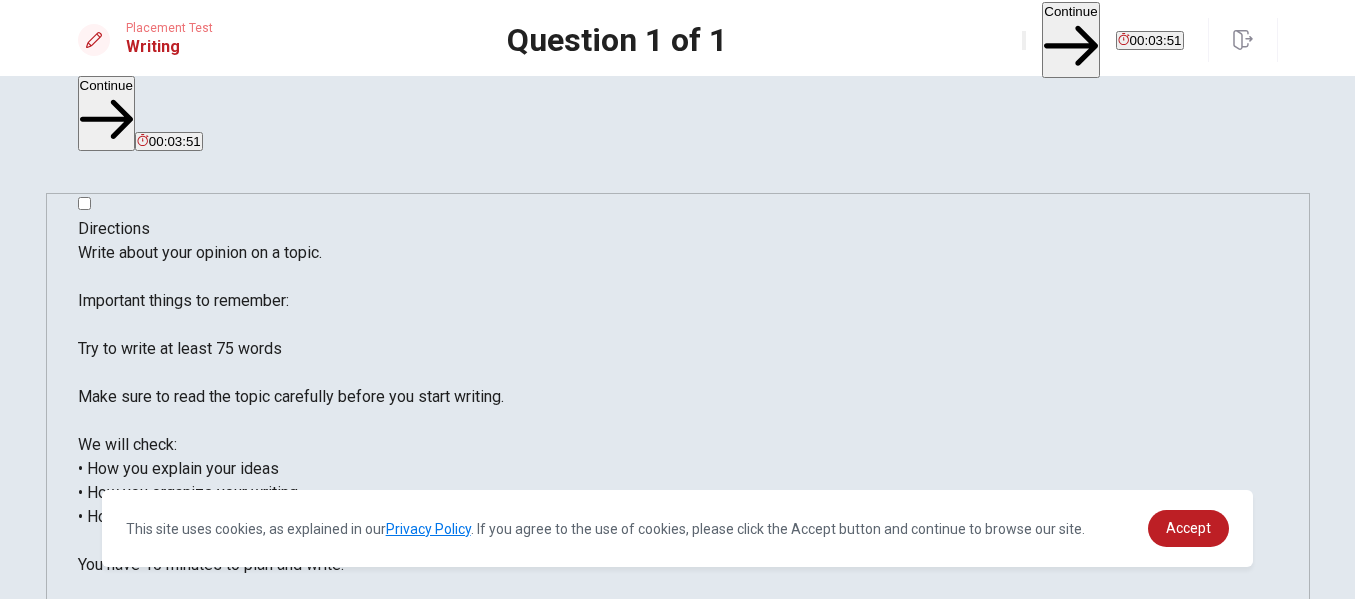 drag, startPoint x: 897, startPoint y: 199, endPoint x: 930, endPoint y: 200, distance: 33.01515 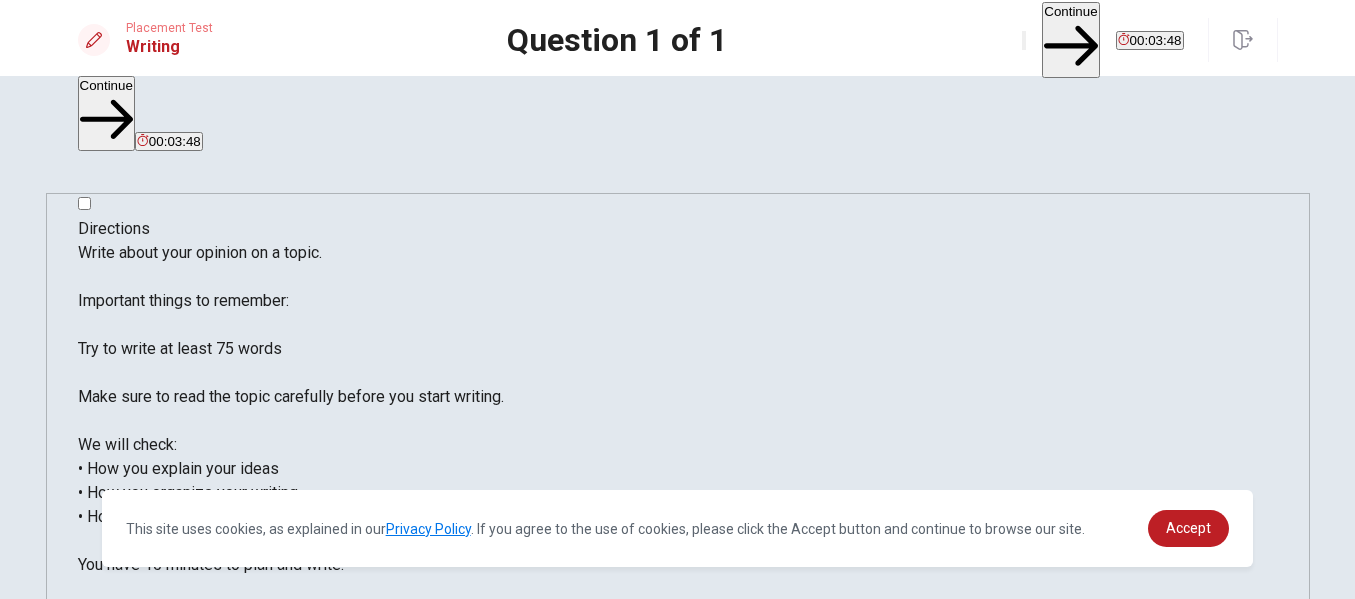 drag, startPoint x: 867, startPoint y: 201, endPoint x: 944, endPoint y: 202, distance: 77.00649 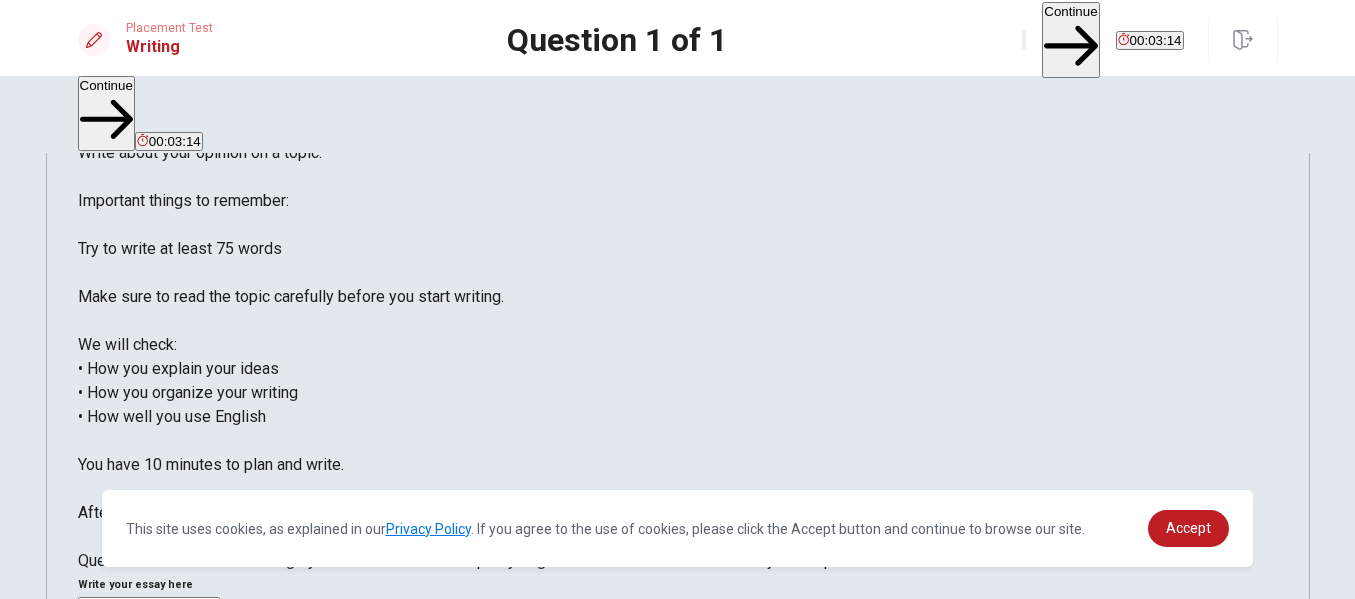 scroll, scrollTop: 0, scrollLeft: 0, axis: both 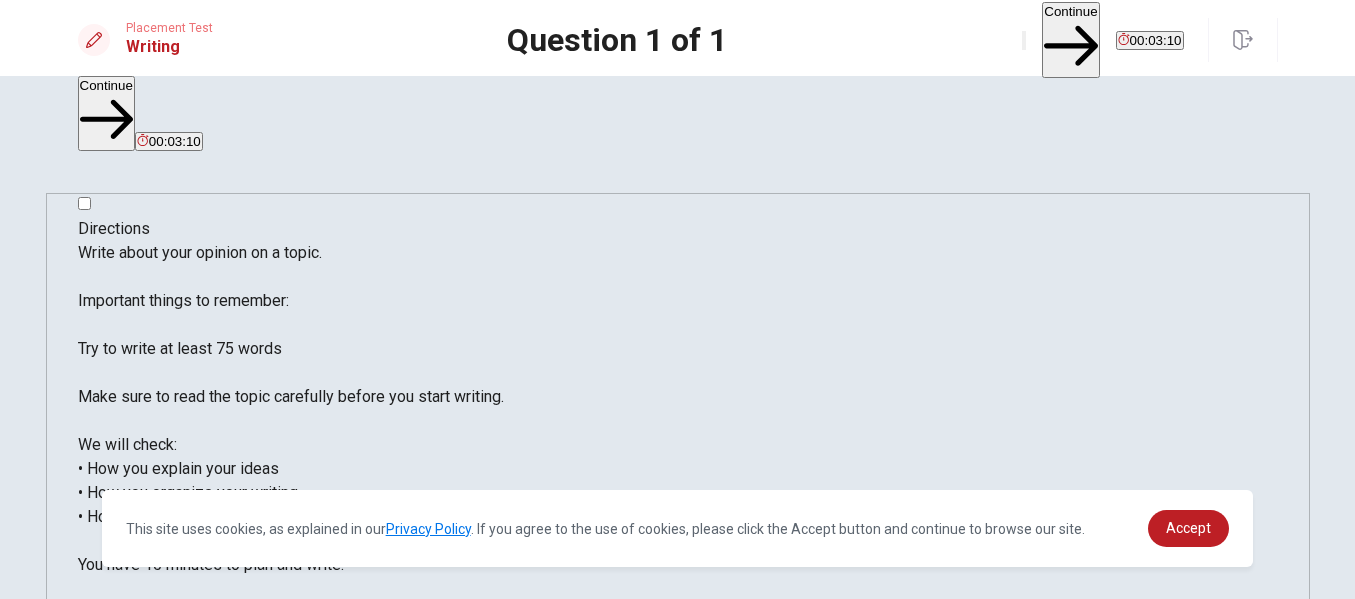 drag, startPoint x: 972, startPoint y: 268, endPoint x: 992, endPoint y: 270, distance: 20.09975 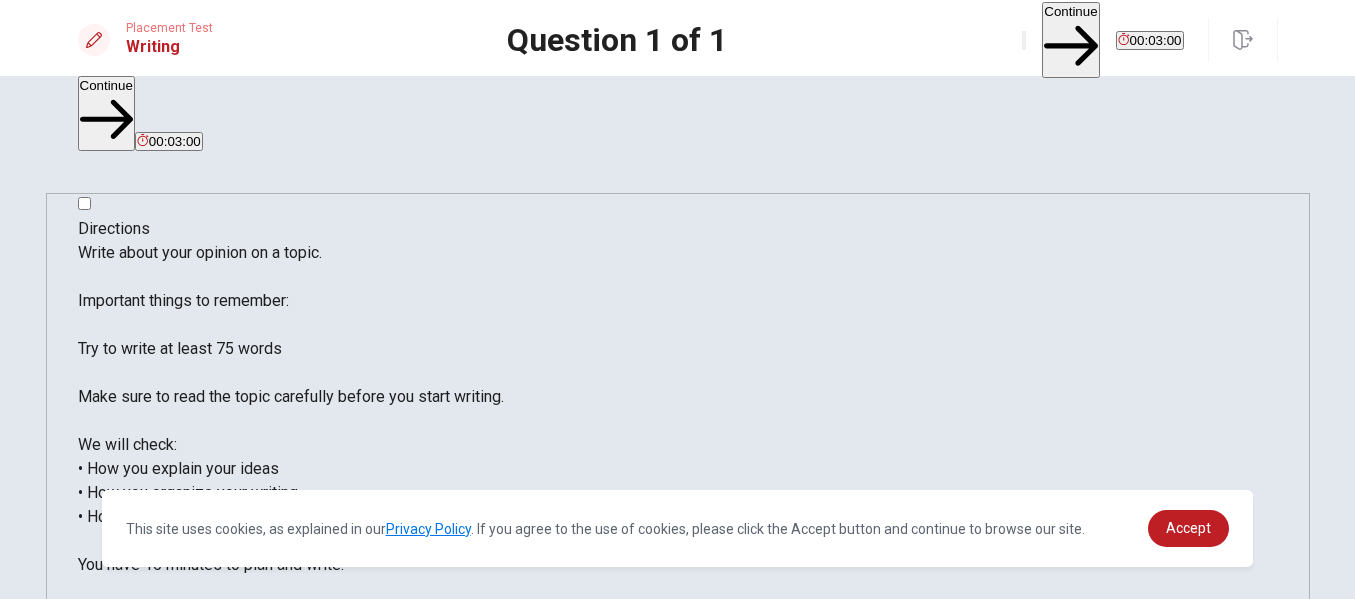 click on "[DATE] when I was stroggling to leave my current job, it was really difficult to jump to other position in another company. there were some reasons for that. first, I got a permanent position with high sallary. second, my community and old freindship I provided in my company. but finally I decidded to leave my current job to boost myself by facing to new challanges in a more dynamic position" at bounding box center (149, 979) 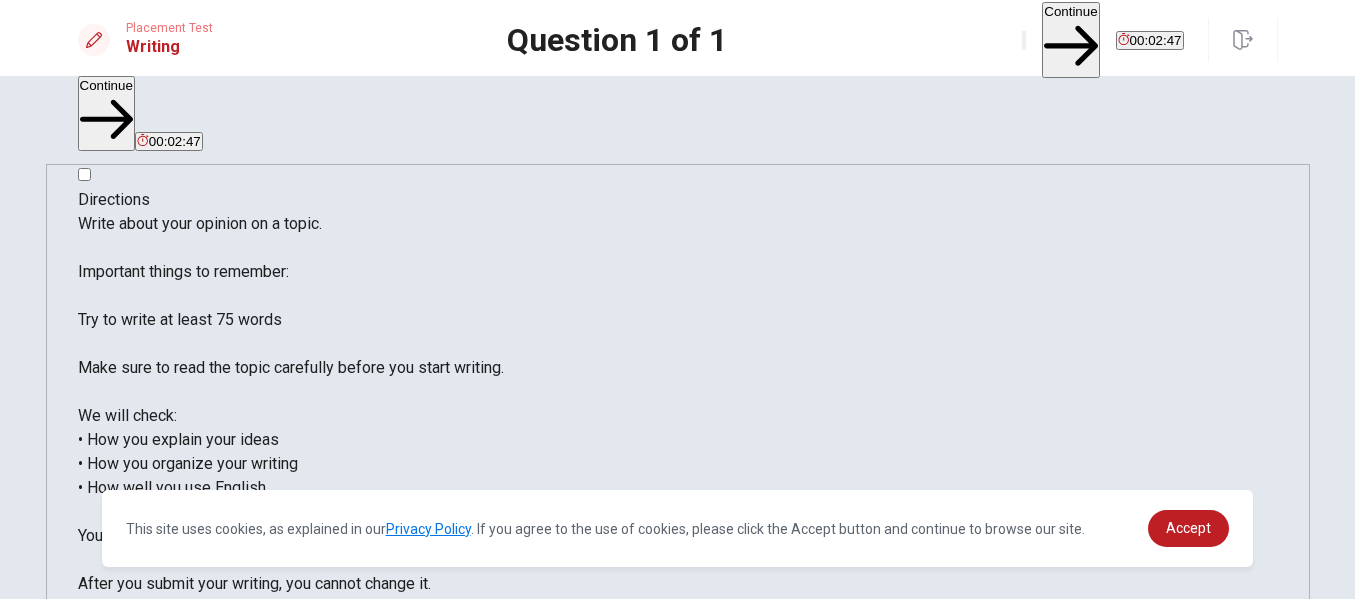 scroll, scrollTop: 0, scrollLeft: 0, axis: both 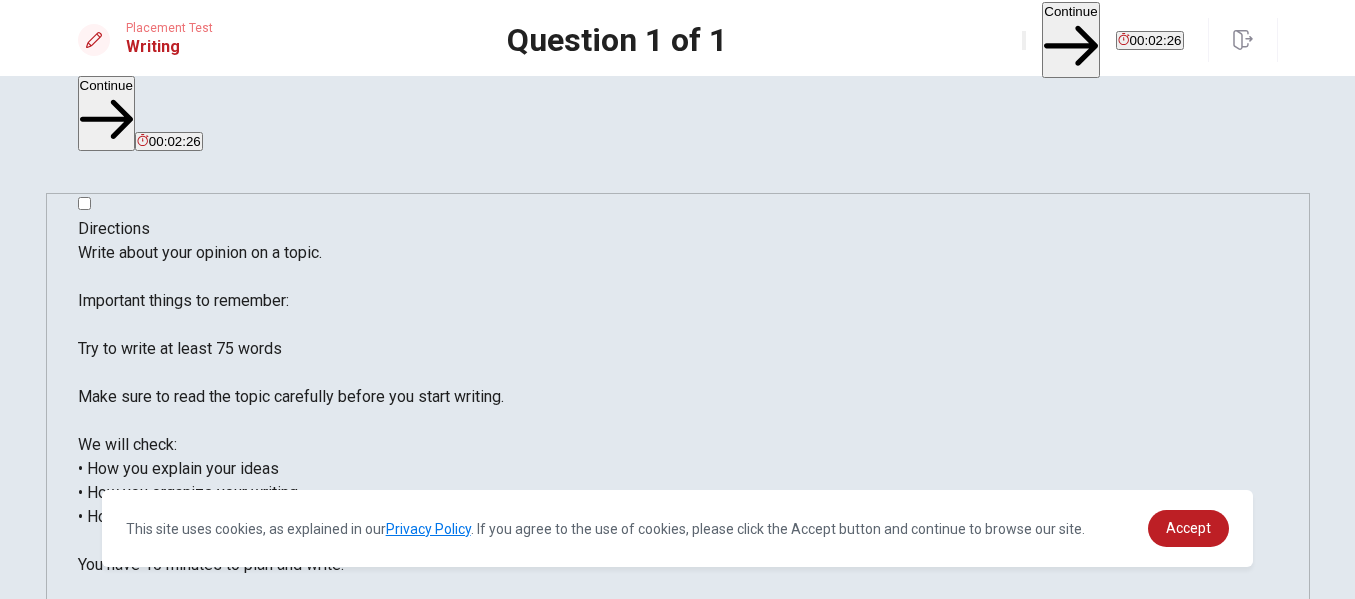 click on "[DATE] when I was stroggling to leave my current job, it was really difficult to jump to other position in another company. there were some reasons for that. first, I got a permanent position with high sallary. second, my community and old freindship I provided in my company. but finally I decidded to leave my current job to boost myself by facing to new challanges in a more dynamic position. it was really useful for mr [PERSON_NAME]" at bounding box center [149, 979] 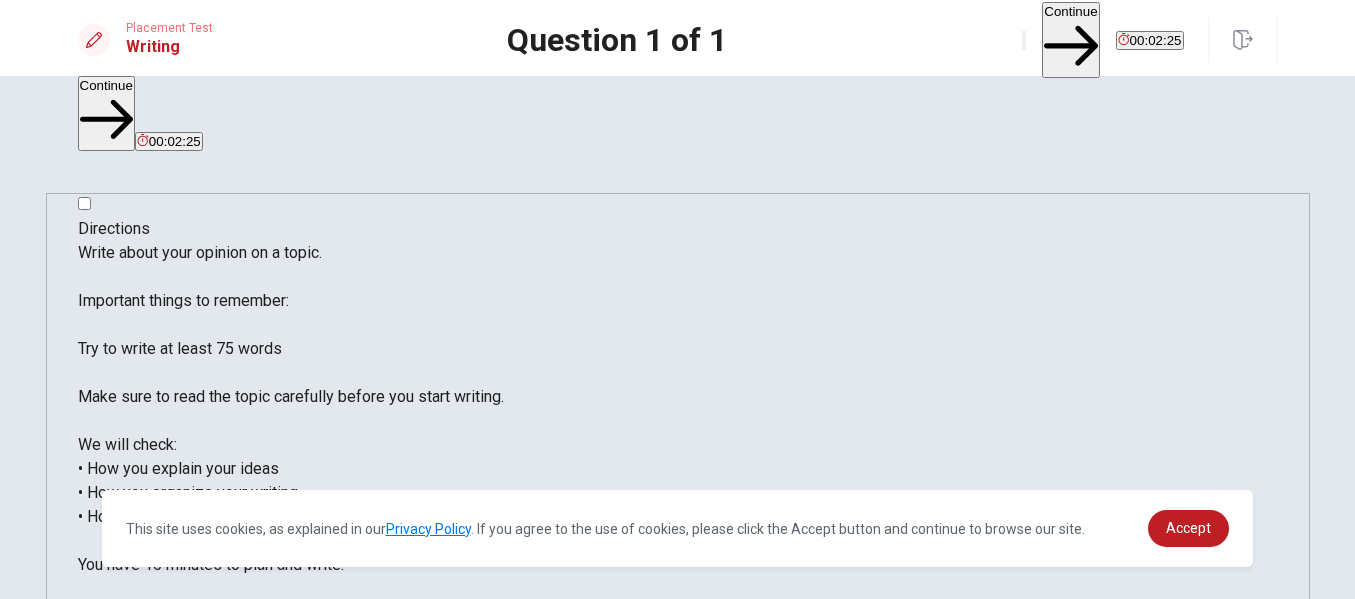 drag, startPoint x: 846, startPoint y: 343, endPoint x: 916, endPoint y: 358, distance: 71.5891 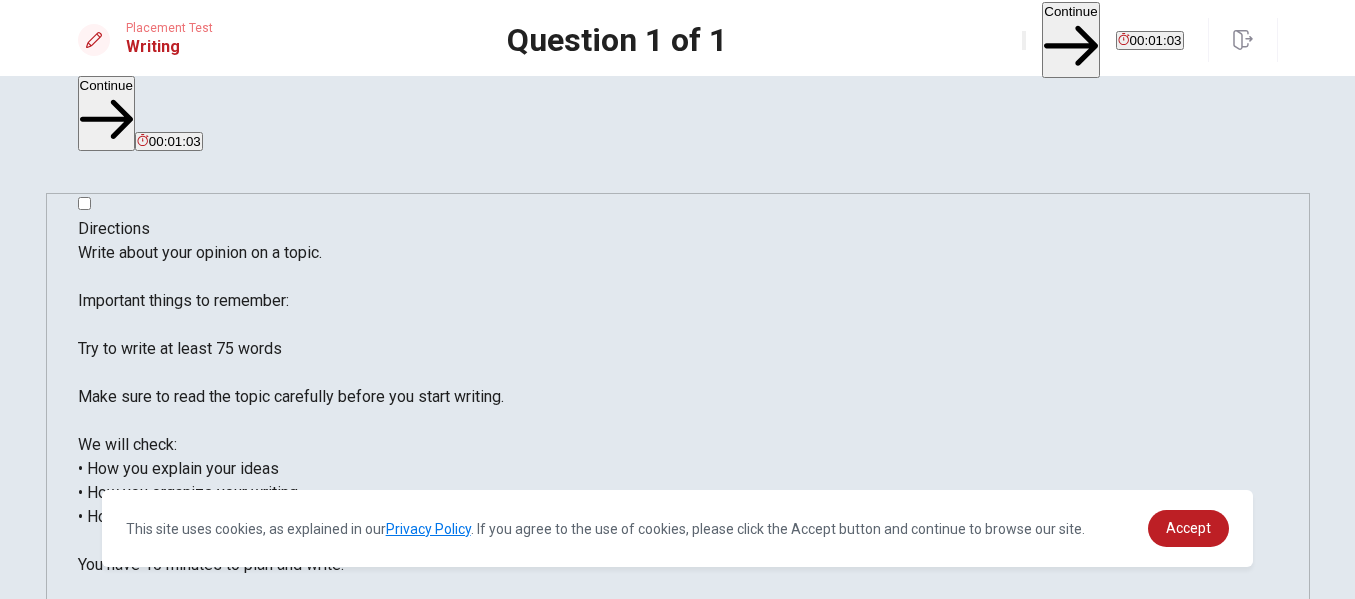 drag, startPoint x: 992, startPoint y: 364, endPoint x: 1055, endPoint y: 368, distance: 63.126858 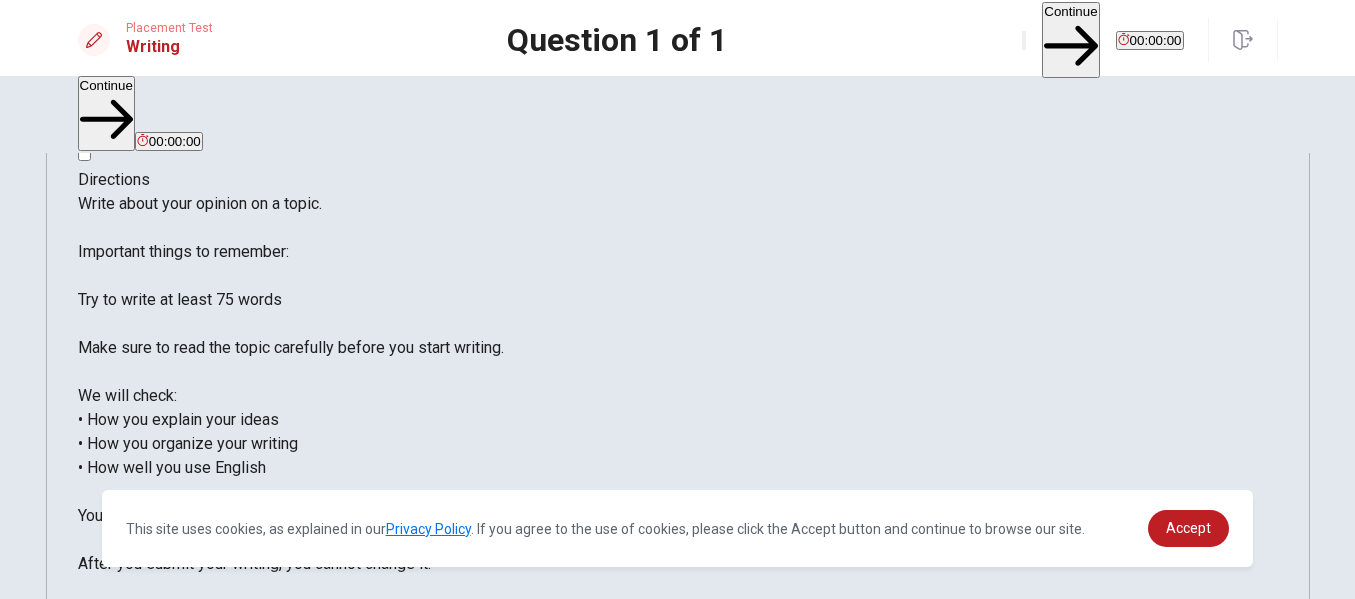 scroll, scrollTop: 0, scrollLeft: 0, axis: both 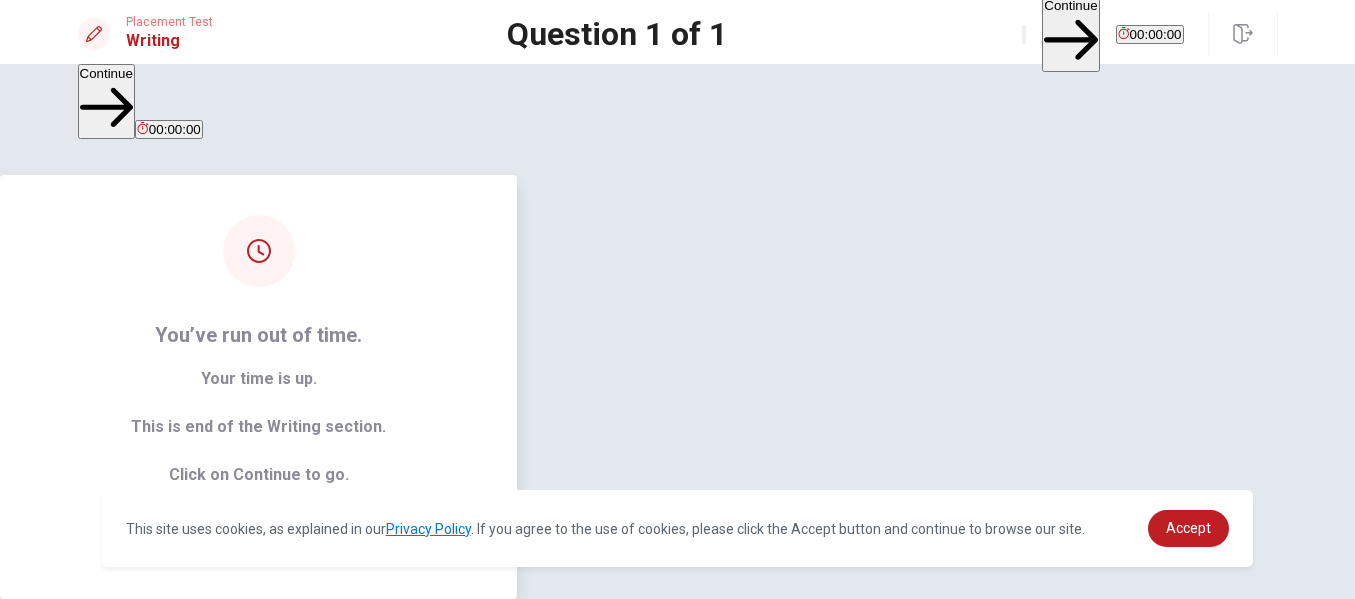 type on "[DATE] when I was stroggling to leave my current job, it was really difficult to jump to other position in another company. there were some reasons for that. first, I got a permanent position with high sallary. second, my community and old freindship I provided in my company. but finally I decidded to leave my current job to boost myself by facing to new challanges in a more dynamic position. it was really useful for me and grew up my confidence to shift from a permanent position to a dynamic and [PERSON_NAME] one in another company. also I had oppurtunity to find new friends." 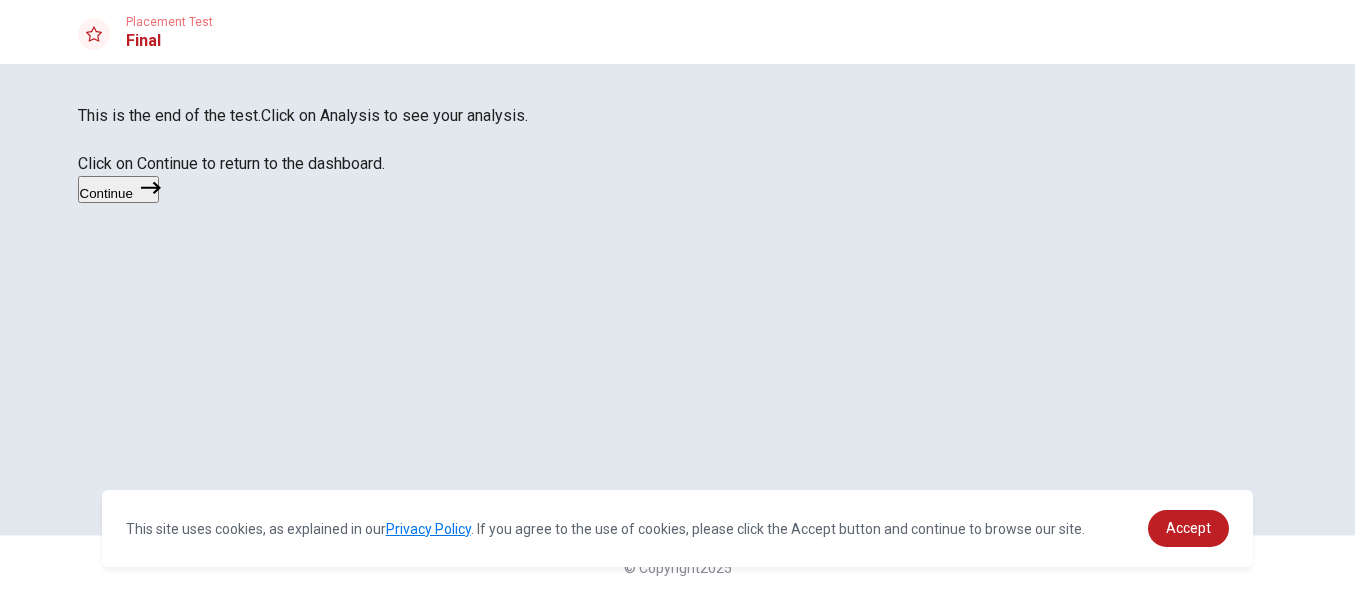 scroll, scrollTop: 100, scrollLeft: 0, axis: vertical 